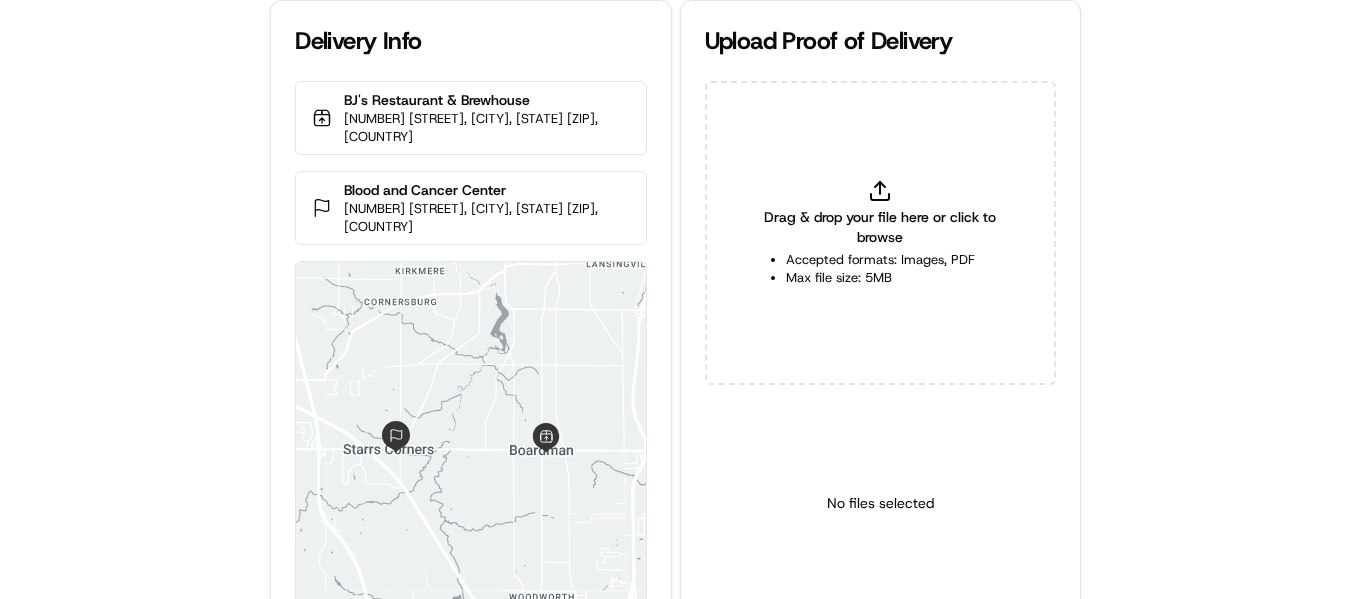 scroll, scrollTop: 0, scrollLeft: 0, axis: both 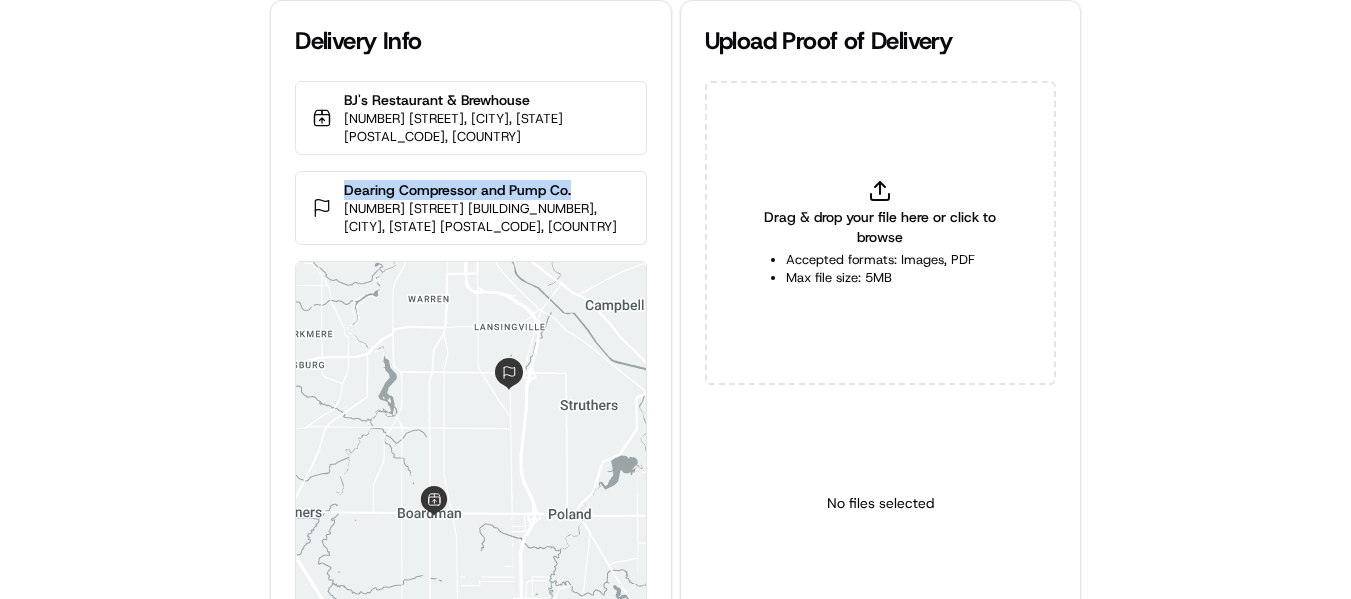 drag, startPoint x: 498, startPoint y: 172, endPoint x: 347, endPoint y: 163, distance: 151.26797 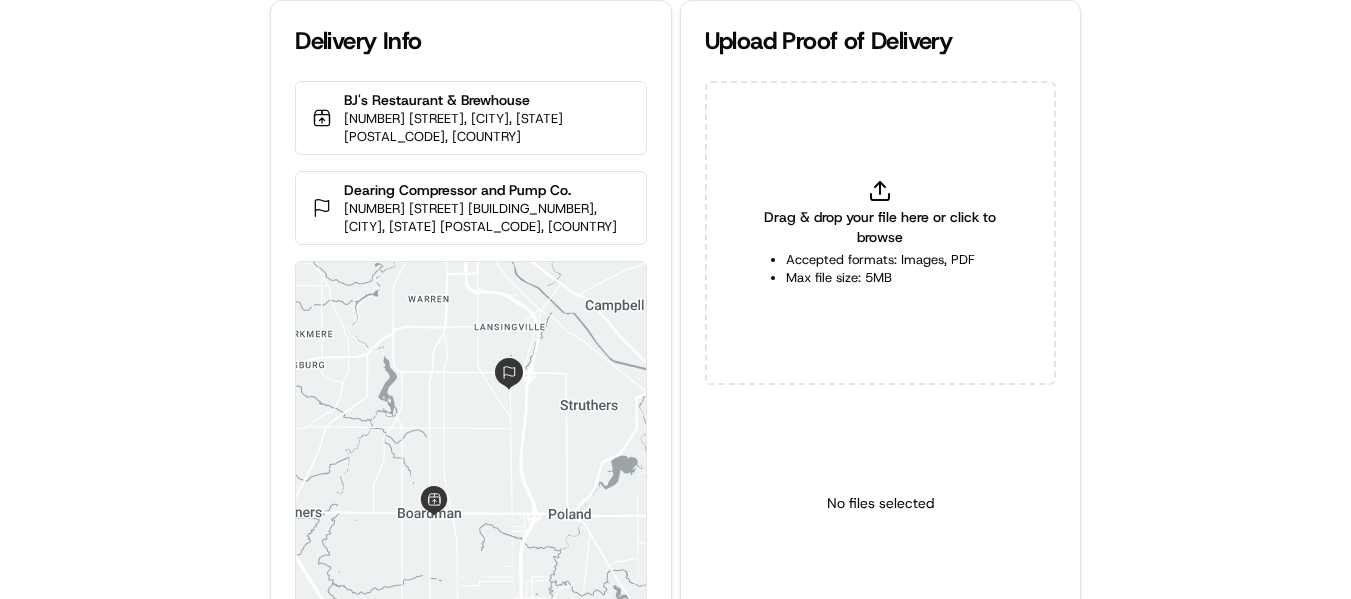 click on "Drag & drop your file here or click to browse Accepted formats: Images, PDF Max file size: 5MB" at bounding box center (880, 233) 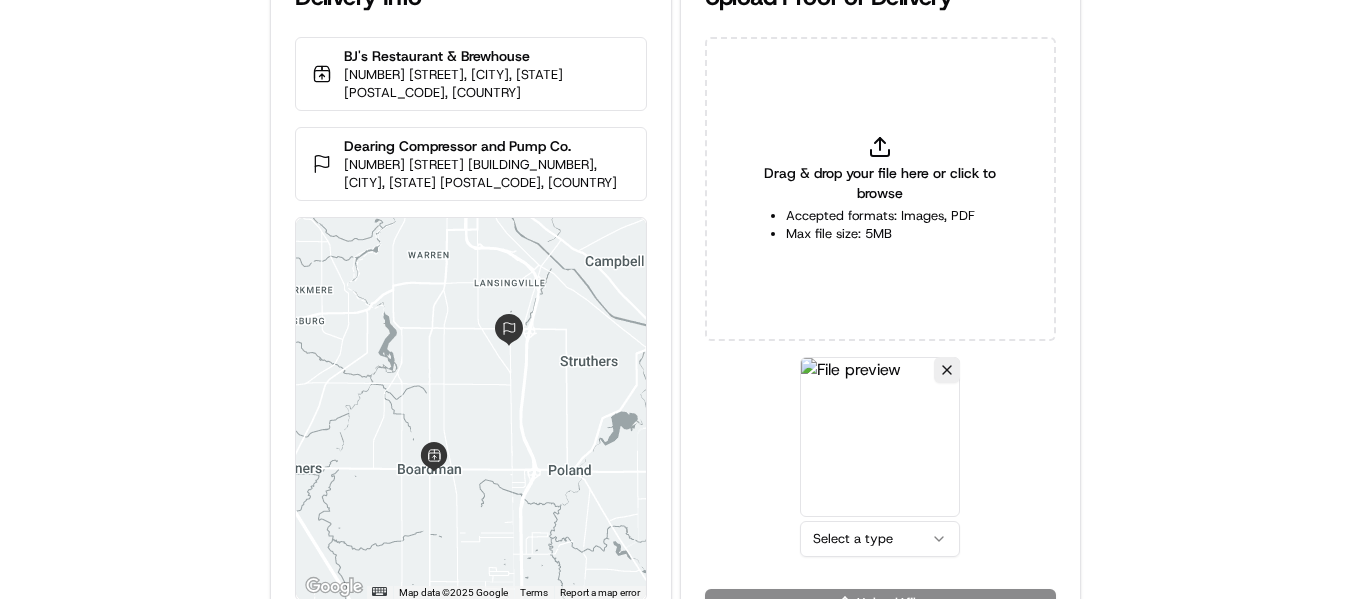 scroll, scrollTop: 87, scrollLeft: 0, axis: vertical 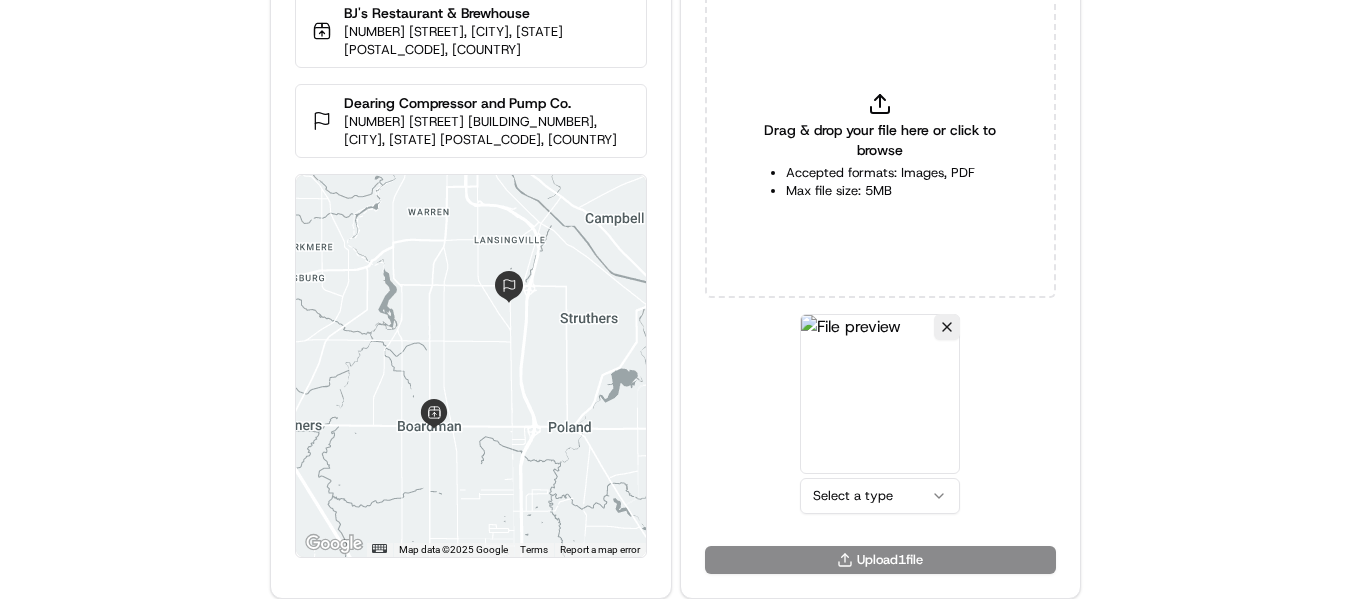 click on "Delivery Info BJ's Restaurant & Brewhouse 7327 Market St, Boardman, OH 44512, USA Dearing Compressor and Pump Co.   4100 Lake Park Rd building 7, Youngstown, OH 44512, USA ← Move left → Move right ↑ Move up ↓ Move down + Zoom in - Zoom out Home Jump left by 75% End Jump right by 75% Page Up Jump up by 75% Page Down Jump down by 75% Map Data Map data ©2025 Google Map data ©2025 Google 2 km  Click to toggle between metric and imperial units Terms Report a map error Upload Proof of Delivery Drag & drop your file here or click to browse Accepted formats: Images, PDF Max file size: 5MB Select a type   Upload  1  file" at bounding box center (675, 212) 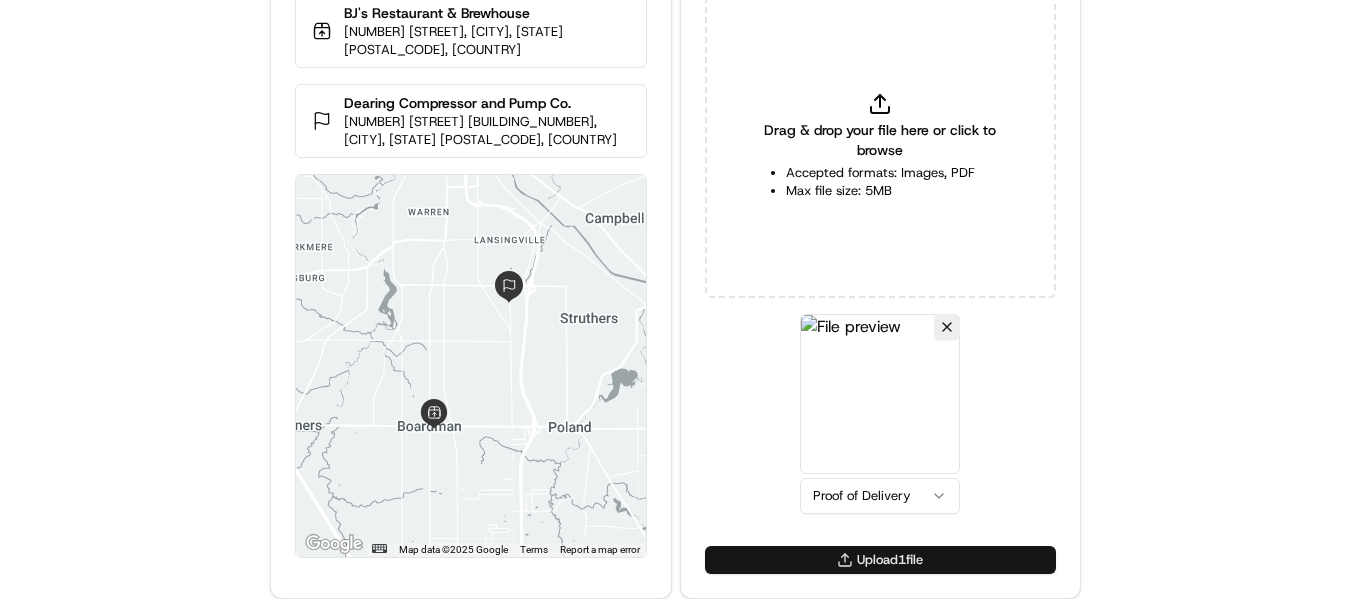 click on "Upload  1  file" at bounding box center (880, 560) 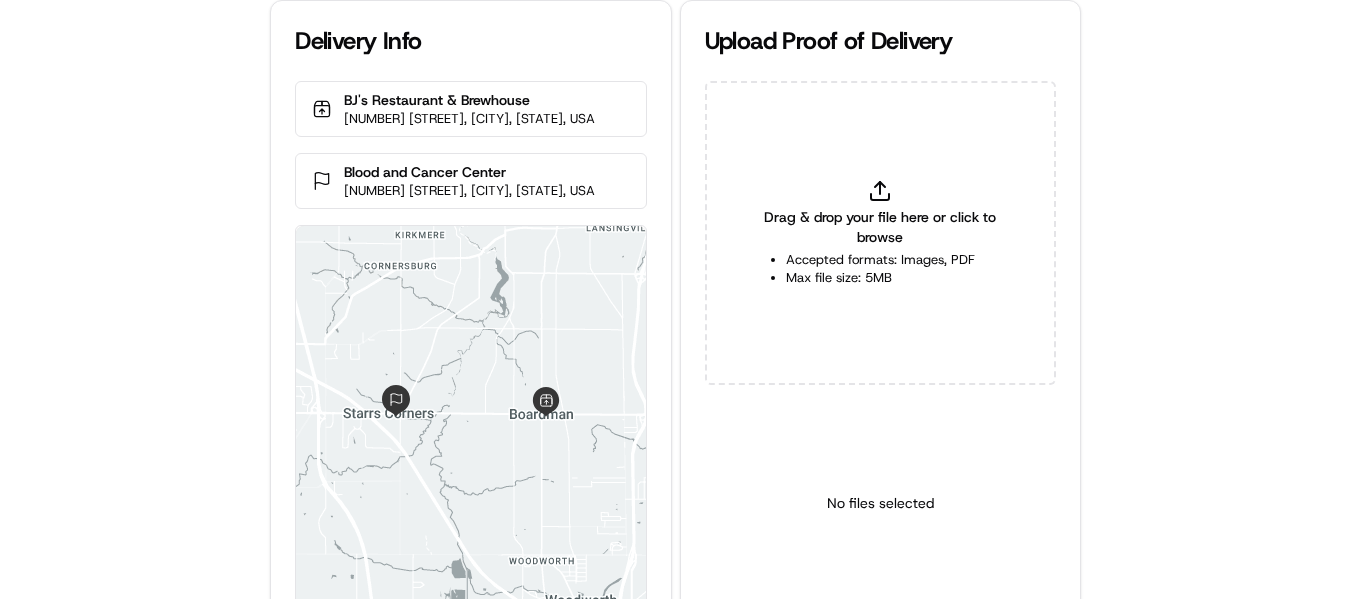 scroll, scrollTop: 0, scrollLeft: 0, axis: both 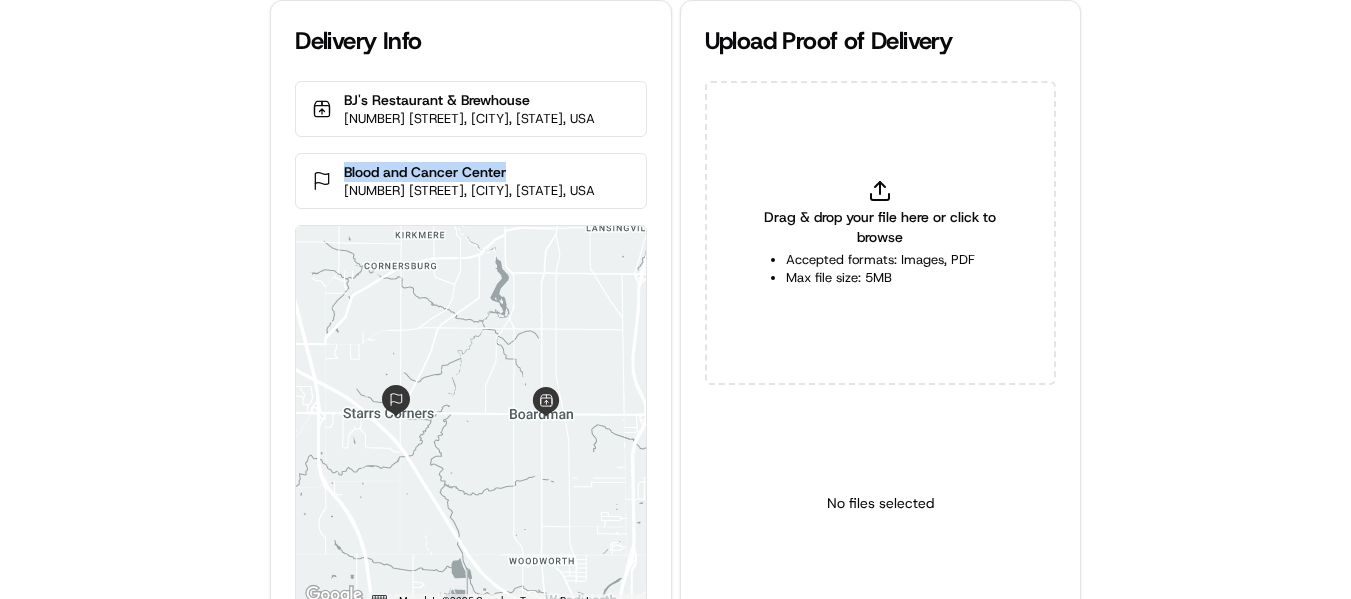 drag, startPoint x: 350, startPoint y: 175, endPoint x: 514, endPoint y: 174, distance: 164.00305 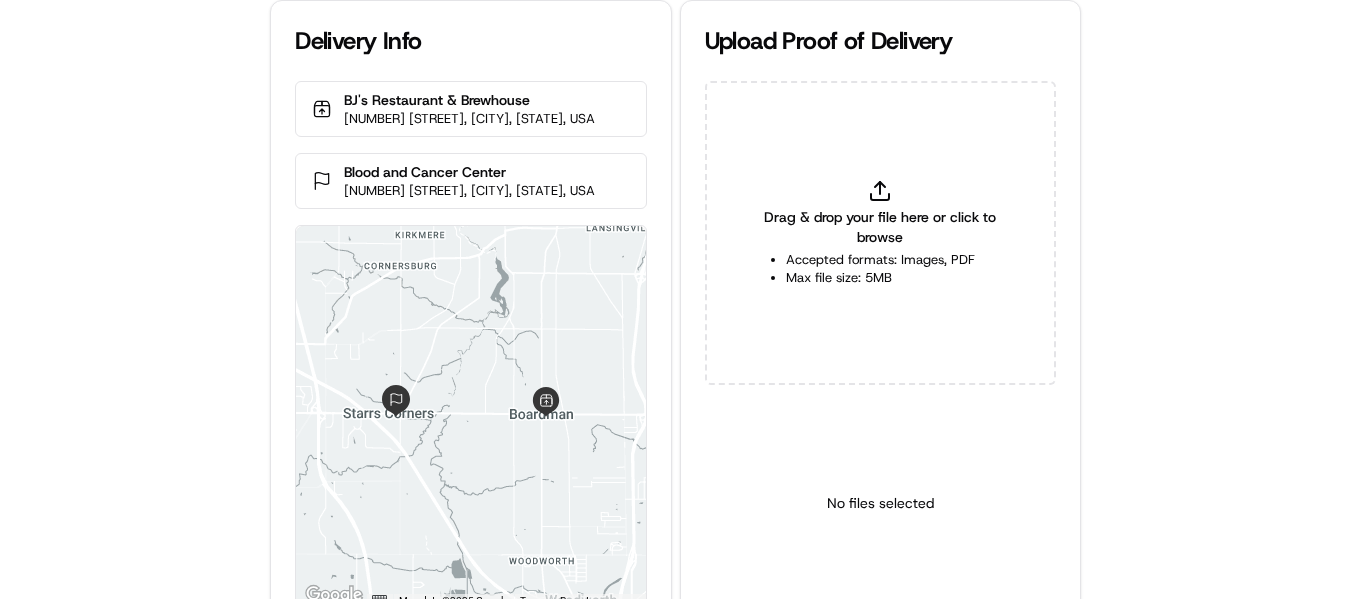 type on "C:\fakepath\Blood and Cancer Center (delivery).jpg" 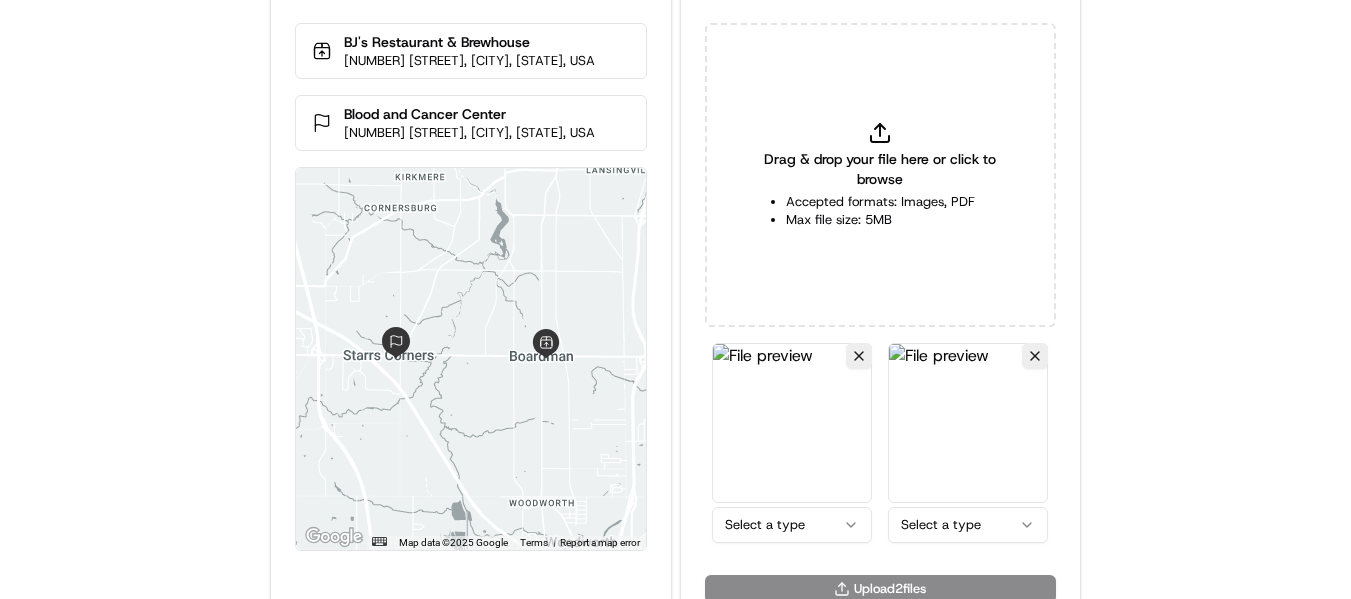 scroll, scrollTop: 87, scrollLeft: 0, axis: vertical 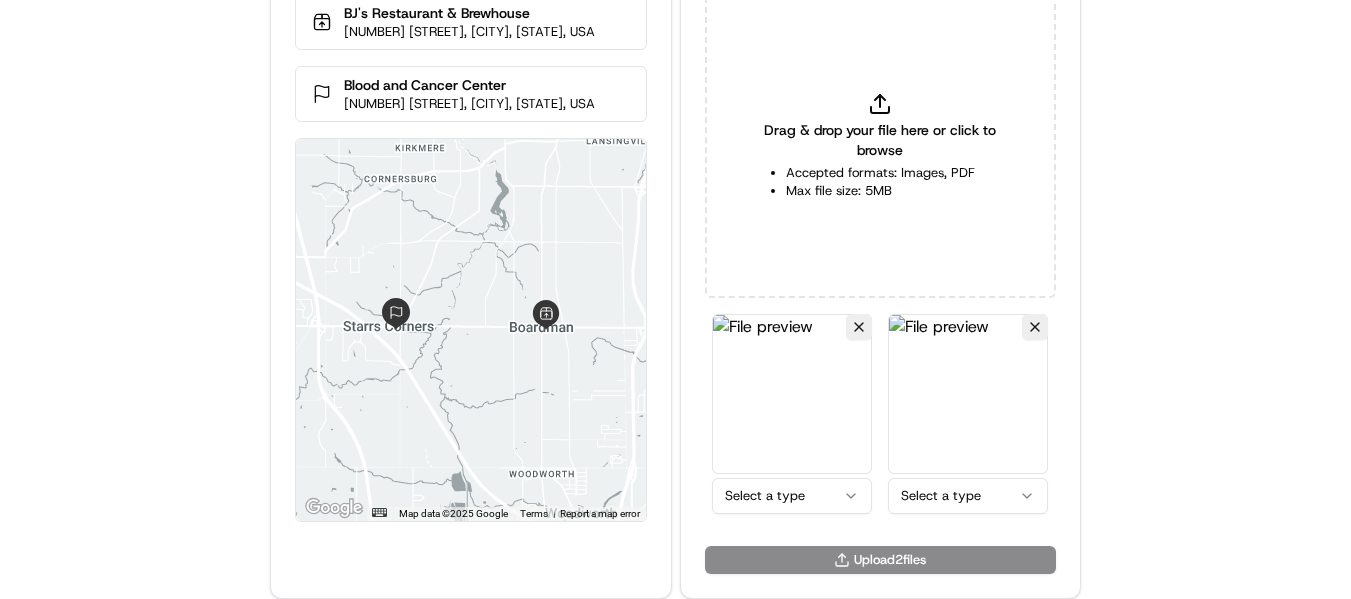click on "Delivery Info BJ's Restaurant & Brewhouse [NUMBER] [STREET], [CITY], [STATE], USA Blood and Cancer Center   [NUMBER] [STREET], [CITY], [STATE], USA ← Move left → Move right ↑ Move up ↓ Move down + Zoom in - Zoom out Home Jump left by 75% End Jump right by 75% Page Up Jump up by 75% Page Down Jump down by 75% Map Data Map data ©2025 Google Map data ©2025 Google 2 km  Click to toggle between metric and imperial units Terms Report a map error Upload Proof of Delivery Drag & drop your file here or click to browse Accepted formats: Images, PDF Max file size: 5MB Select a type Select a type   Upload  2  file s" at bounding box center (675, 212) 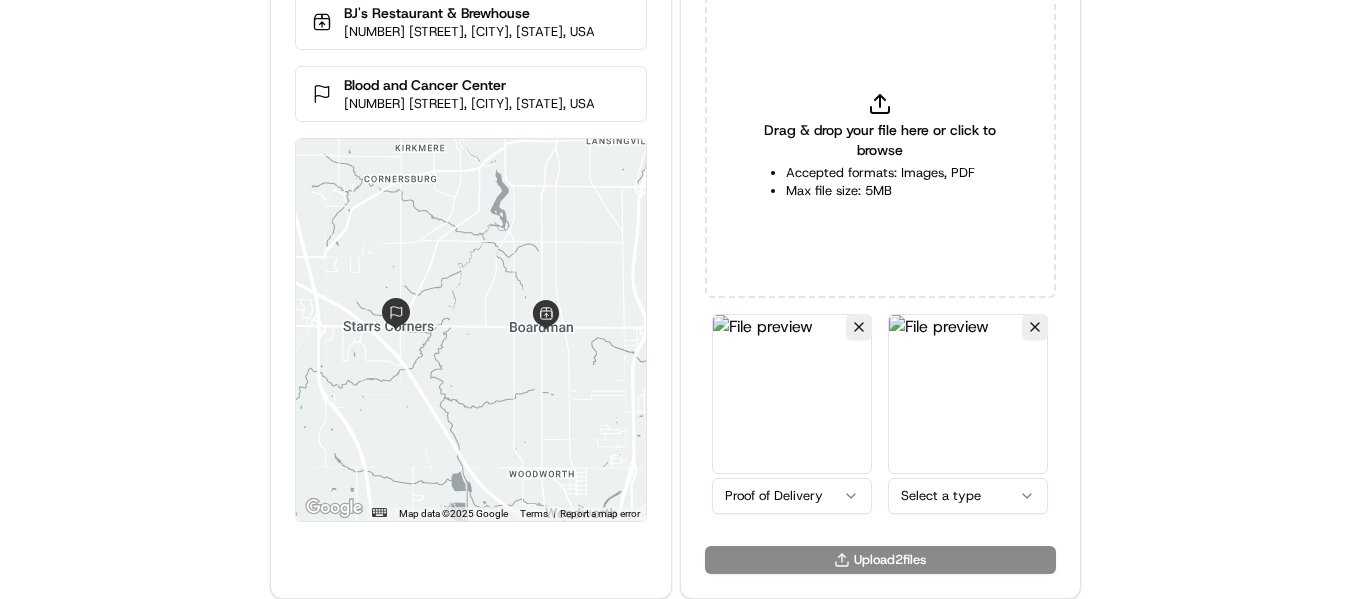 click on "Delivery Info BJ's Restaurant & Brewhouse 7327 Market St, Boardman, OH 44512, USA Blood and Cancer Center   3695 Boardman-Canfield Rd, Canfield, OH 44406, USA ← Move left → Move right ↑ Move up ↓ Move down + Zoom in - Zoom out Home Jump left by 75% End Jump right by 75% Page Up Jump up by 75% Page Down Jump down by 75% Map Data Map data ©2025 Google Map data ©2025 Google 2 km  Click to toggle between metric and imperial units Terms Report a map error Upload Proof of Delivery Drag & drop your file here or click to browse Accepted formats: Images, PDF Max file size: 5MB Proof of Delivery Select a type   Upload  2  file s" at bounding box center [675, 212] 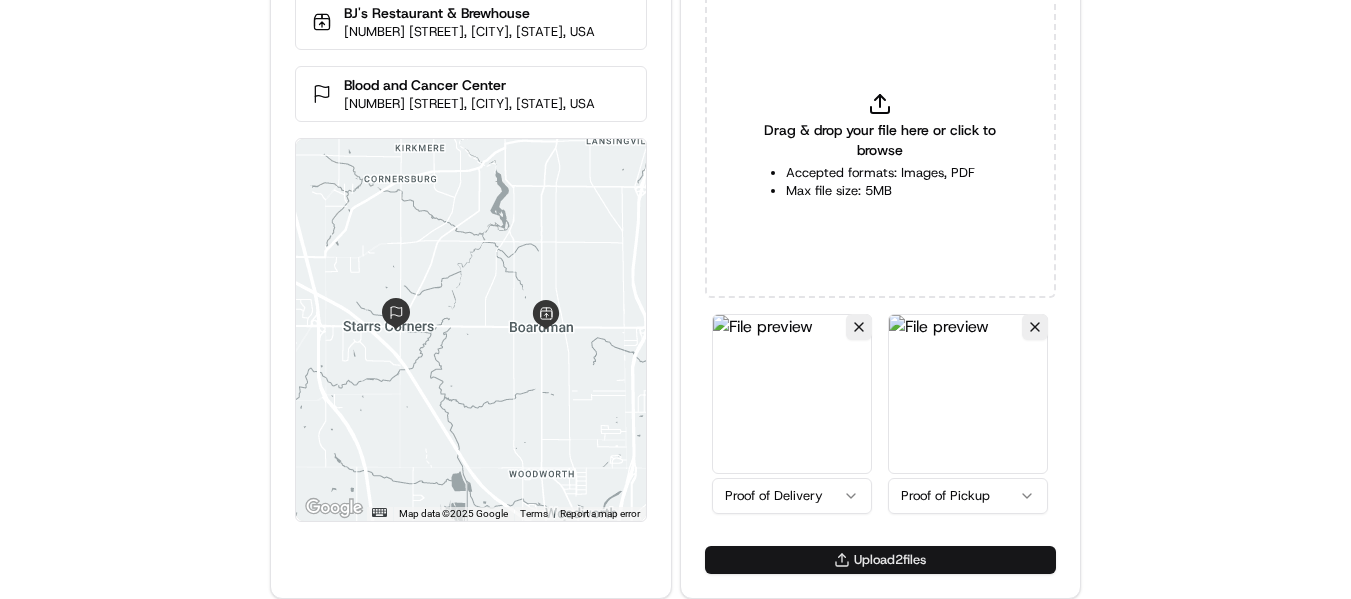 click on "Upload  2  file s" at bounding box center (880, 560) 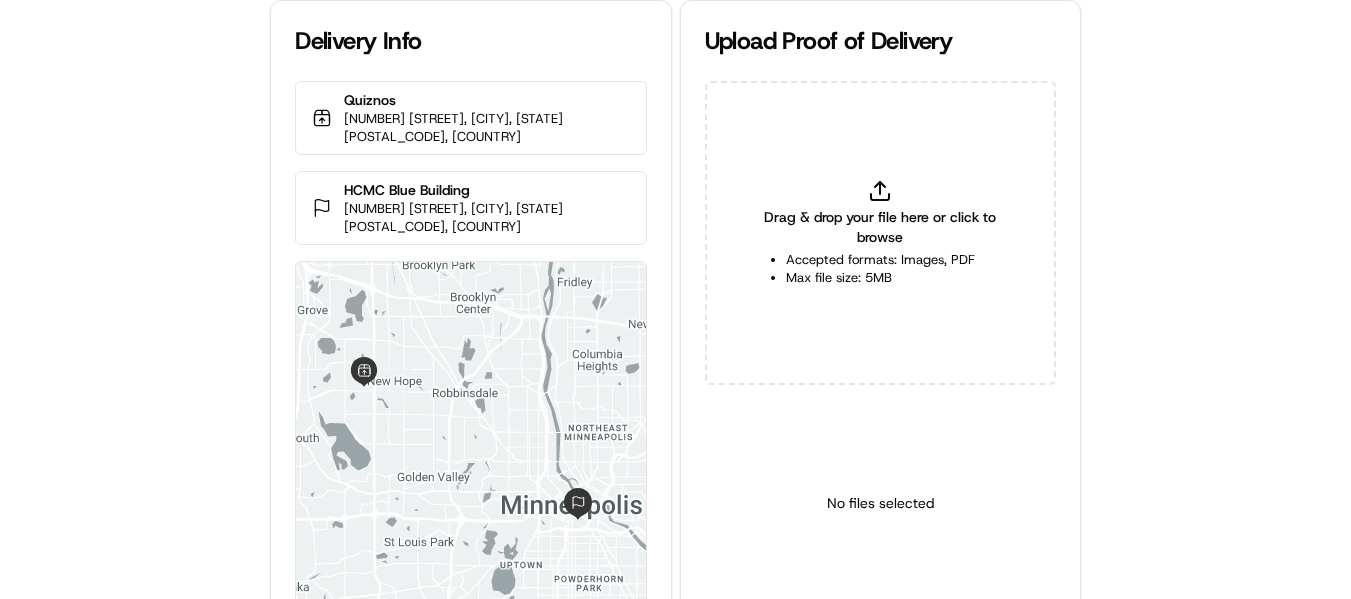 scroll, scrollTop: 0, scrollLeft: 0, axis: both 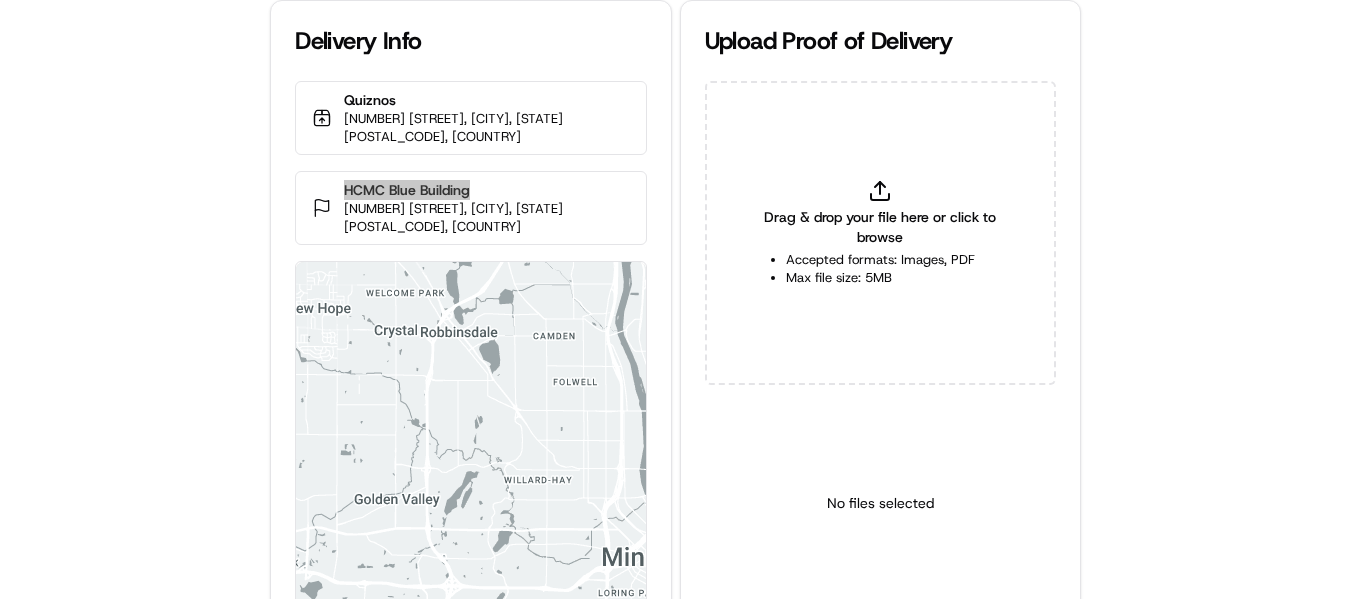 drag, startPoint x: 479, startPoint y: 177, endPoint x: 346, endPoint y: 173, distance: 133.06013 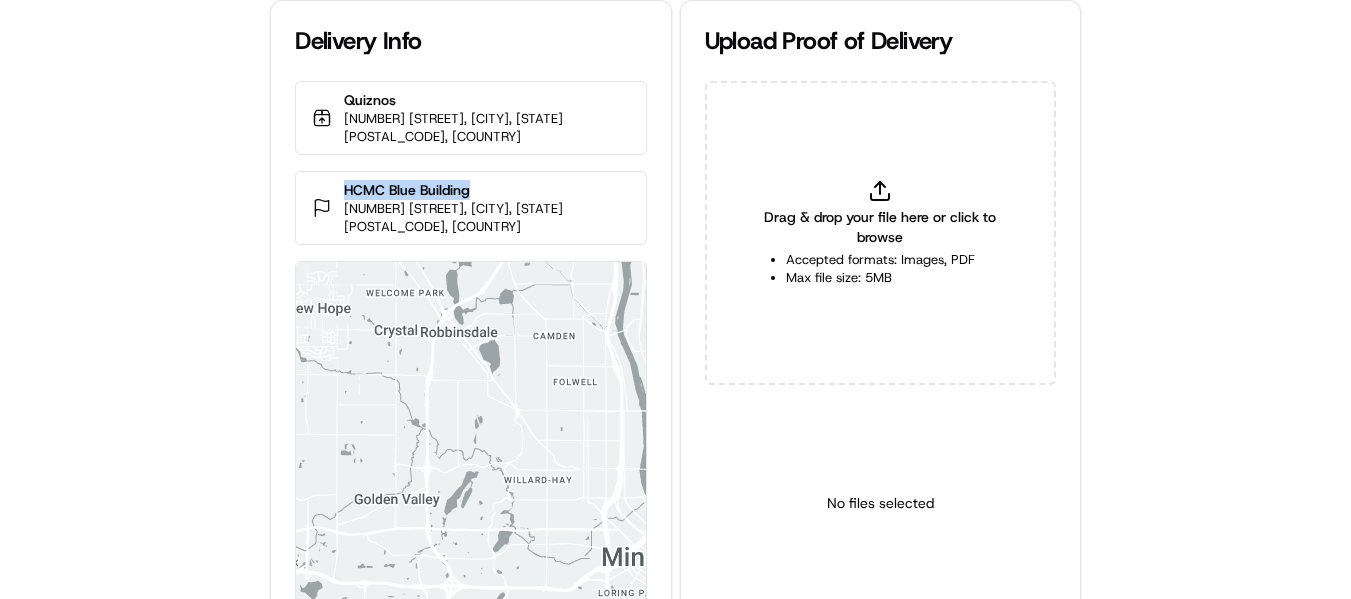 click on "HCMC Blue Building" at bounding box center [486, 190] 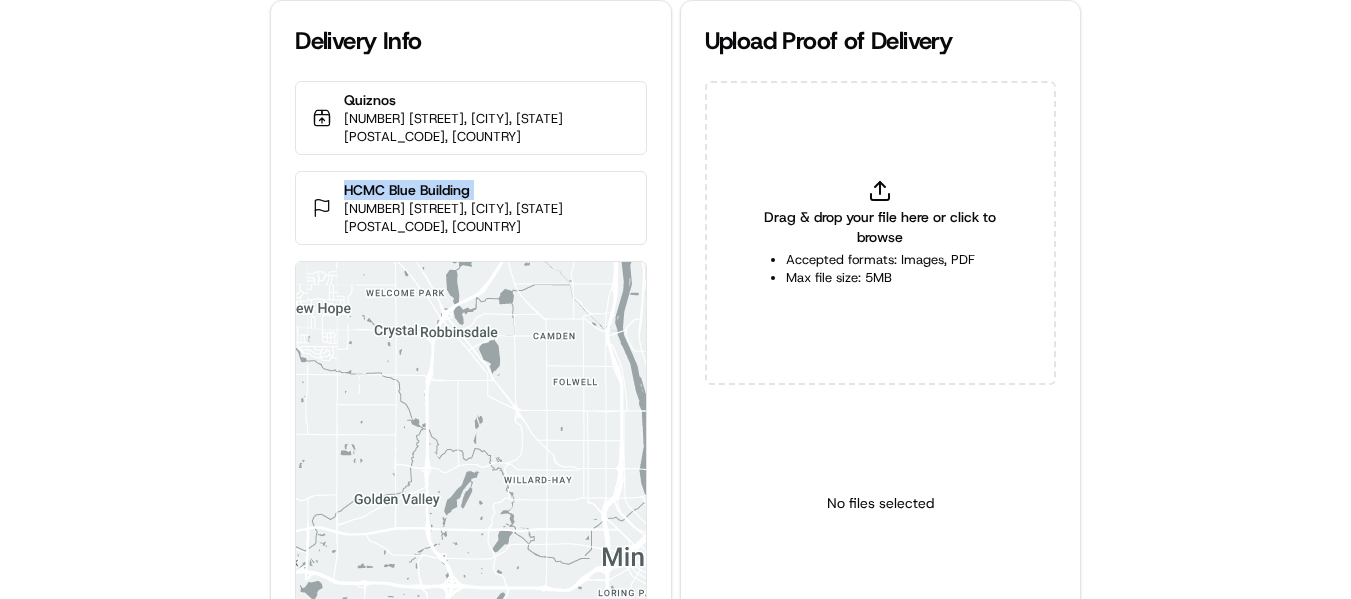 drag, startPoint x: 486, startPoint y: 169, endPoint x: 336, endPoint y: 172, distance: 150.03 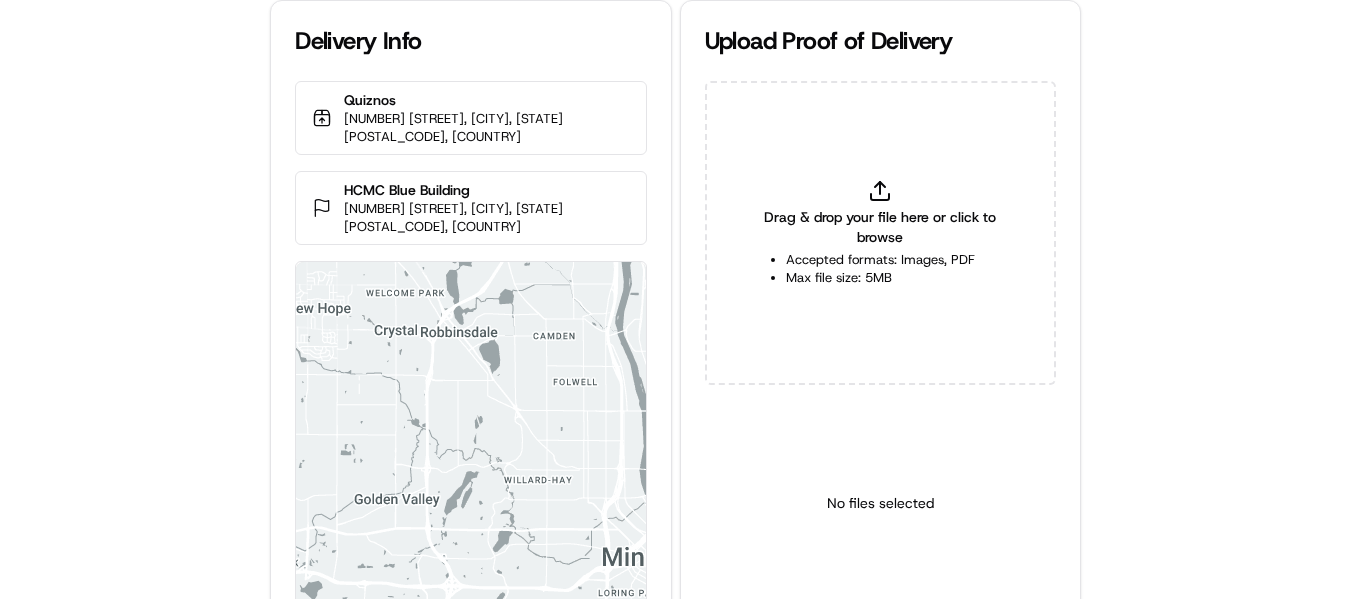 click 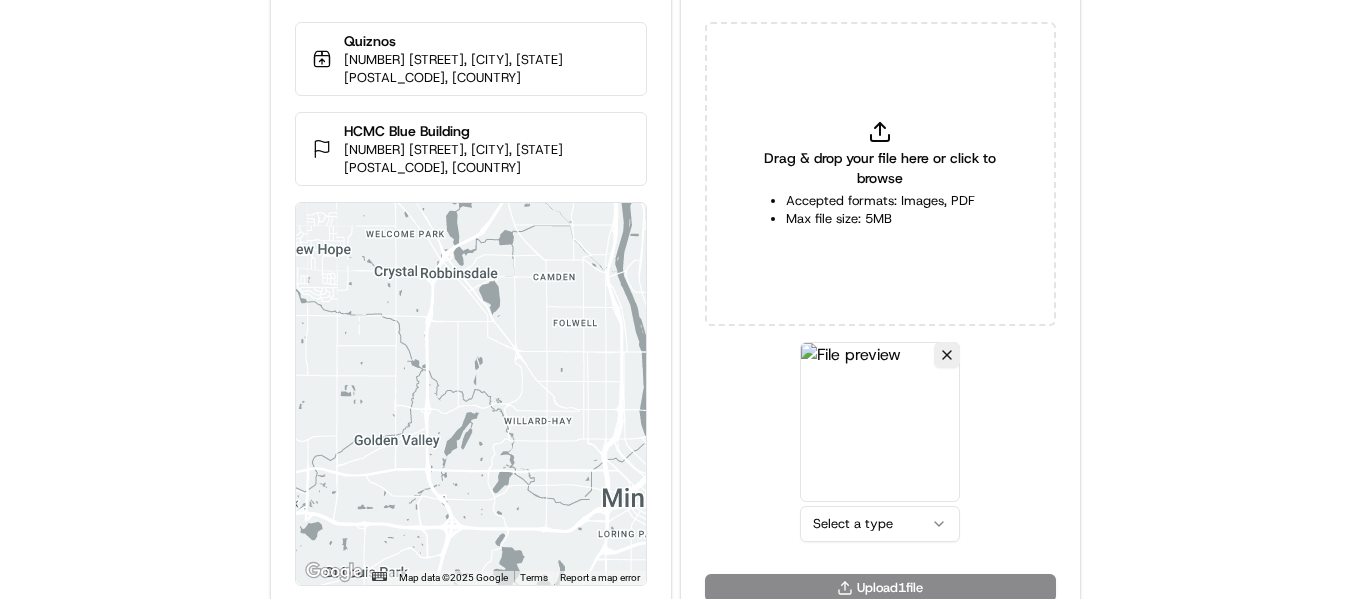 scroll, scrollTop: 87, scrollLeft: 0, axis: vertical 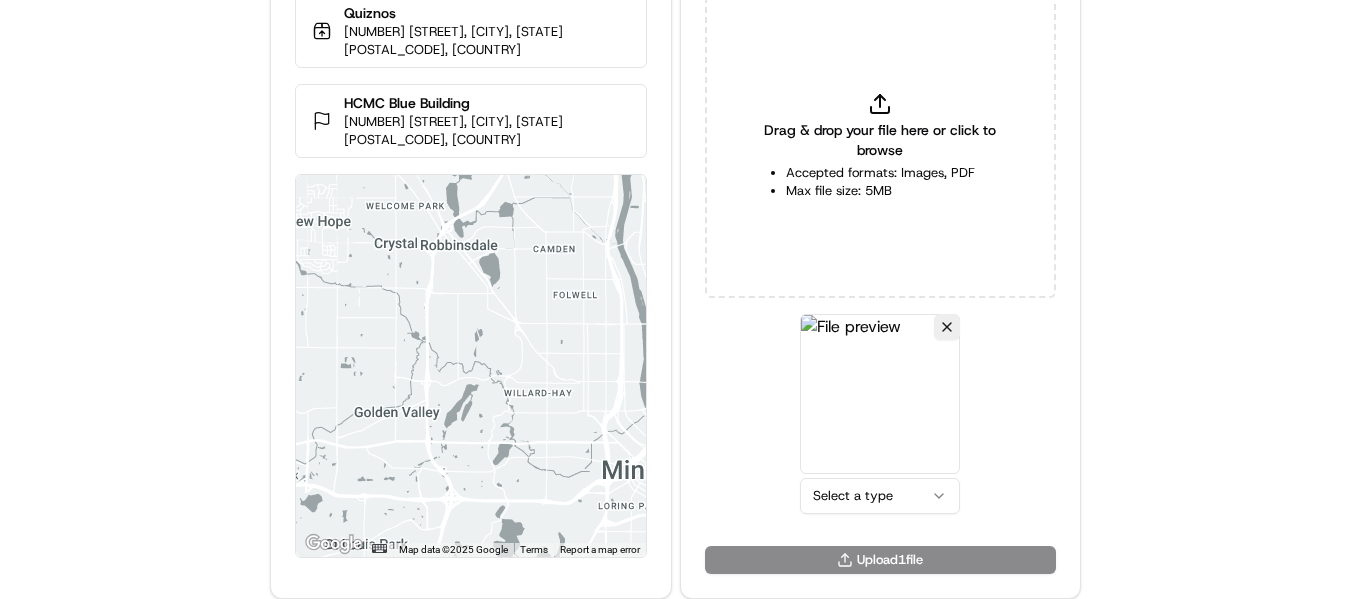 click on "Delivery Info Quiznos 4406 Nathan Ln N, Plymouth, MN 55442, USA HCMC Blue Building   900 S 8th St, Minneapolis, MN 55404, USA ← Move left → Move right ↑ Move up ↓ Move down + Zoom in - Zoom out Home Jump left by 75% End Jump right by 75% Page Up Jump up by 75% Page Down Jump down by 75% Map Data Map data ©2025 Google Map data ©2025 Google 2 km  Click to toggle between metric and imperial units Terms Report a map error Upload Proof of Delivery Drag & drop your file here or click to browse Accepted formats: Images, PDF Max file size: 5MB Select a type   Upload  1  file" at bounding box center [675, 212] 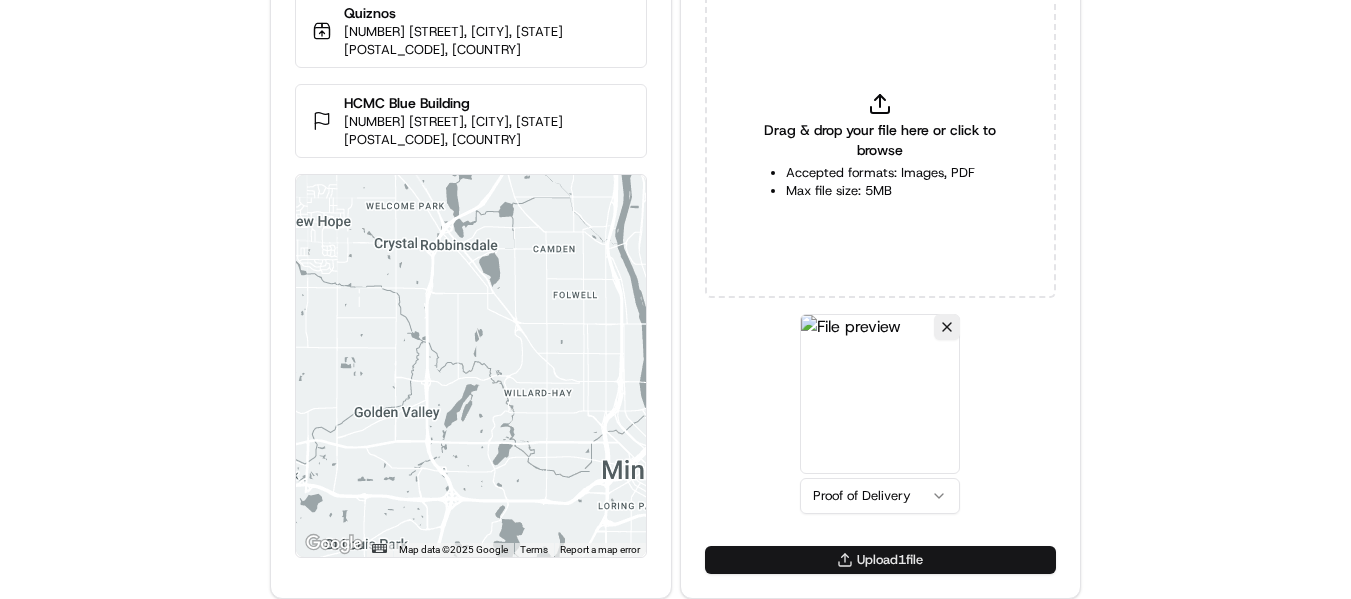 click on "Upload  1  file" at bounding box center (880, 560) 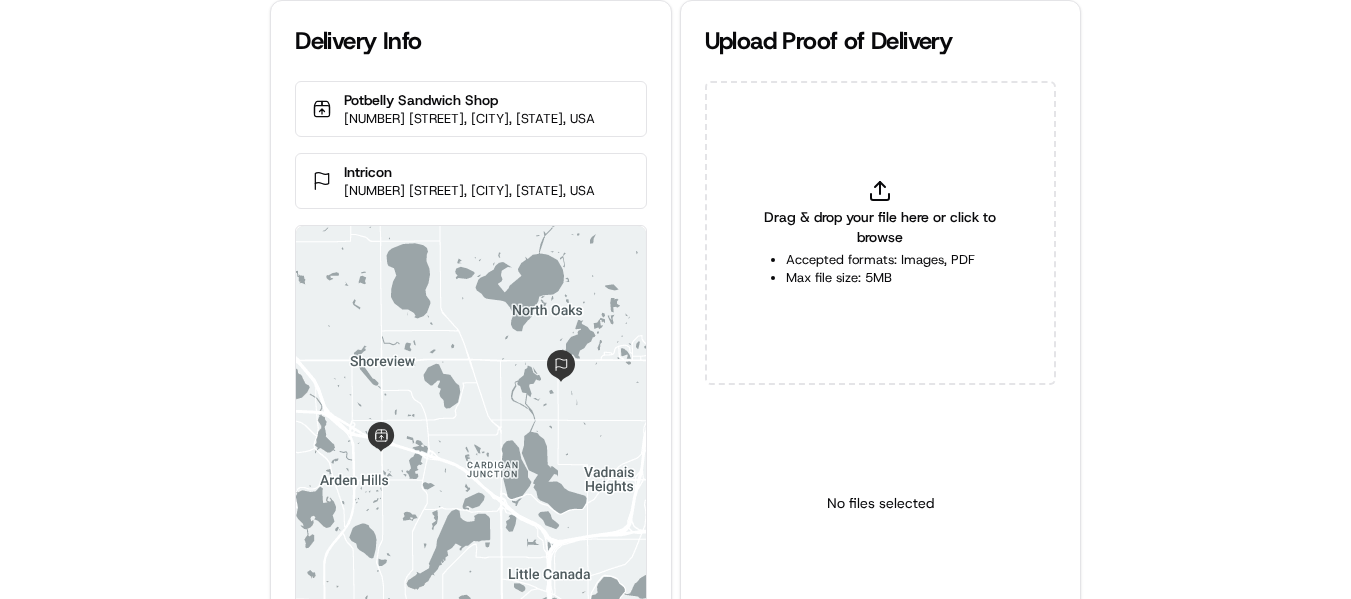 scroll, scrollTop: 0, scrollLeft: 0, axis: both 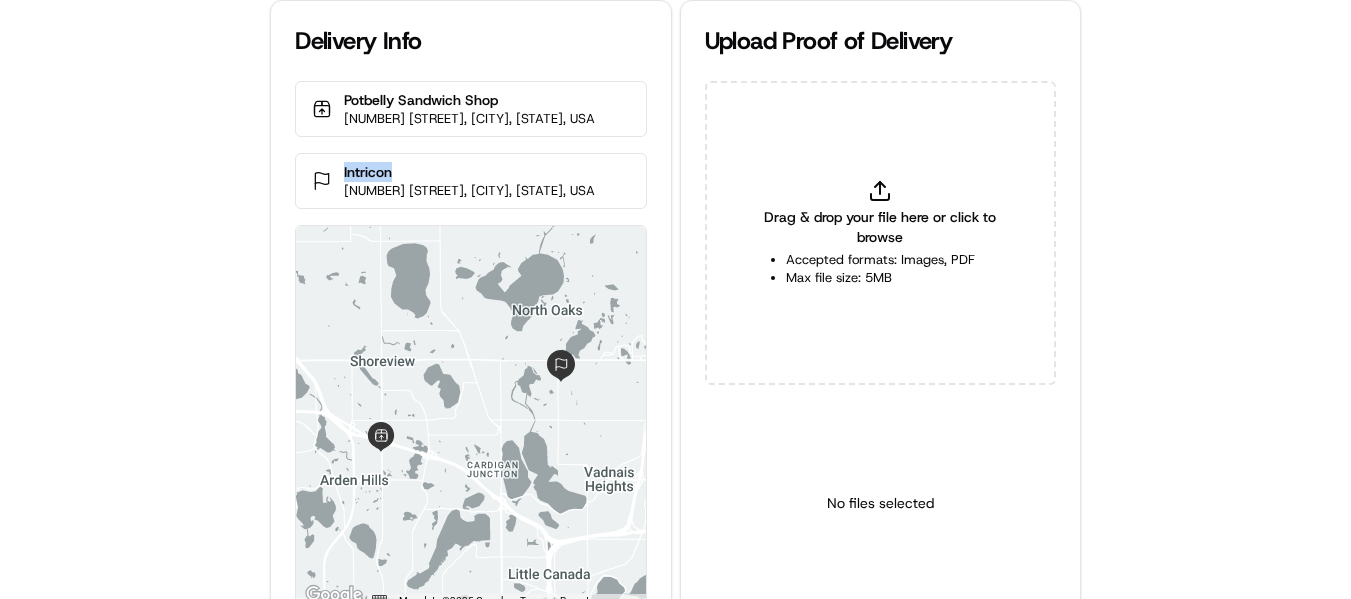 copy on "Intricon" 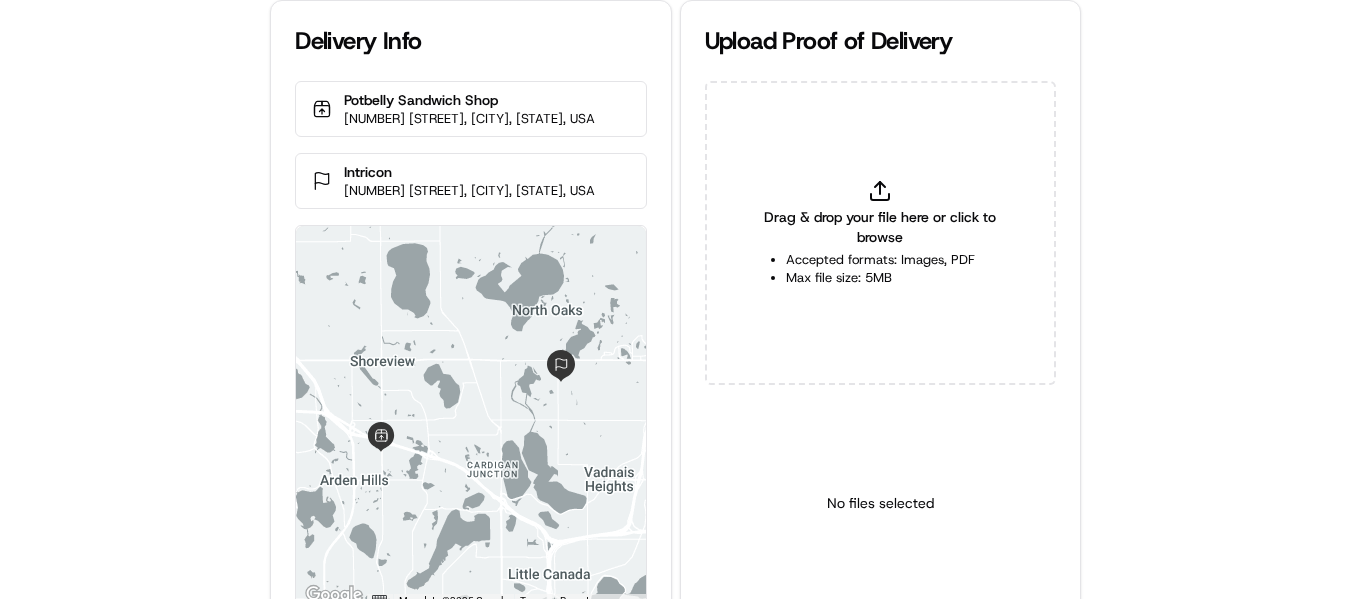 click 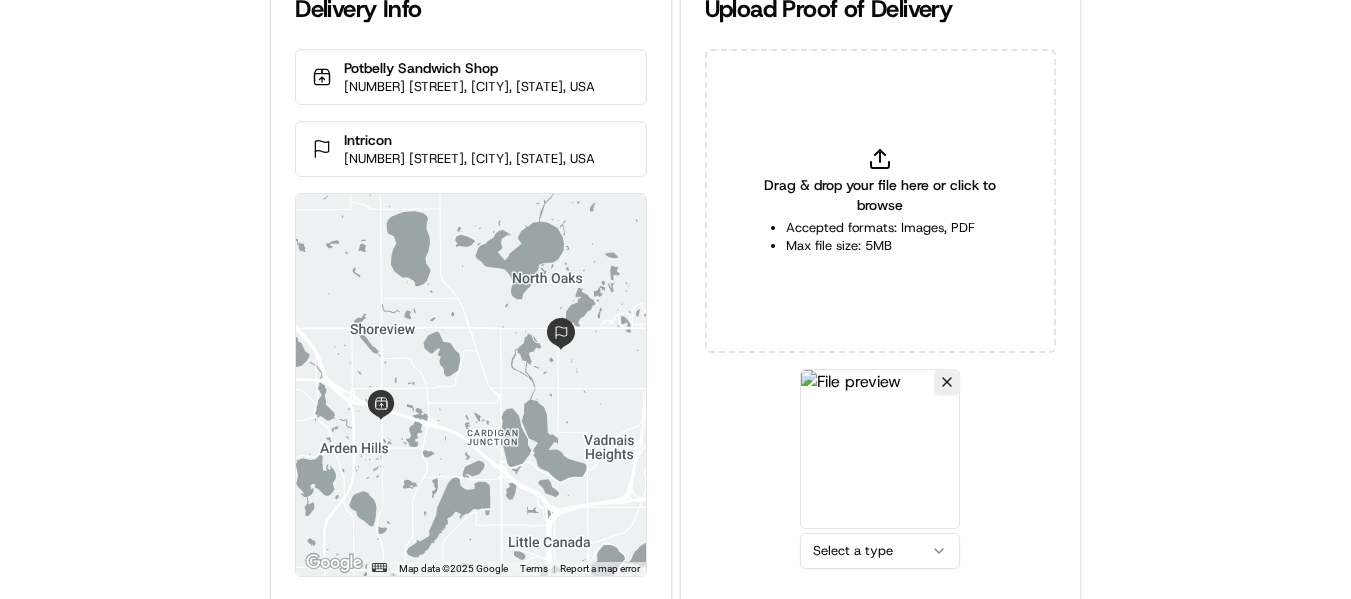 scroll, scrollTop: 87, scrollLeft: 0, axis: vertical 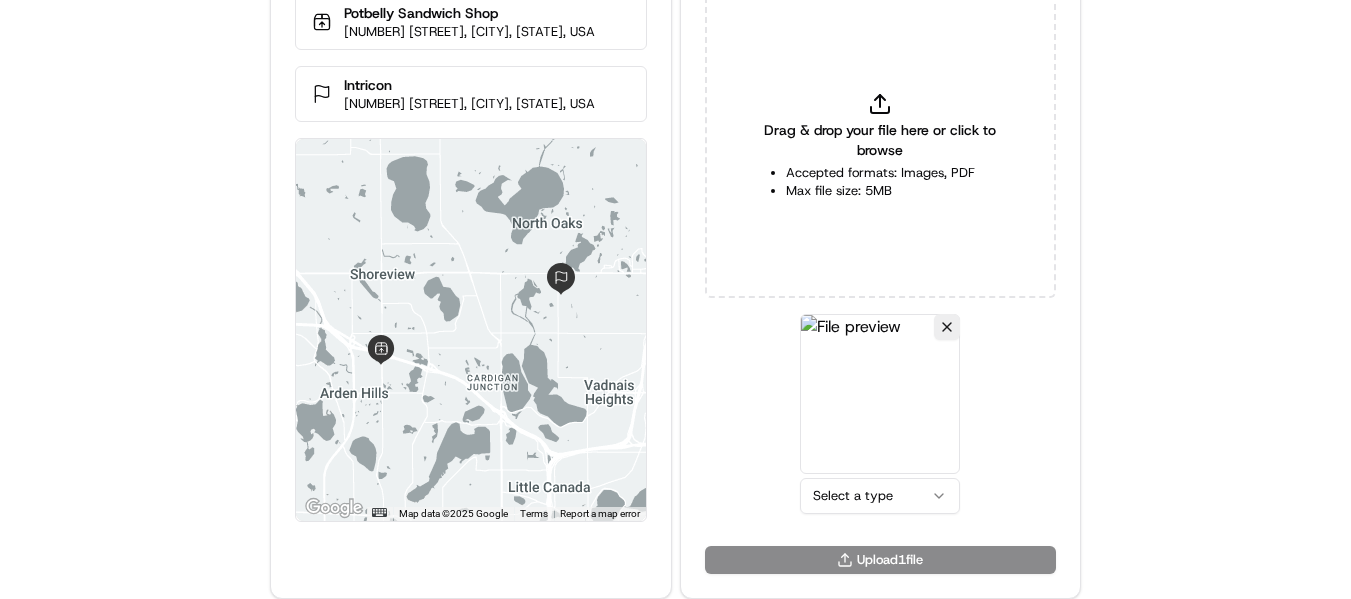 click on "Delivery Info Potbelly Sandwich Shop 3833 Lexington Ave N, Arden Hills, MN 55126, USA Intricon   4400 Mcmenemy St, Vadnais Heights, MN 55127, USA ← Move left → Move right ↑ Move up ↓ Move down + Zoom in - Zoom out Home Jump left by 75% End Jump right by 75% Page Up Jump up by 75% Page Down Jump down by 75% Map Data Map data ©2025 Google Map data ©2025 Google 2 km  Click to toggle between metric and imperial units Terms Report a map error Upload Proof of Delivery Drag & drop your file here or click to browse Accepted formats: Images, PDF Max file size: 5MB Select a type   Upload  1  file" at bounding box center [675, 212] 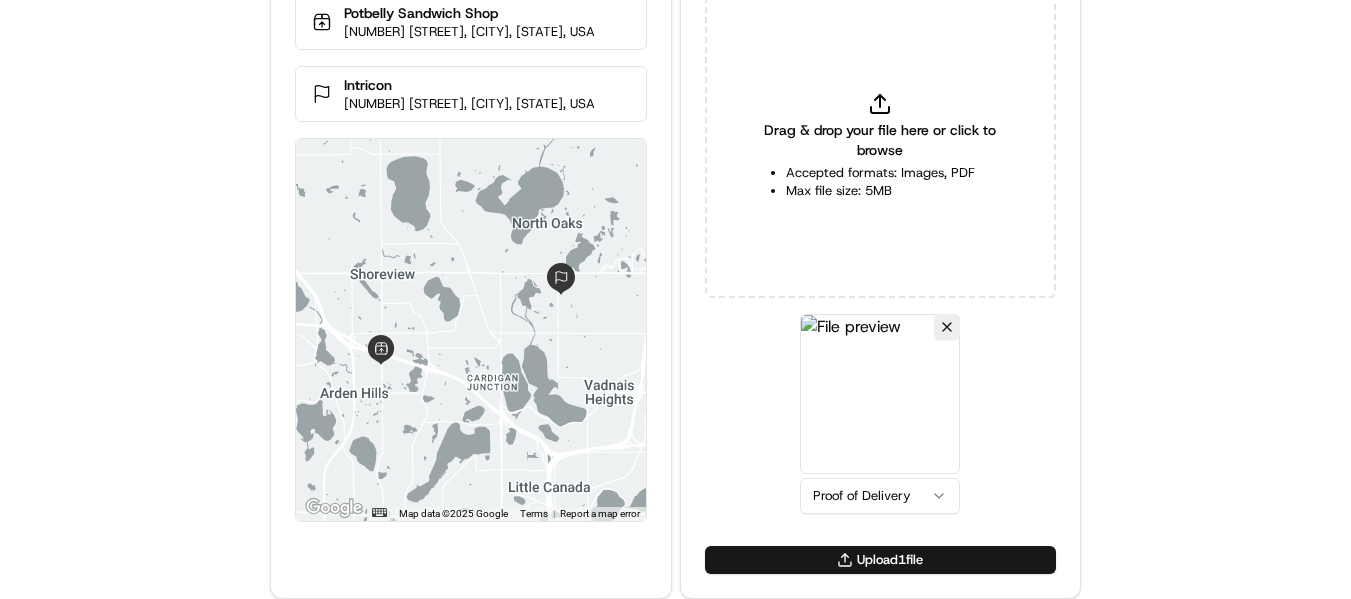 drag, startPoint x: 884, startPoint y: 564, endPoint x: 859, endPoint y: 570, distance: 25.70992 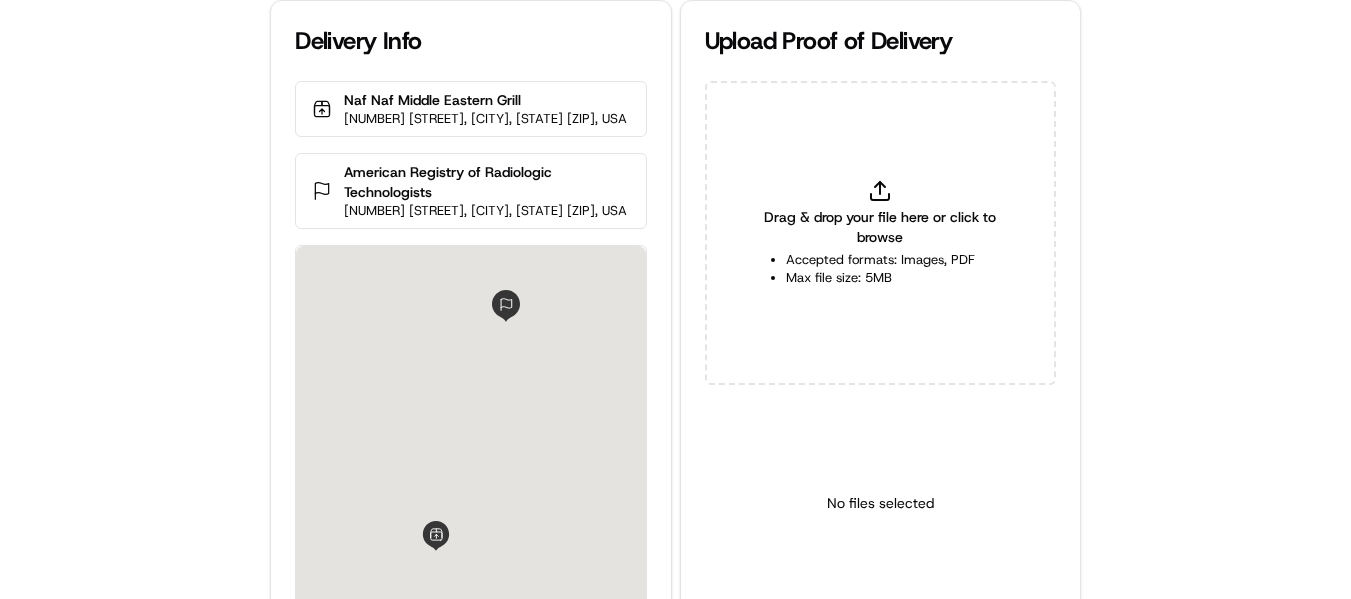 scroll, scrollTop: 0, scrollLeft: 0, axis: both 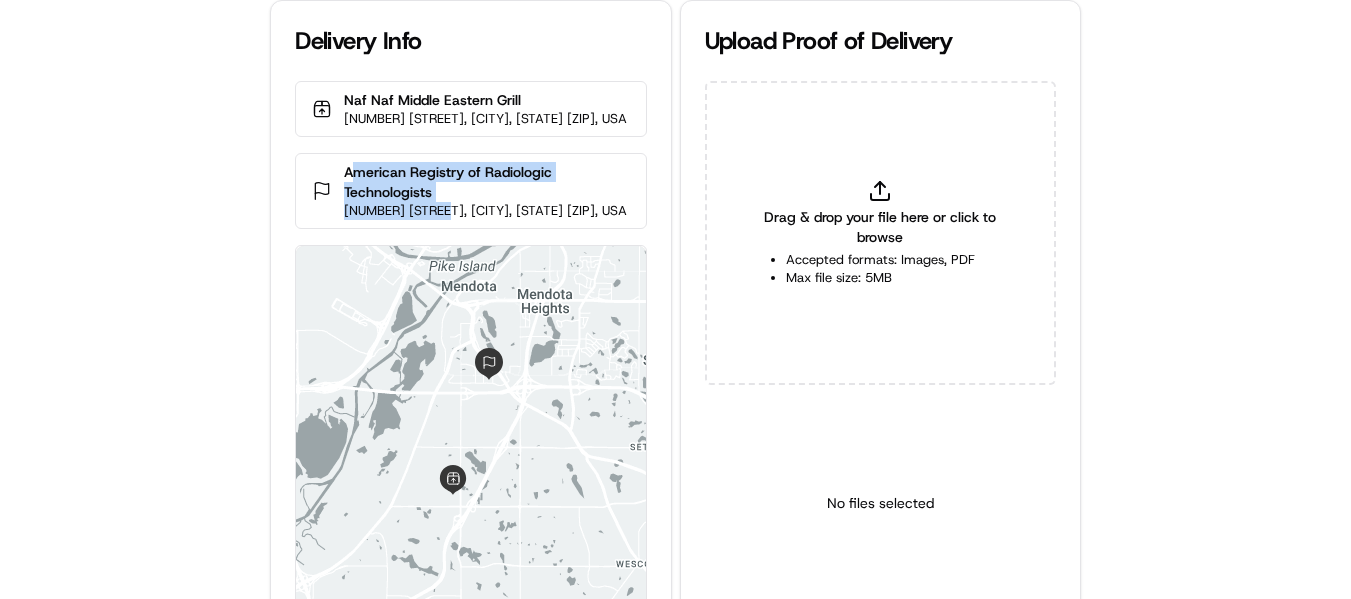 drag, startPoint x: 385, startPoint y: 207, endPoint x: 350, endPoint y: 194, distance: 37.336308 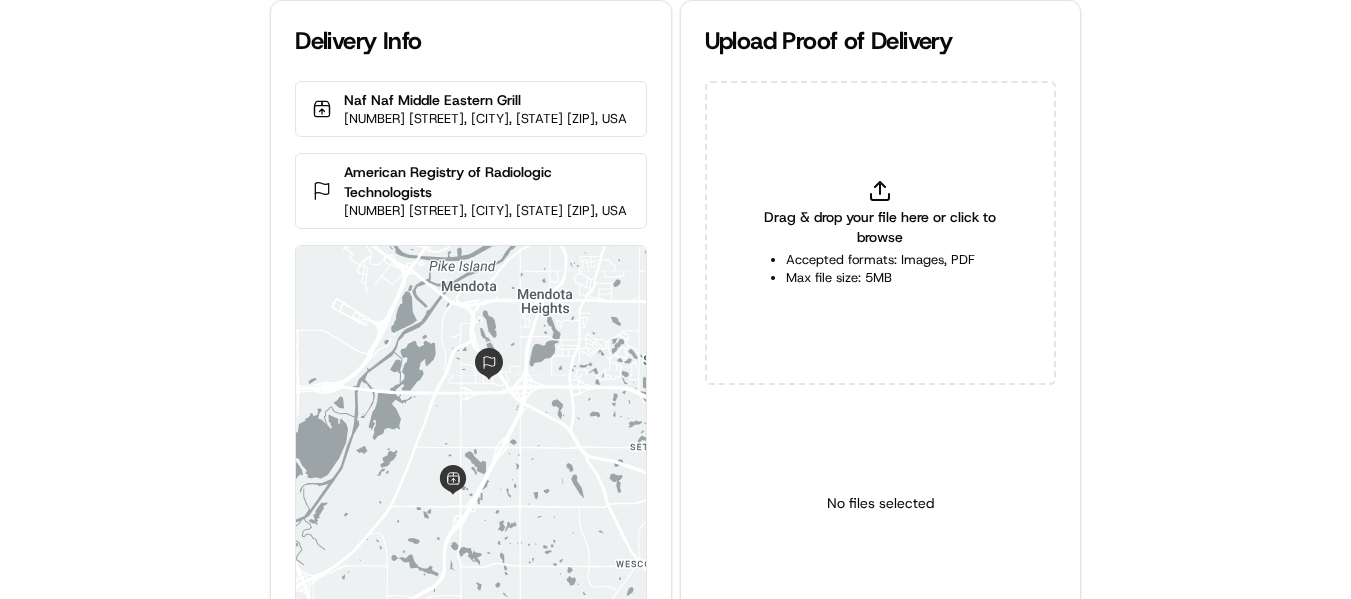 click on "American Registry of Radiologic Technologists   1255 Northland Dr, St Paul, MN 55120, USA" at bounding box center (470, 191) 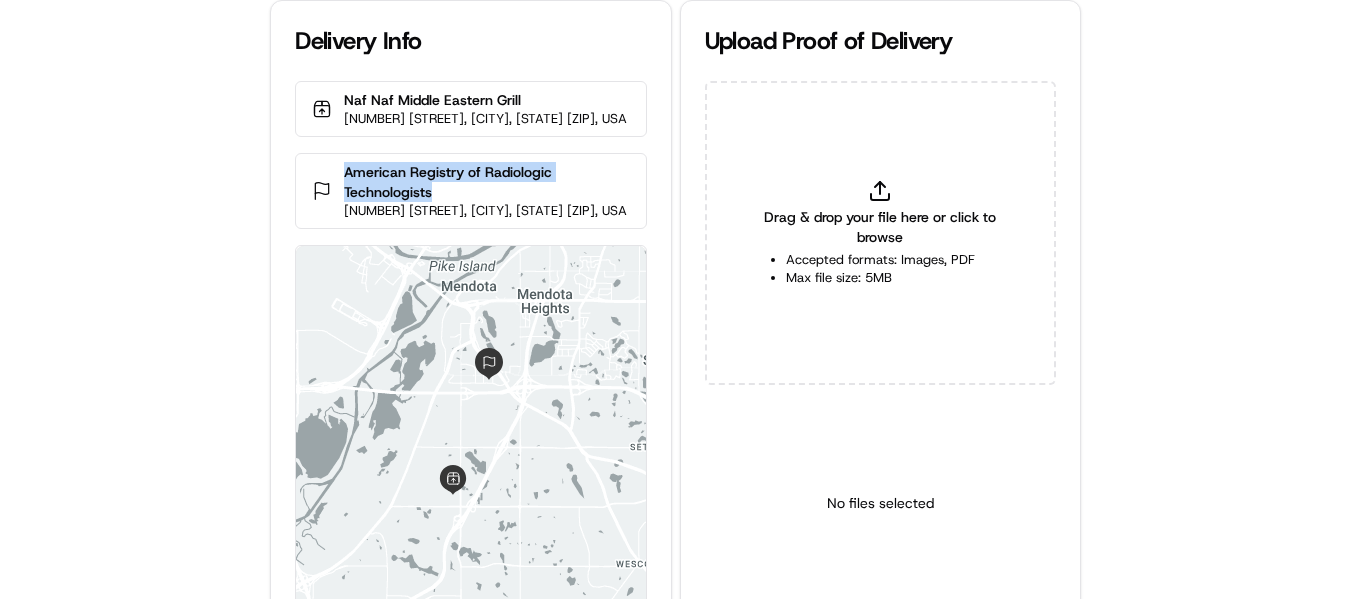drag, startPoint x: 340, startPoint y: 186, endPoint x: 442, endPoint y: 209, distance: 104.56099 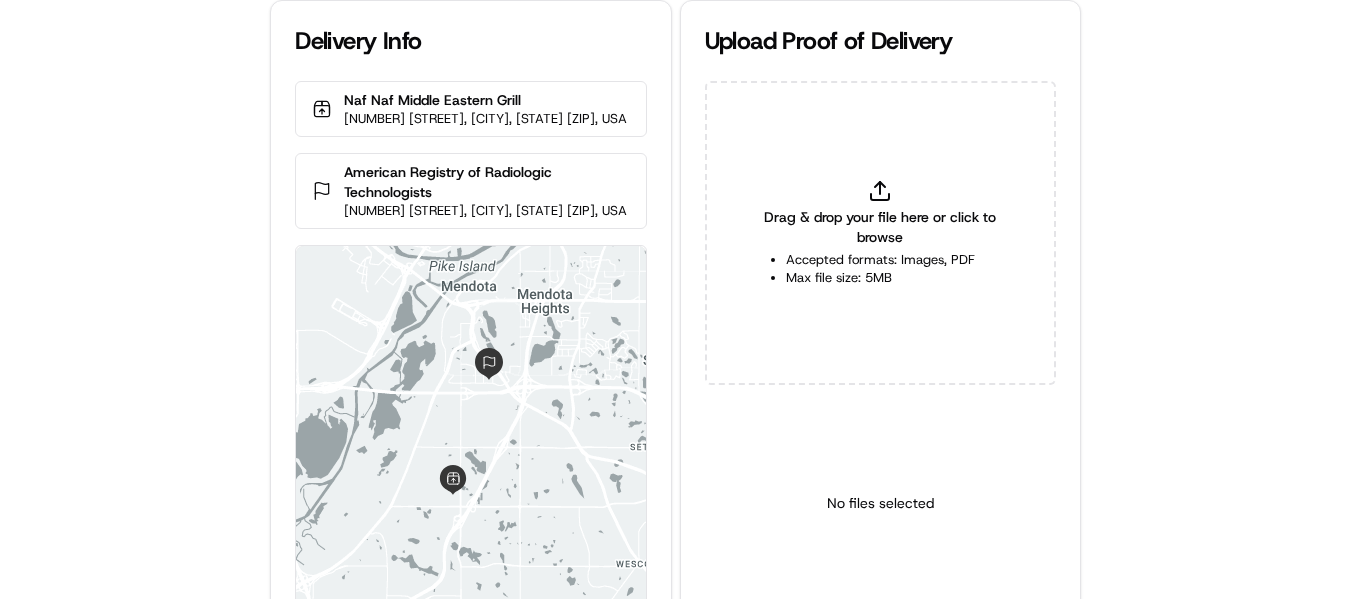 click on "Drag & drop your file here or click to browse Accepted formats: Images, PDF Max file size: 5MB" at bounding box center (880, 233) 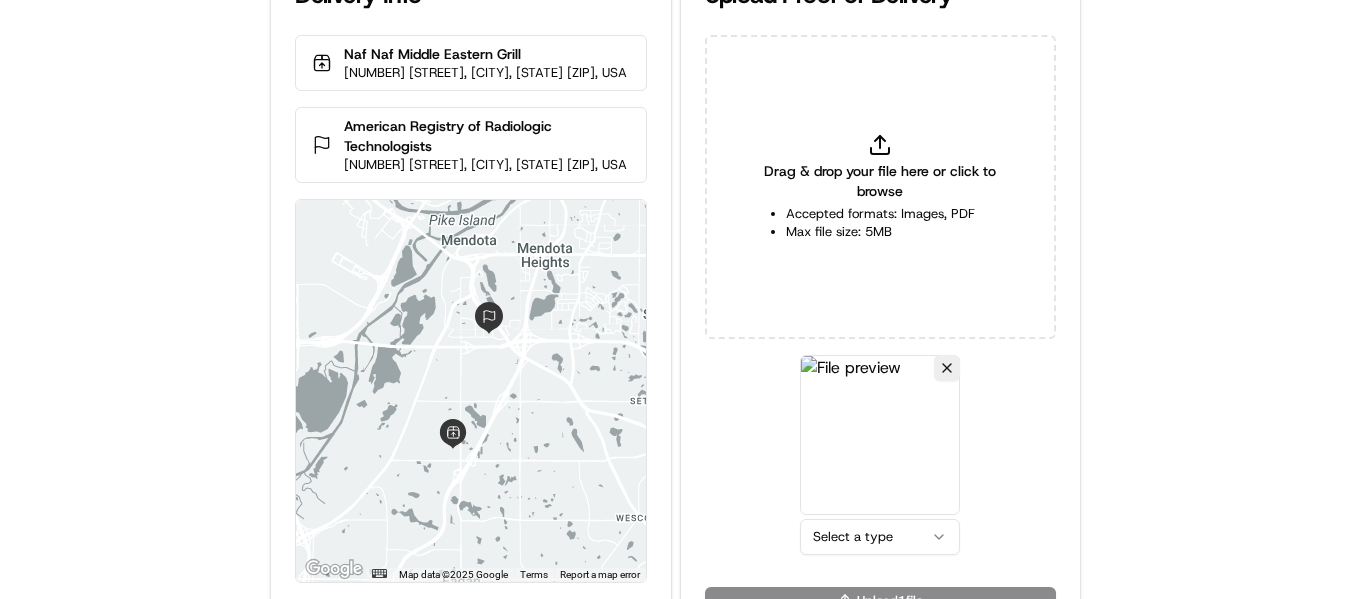 scroll, scrollTop: 87, scrollLeft: 0, axis: vertical 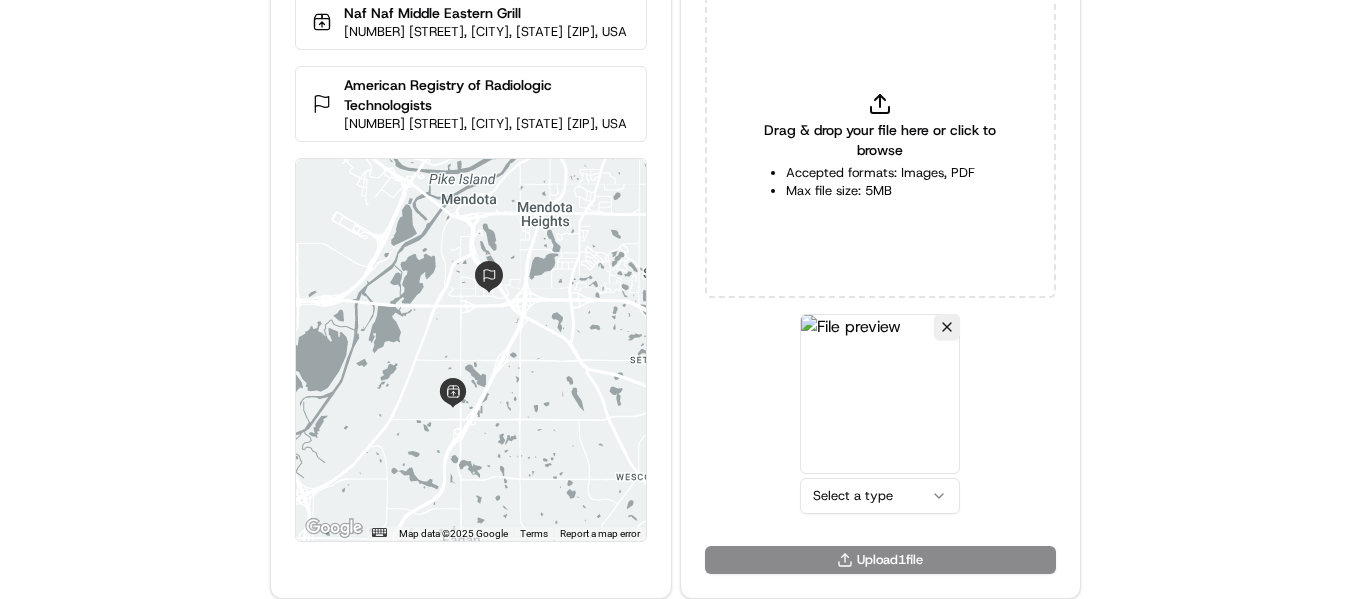 click on "Delivery Info Naf Naf Middle Eastern Grill 3340 Central Park Village Dr #100, Eagan, MN 55121, USA American Registry of Radiologic Technologists   1255 Northland Dr, St Paul, MN 55120, USA ← Move left → Move right ↑ Move up ↓ Move down + Zoom in - Zoom out Home Jump left by 75% End Jump right by 75% Page Up Jump up by 75% Page Down Jump down by 75% Map Data Map data ©2025 Google Map data ©2025 Google 2 km  Click to toggle between metric and imperial units Terms Report a map error Upload Proof of Delivery Drag & drop your file here or click to browse Accepted formats: Images, PDF Max file size: 5MB Select a type   Upload  1  file" at bounding box center [675, 212] 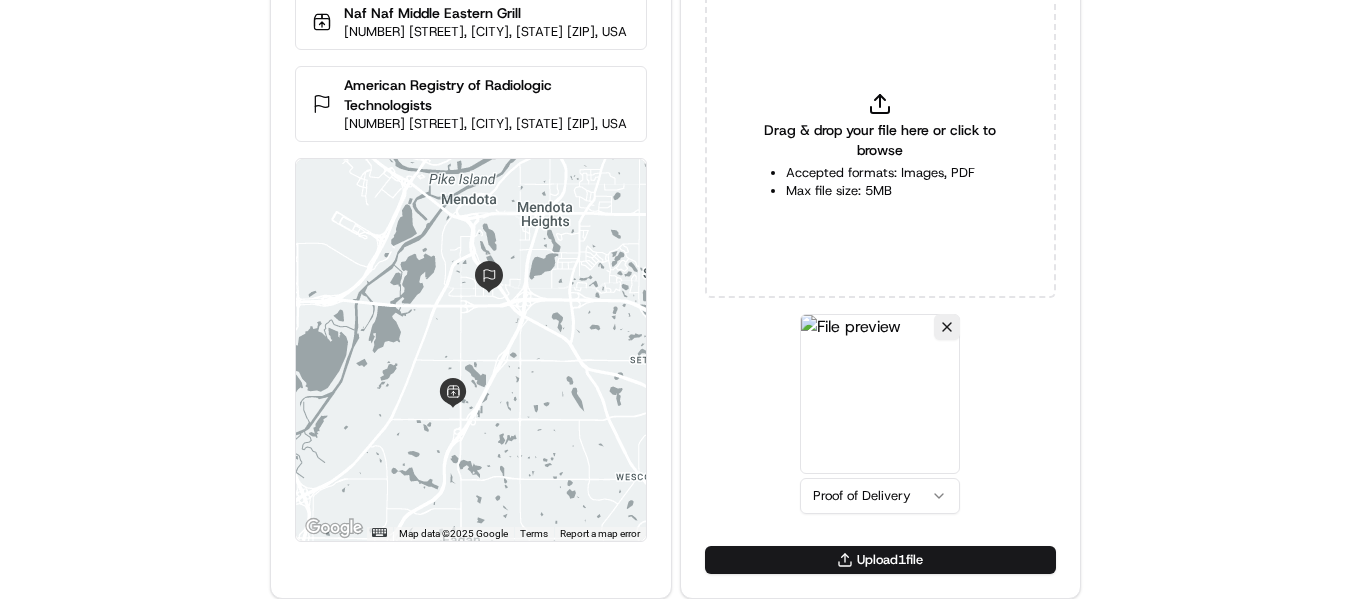 click on "Upload  1  file" at bounding box center (880, 560) 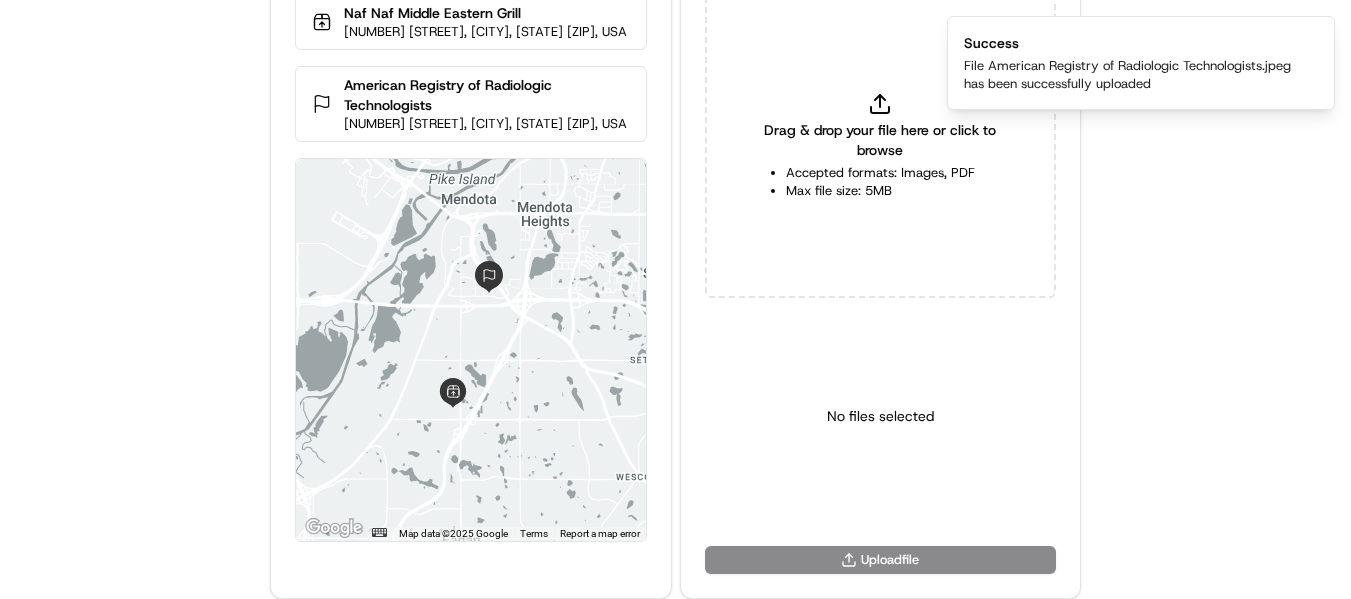 click on "Delivery Info Naf Naf Middle Eastern Grill 3340 Central Park Village Dr #100, Eagan, MN 55121, USA American Registry of Radiologic Technologists   1255 Northland Dr, St Paul, MN 55120, USA ← Move left → Move right ↑ Move up ↓ Move down + Zoom in - Zoom out Home Jump left by 75% End Jump right by 75% Page Up Jump up by 75% Page Down Jump down by 75% Map Data Map data ©2025 Google Map data ©2025 Google 2 km  Click to toggle between metric and imperial units Terms Report a map error Upload Proof of Delivery Drag & drop your file here or click to browse Accepted formats: Images, PDF Max file size: 5MB No files selected   Upload   file" at bounding box center (675, 212) 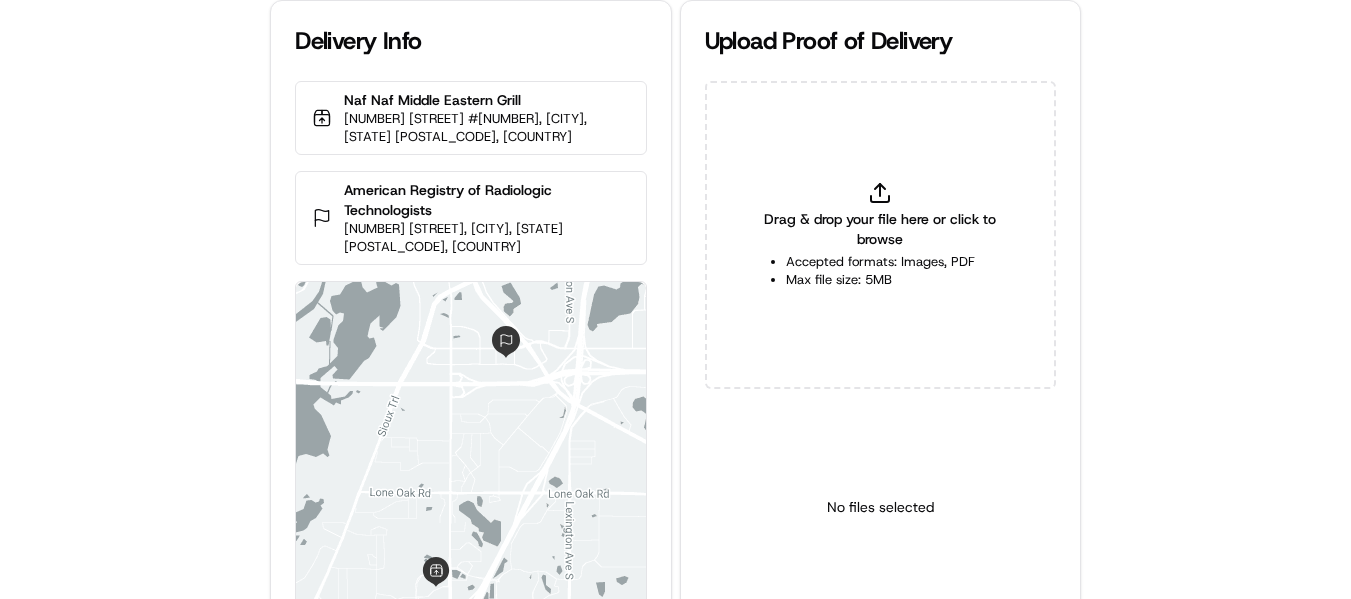 scroll, scrollTop: 0, scrollLeft: 0, axis: both 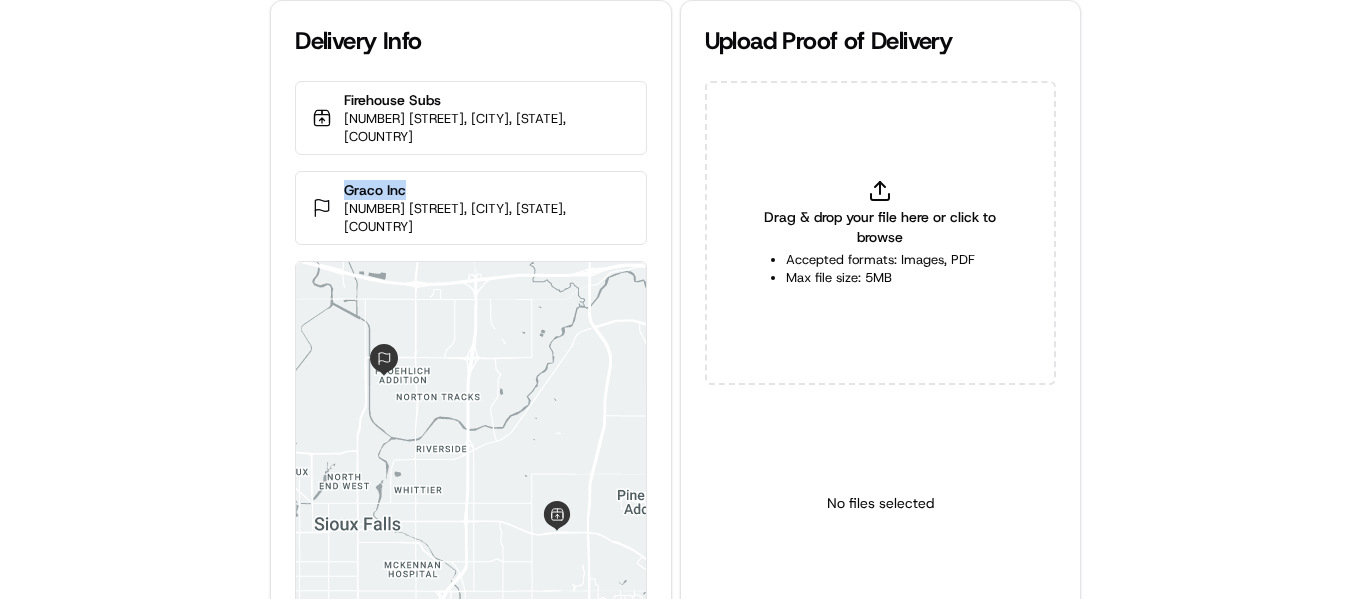 drag, startPoint x: 343, startPoint y: 184, endPoint x: 428, endPoint y: 187, distance: 85.052925 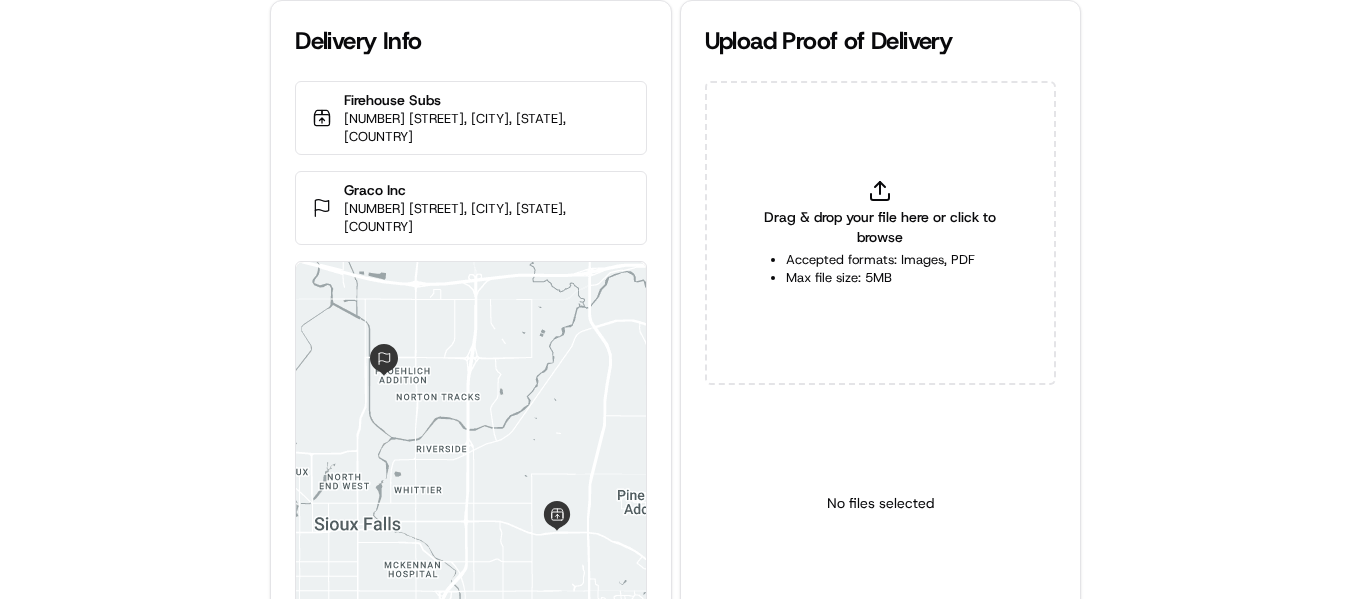 type on "C:\fakepath\delivery 1.jpg" 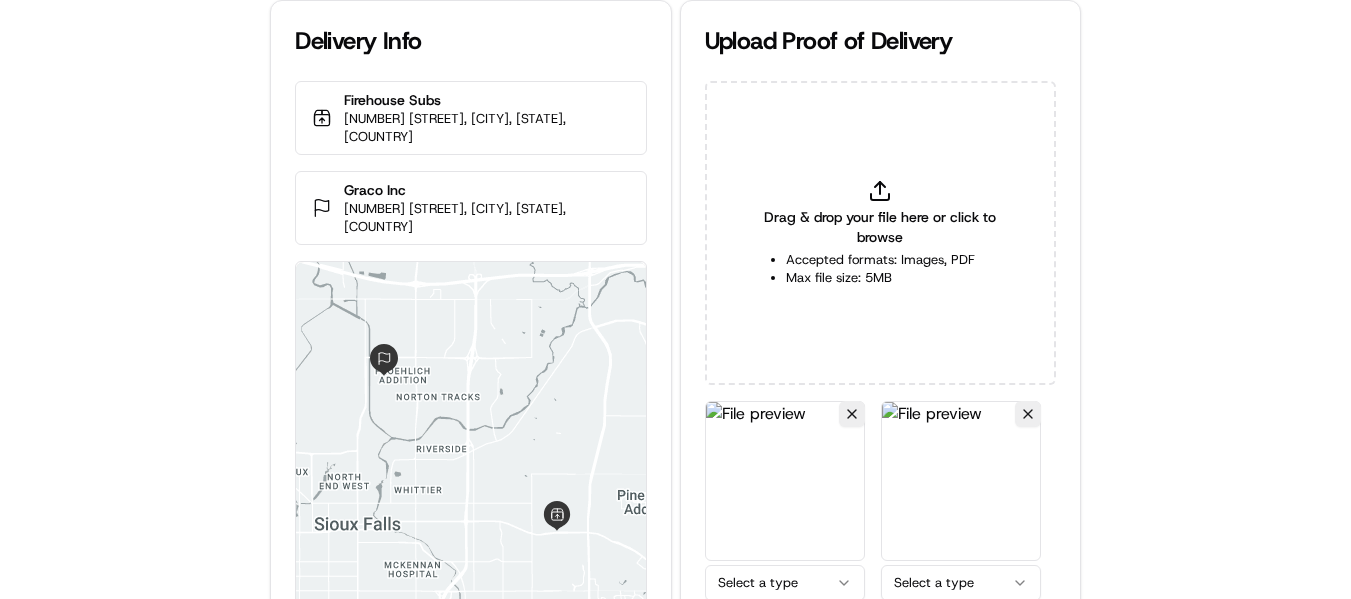 scroll, scrollTop: 87, scrollLeft: 0, axis: vertical 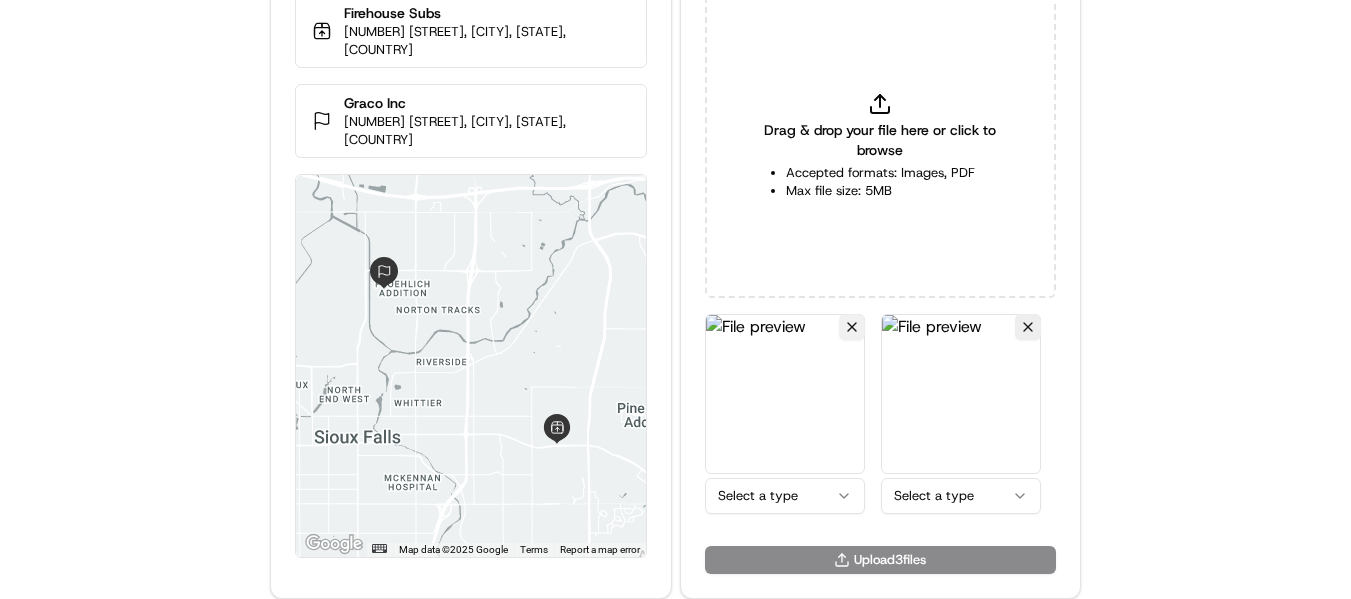 click at bounding box center [852, 327] 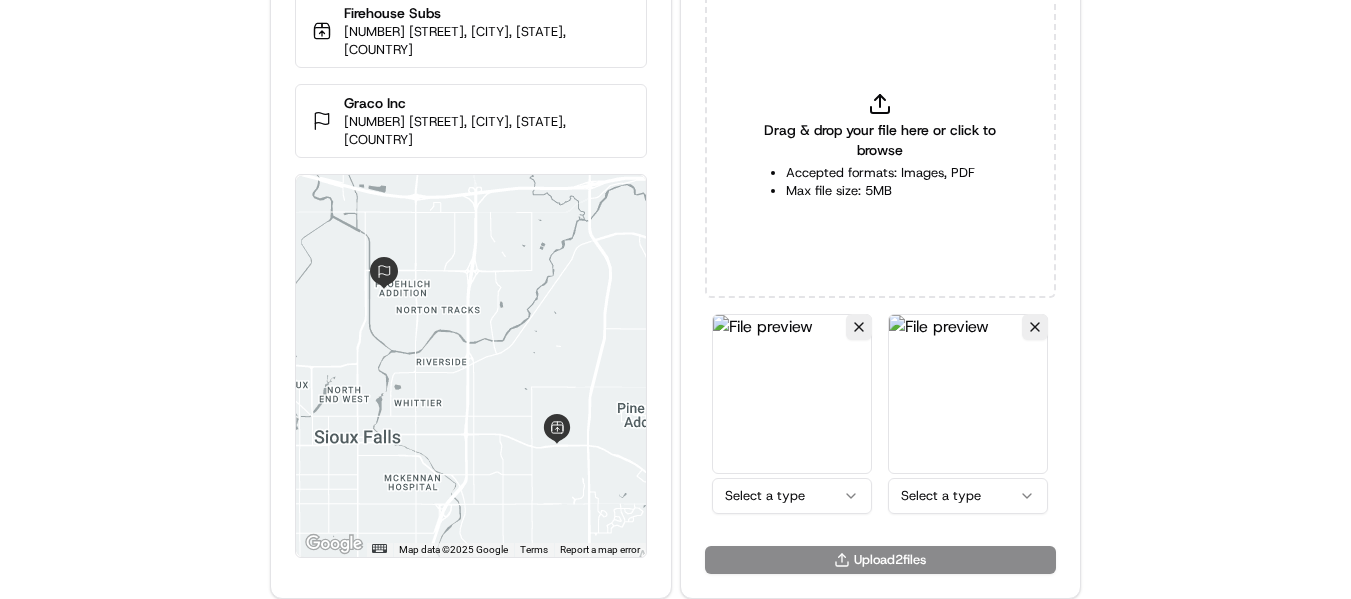 click on "Delivery Info Firehouse Subs 5200 E Arrowhead Pkwy, Sioux Falls, SD 57110, USA Graco Inc   3401 N 4th Ave, Sioux Falls, SD 57104, USA ← Move left → Move right ↑ Move up ↓ Move down + Zoom in - Zoom out Home Jump left by 75% End Jump right by 75% Page Up Jump up by 75% Page Down Jump down by 75% Map Data Map data ©2025 Google Map data ©2025 Google 2 km  Click to toggle between metric and imperial units Terms Report a map error Upload Proof of Delivery Drag & drop your file here or click to browse Accepted formats: Images, PDF Max file size: 5MB Select a type Select a type   Upload  2  file s" at bounding box center (675, 212) 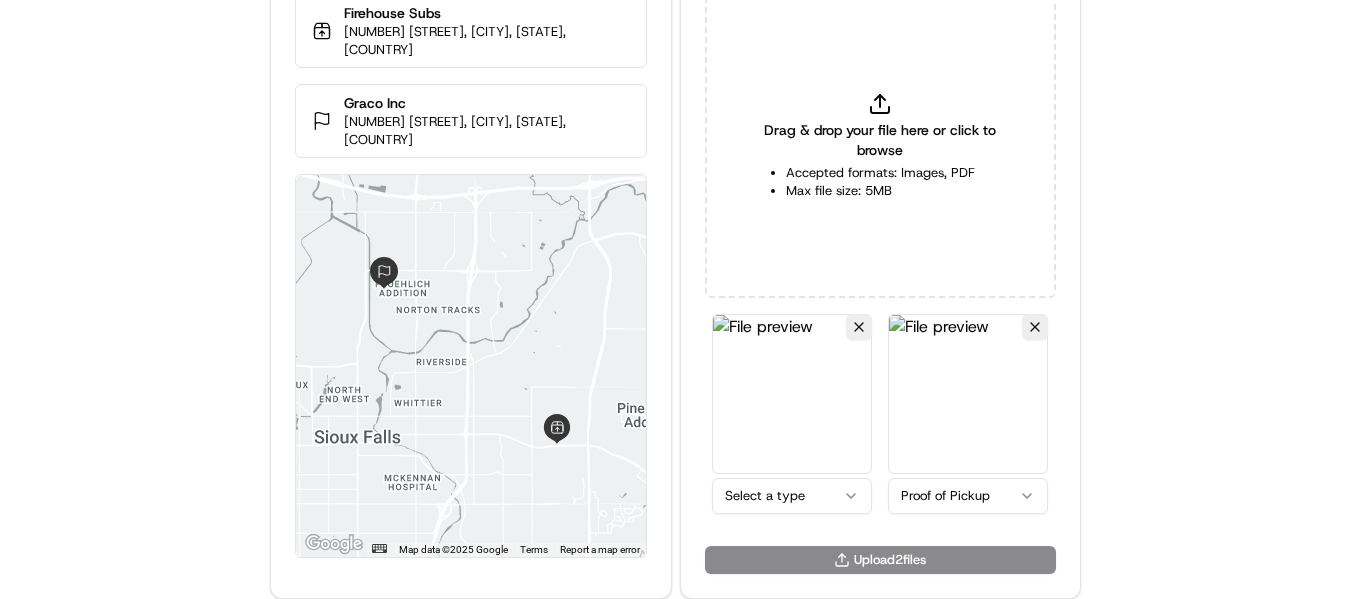 click on "Delivery Info Firehouse Subs 5200 E Arrowhead Pkwy, Sioux Falls, SD 57110, USA Graco Inc   3401 N 4th Ave, Sioux Falls, SD 57104, USA ← Move left → Move right ↑ Move up ↓ Move down + Zoom in - Zoom out Home Jump left by 75% End Jump right by 75% Page Up Jump up by 75% Page Down Jump down by 75% Map Data Map data ©2025 Google Map data ©2025 Google 2 km  Click to toggle between metric and imperial units Terms Report a map error Upload Proof of Delivery Drag & drop your file here or click to browse Accepted formats: Images, PDF Max file size: 5MB Select a type Proof of Pickup   Upload  2  file s" at bounding box center [675, 212] 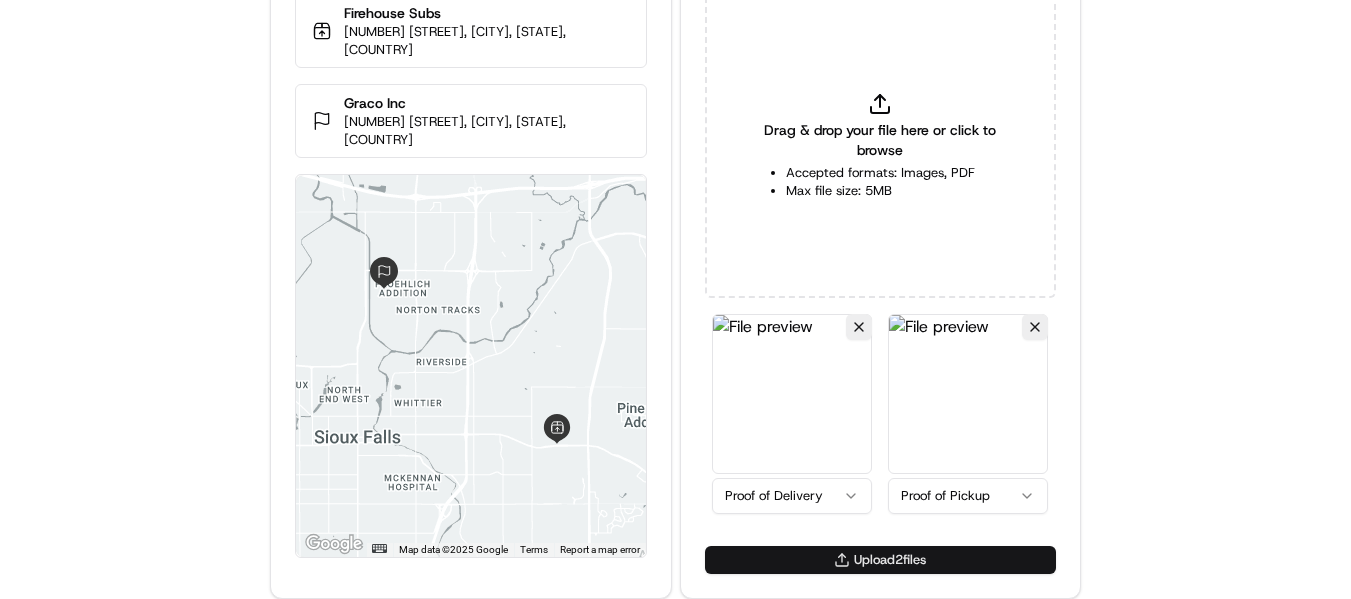 click on "Upload  2  file s" at bounding box center [880, 560] 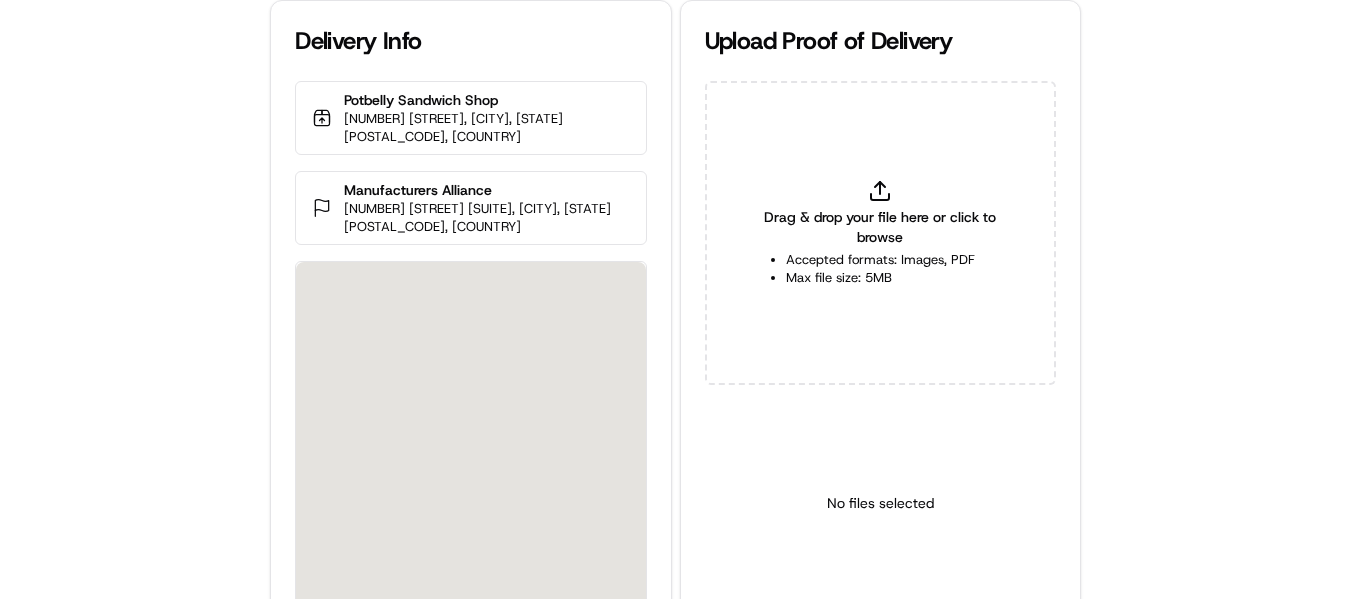 scroll, scrollTop: 0, scrollLeft: 0, axis: both 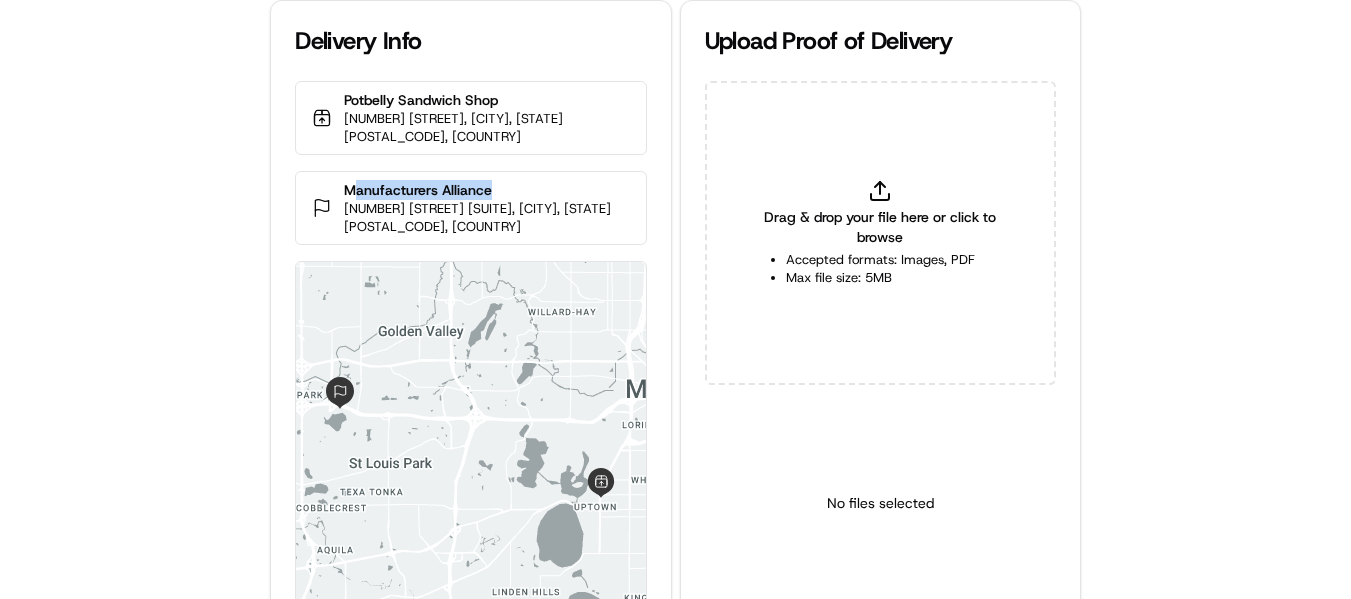 copy on "anufacturers Alliance" 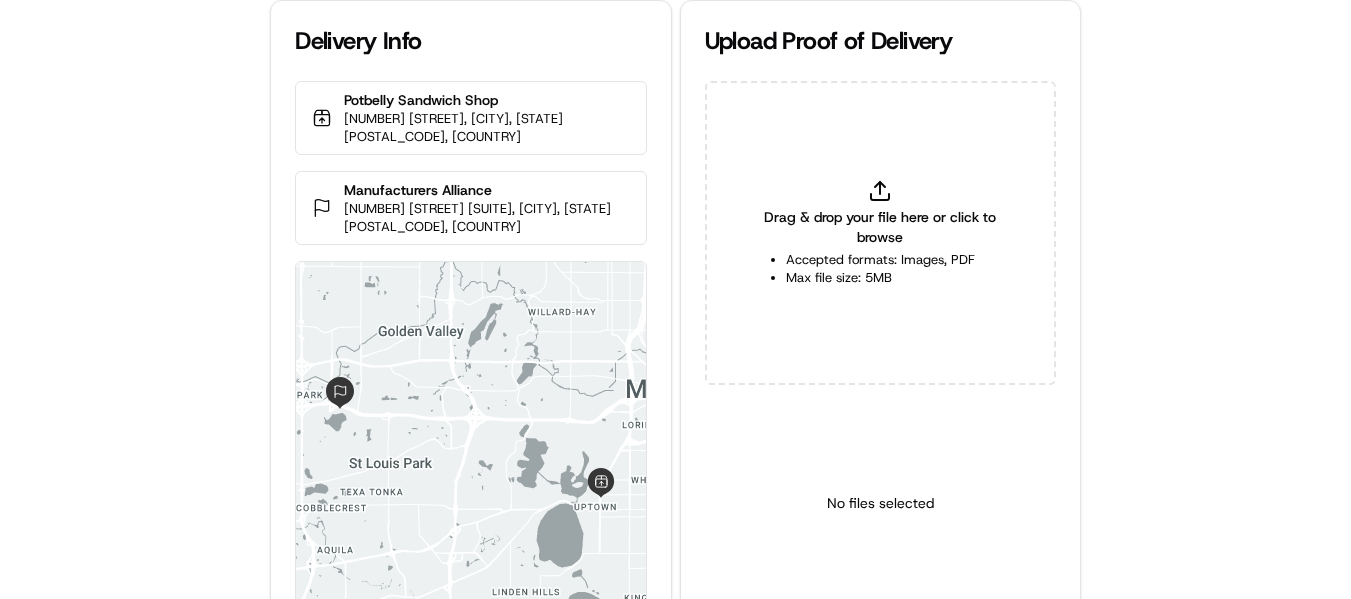 click on "Manufacturers Alliance" at bounding box center [486, 190] 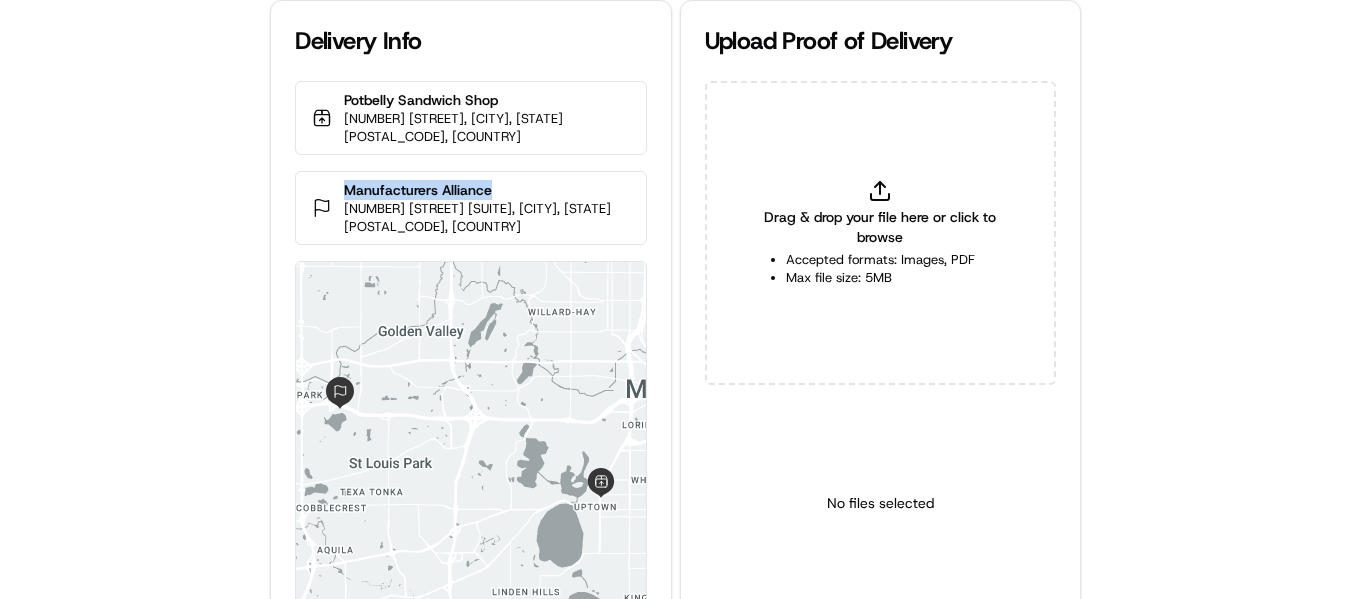 drag, startPoint x: 399, startPoint y: 187, endPoint x: 500, endPoint y: 186, distance: 101.00495 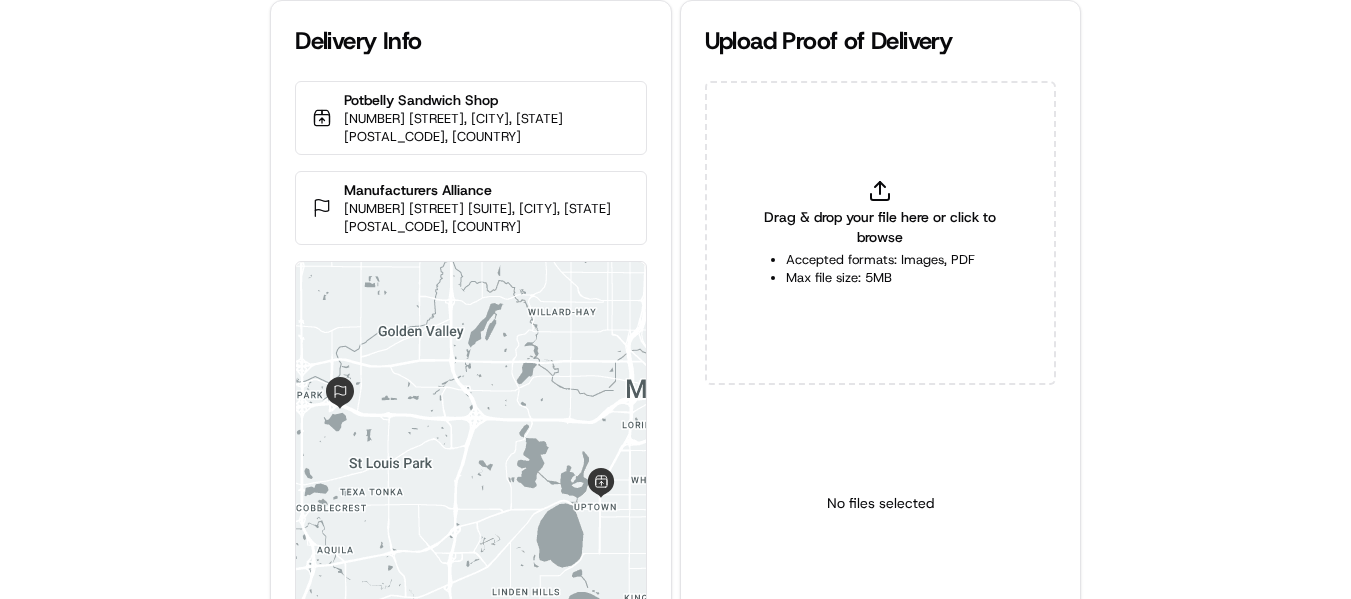 type on "C:\fakepath\Manufacturers Alliance pu.jpg" 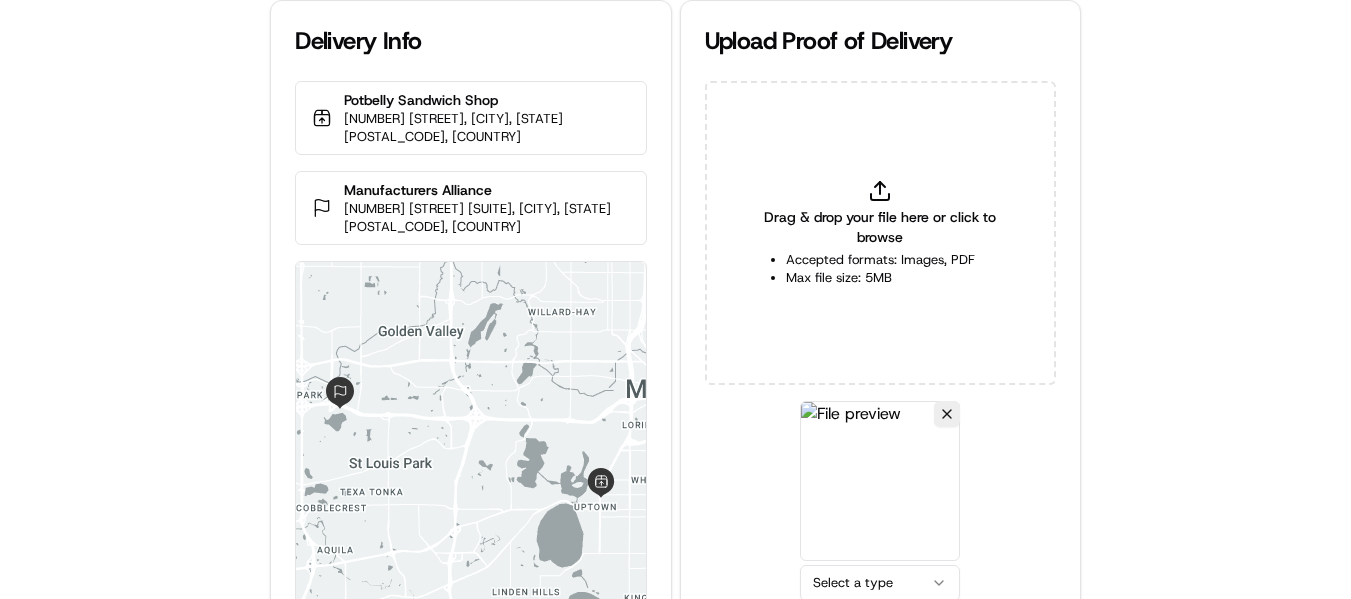click 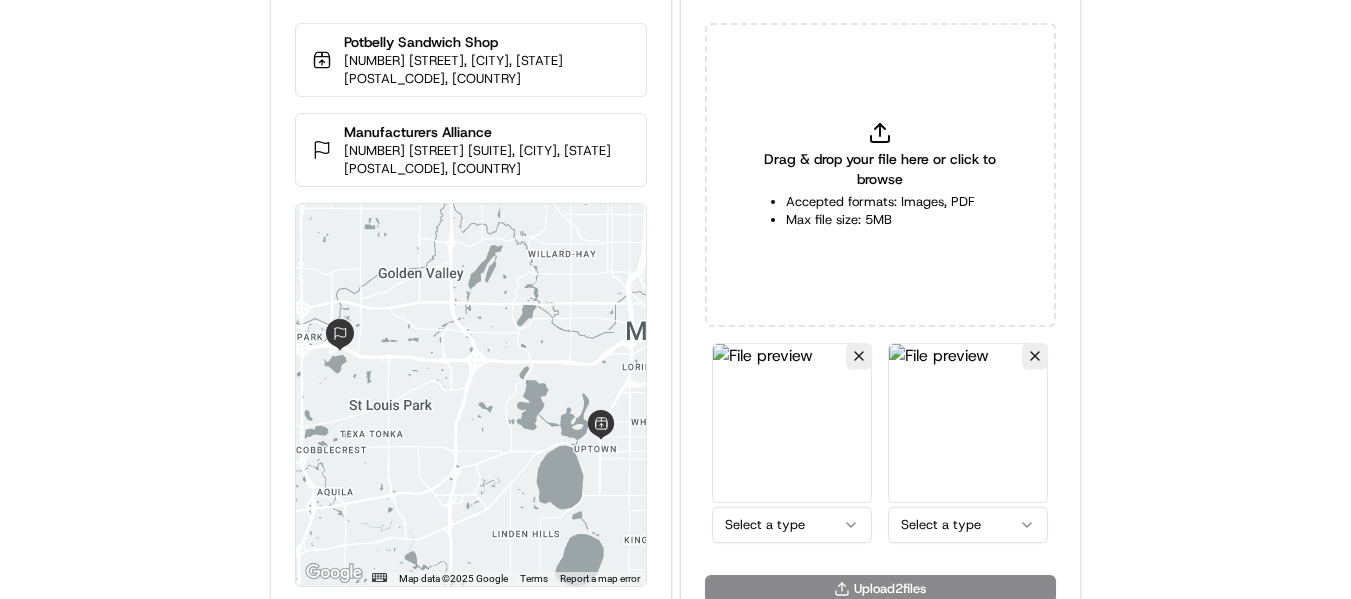 scroll, scrollTop: 87, scrollLeft: 0, axis: vertical 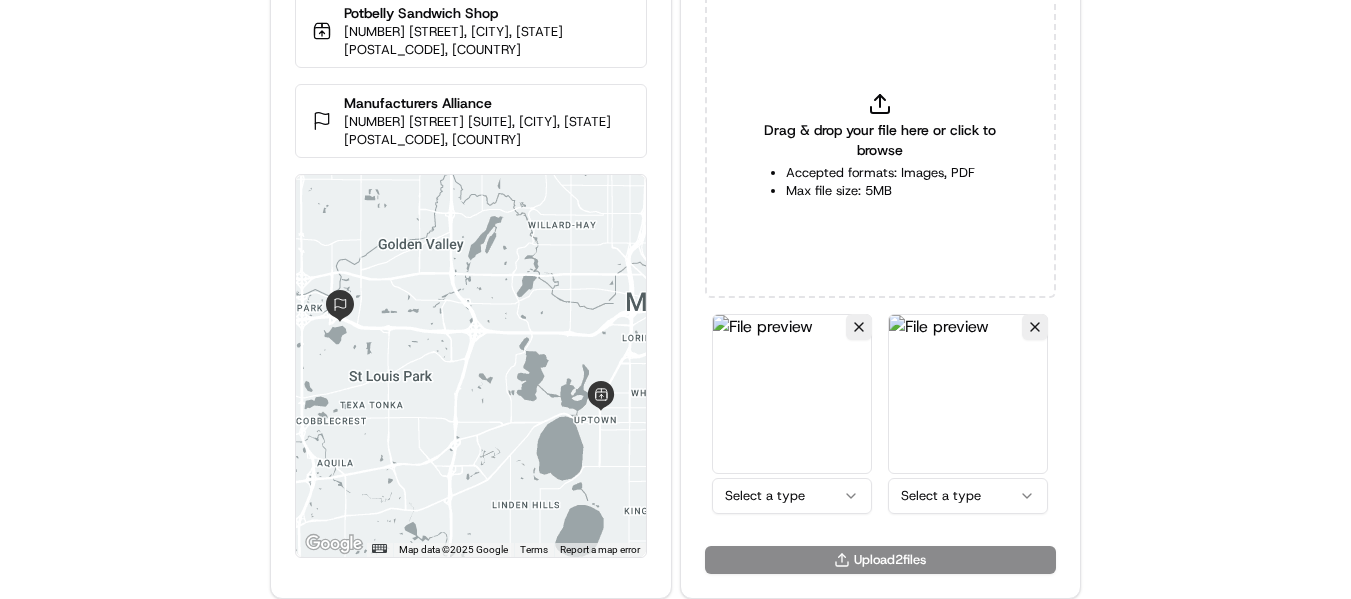 click on "Delivery Info Potbelly Sandwich Shop [NUMBER] [STREET], [CITY], [STATE] [POSTAL_CODE], [COUNTRY] Manufacturers Alliance   [NUMBER] [STREET] [SUITE], [CITY], [STATE] [POSTAL_CODE], [COUNTRY] ← Move left → Move right ↑ Move up ↓ Move down + Zoom in - Zoom out Home Jump left by 75% End Jump right by 75% Page Up Jump up by 75% Page Down Jump down by 75% Map Data Map data ©2025 Google Map data ©2025 Google 2 km  Click to toggle between metric and imperial units Terms Report a map error Upload Proof of Delivery Drag & drop your file here or click to browse Accepted formats: Images, PDF Max file size: 5MB Select a type Select a type   Upload  2  file s" at bounding box center (675, 212) 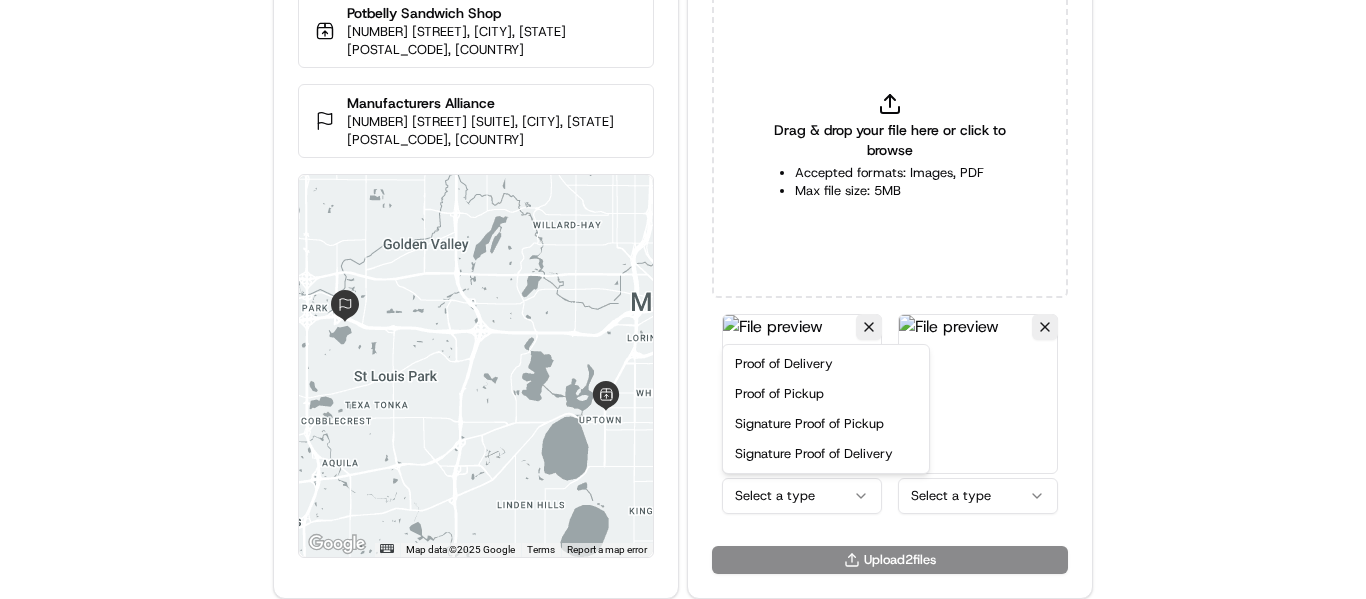 drag, startPoint x: 807, startPoint y: 397, endPoint x: 845, endPoint y: 448, distance: 63.600315 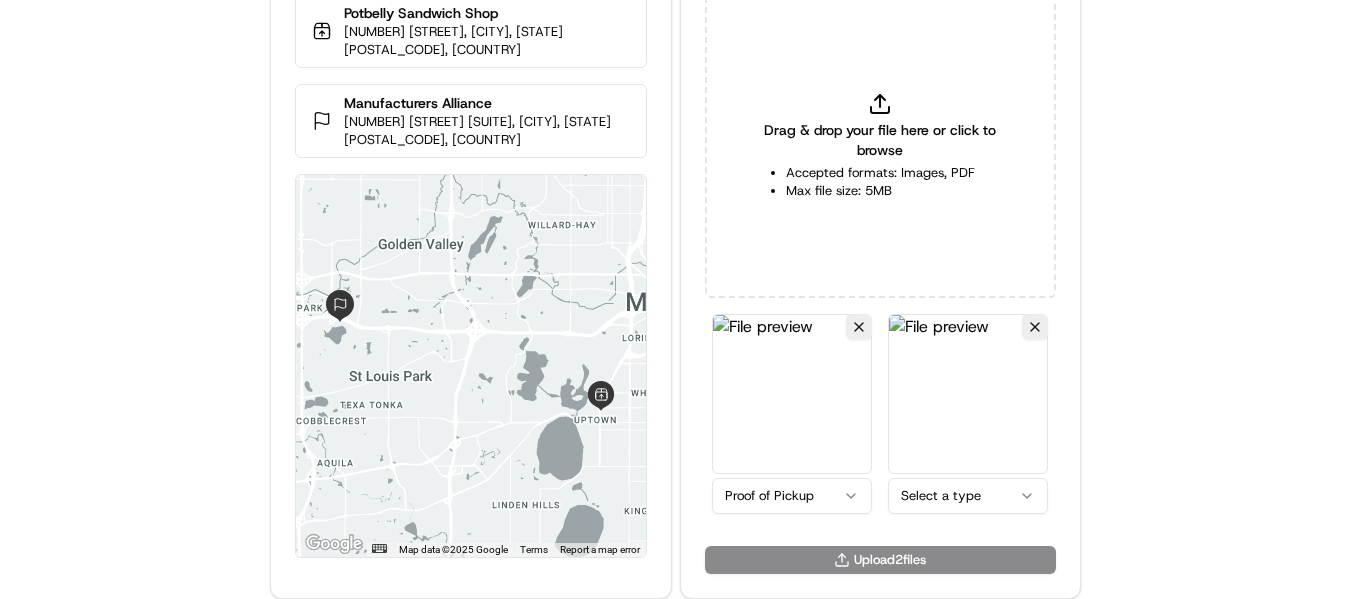 click on "Delivery Info Potbelly Sandwich Shop [NUMBER] [STREET], [CITY], [STATE] [POSTAL_CODE], [COUNTRY] Manufacturers Alliance   [NUMBER] [STREET] [SUITE], [CITY], [STATE] [POSTAL_CODE], [COUNTRY] ← Move left → Move right ↑ Move up ↓ Move down + Zoom in - Zoom out Home Jump left by 75% End Jump right by 75% Page Up Jump up by 75% Page Down Jump down by 75% Map Data Map data ©2025 Google Map data ©2025 Google 2 km  Click to toggle between metric and imperial units Terms Report a map error Upload Proof of Delivery Drag & drop your file here or click to browse Accepted formats: Images, PDF Max file size: 5MB Proof of Pickup Select a type   Upload  2  file s" at bounding box center [675, 212] 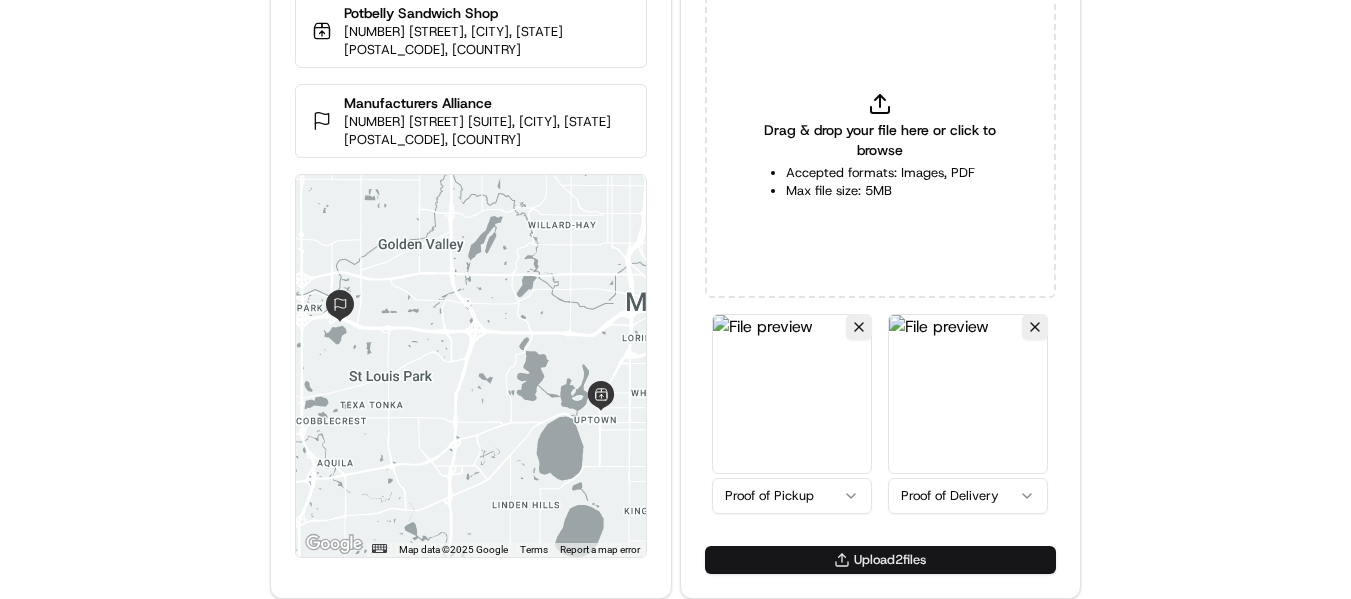 click on "Upload  2  file s" at bounding box center [880, 560] 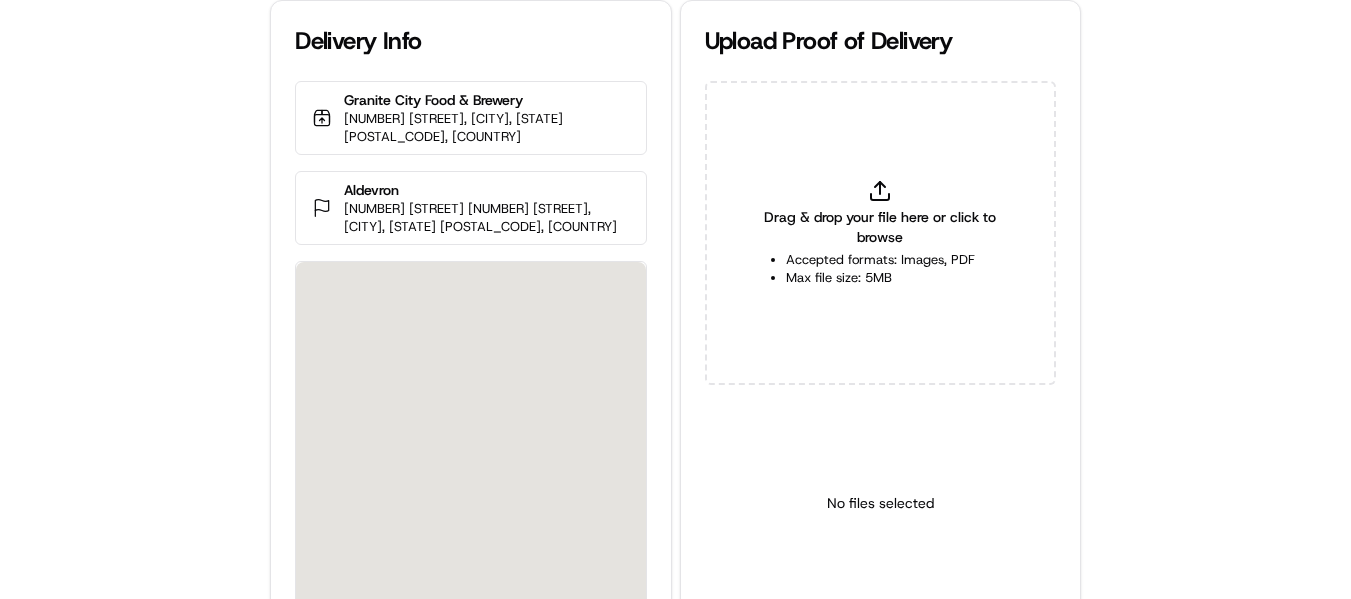 scroll, scrollTop: 0, scrollLeft: 0, axis: both 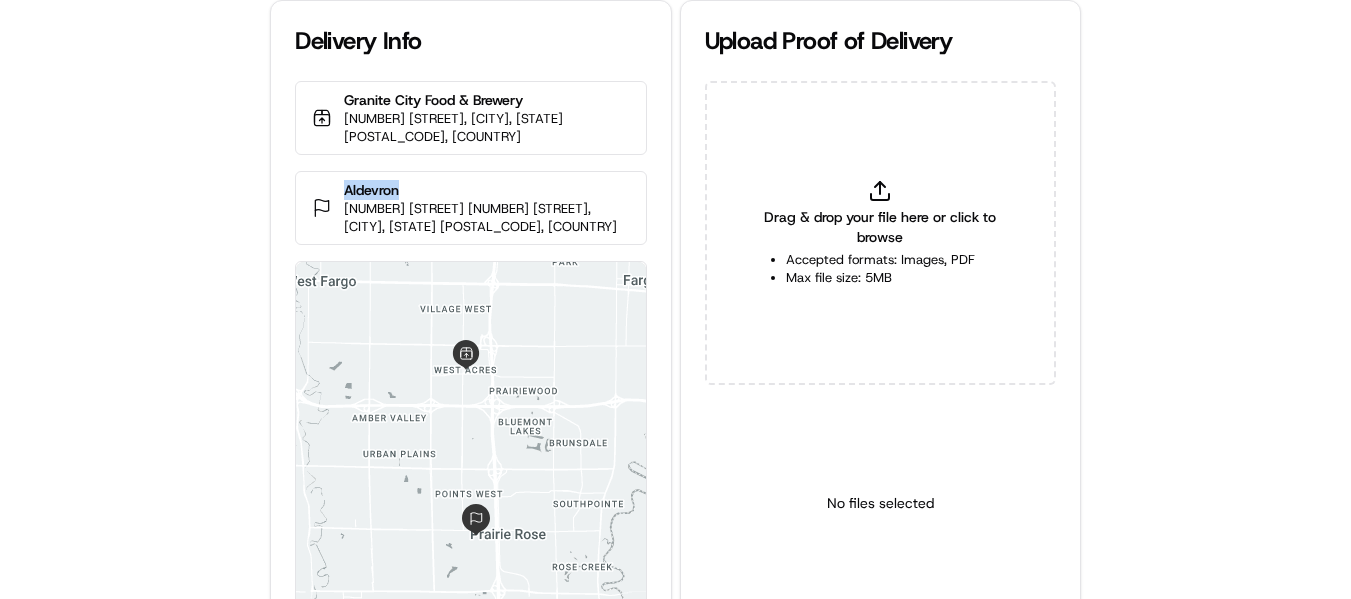 drag, startPoint x: 329, startPoint y: 167, endPoint x: 431, endPoint y: 171, distance: 102.0784 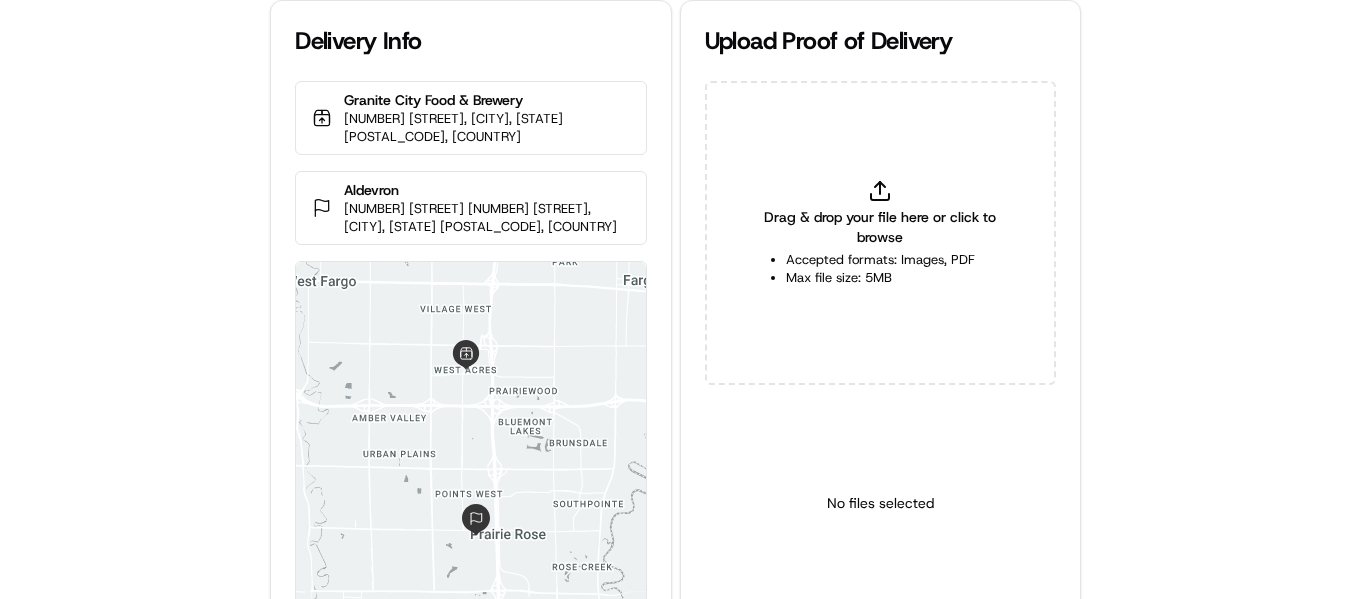 click on "Drag & drop your file here or click to browse Accepted formats: Images, PDF Max file size: 5MB" at bounding box center [880, 233] 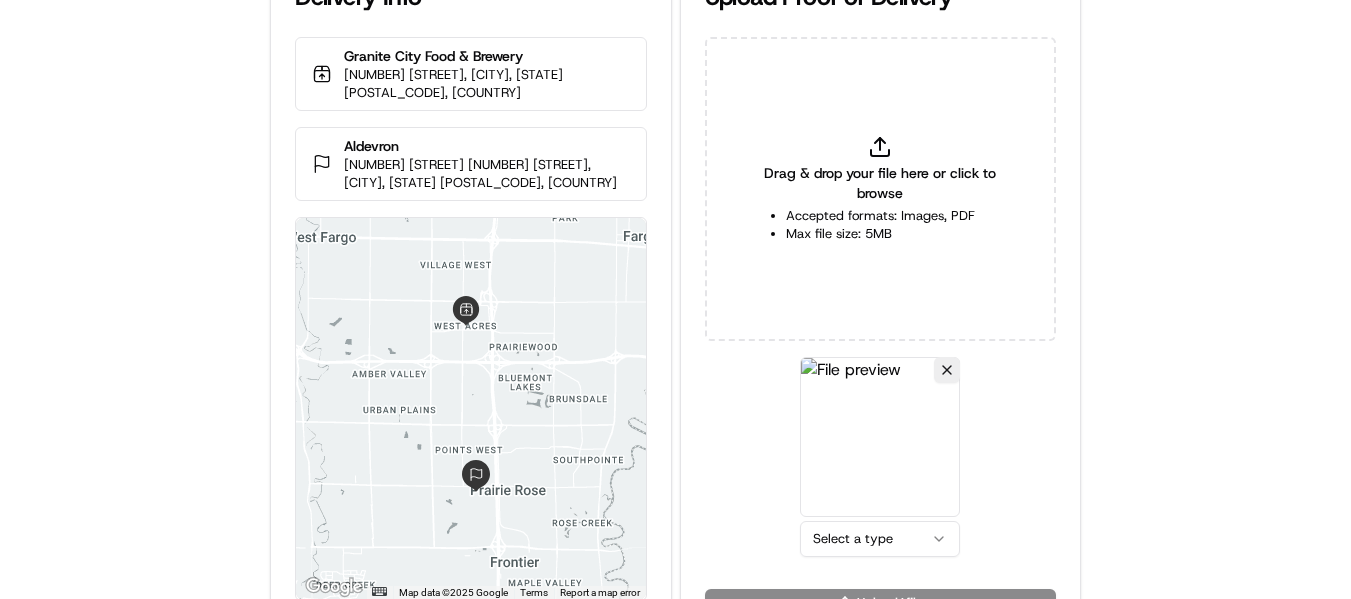 scroll, scrollTop: 87, scrollLeft: 0, axis: vertical 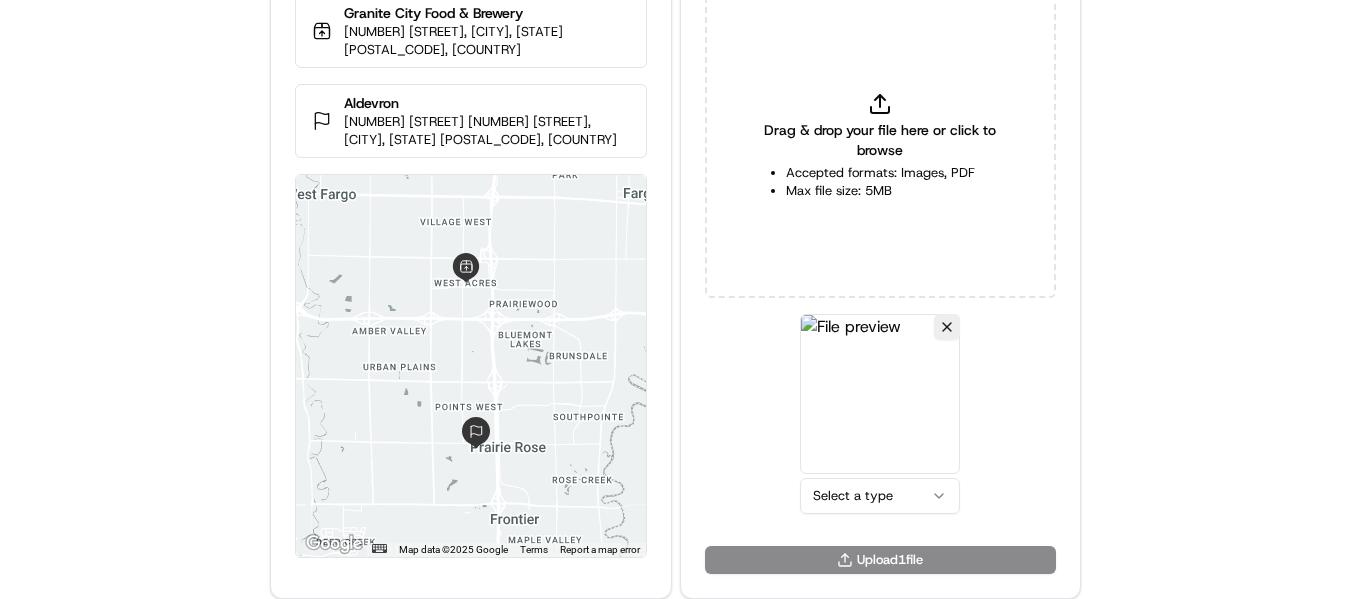 click on "Delivery Info Granite City Food & Brewery 1636 42nd St S, Fargo, ND 58103, USA Aldevron   4055 41st Ave S 4055 41st, Fargo, ND 58104, USA ← Move left → Move right ↑ Move up ↓ Move down + Zoom in - Zoom out Home Jump left by 75% End Jump right by 75% Page Up Jump up by 75% Page Down Jump down by 75% Map Data Map data ©2025 Google Map data ©2025 Google 2 km  Click to toggle between metric and imperial units Terms Report a map error Upload Proof of Delivery Drag & drop your file here or click to browse Accepted formats: Images, PDF Max file size: 5MB Select a type   Upload  1  file" at bounding box center [675, 212] 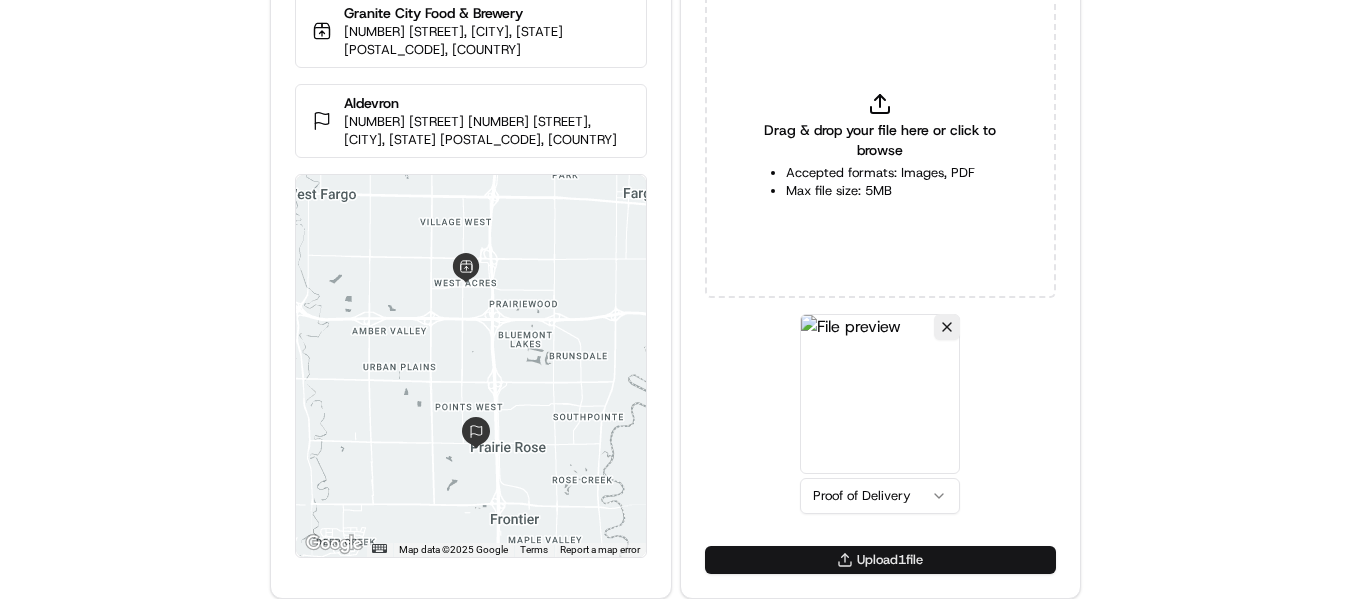 click on "Upload  1  file" at bounding box center (880, 560) 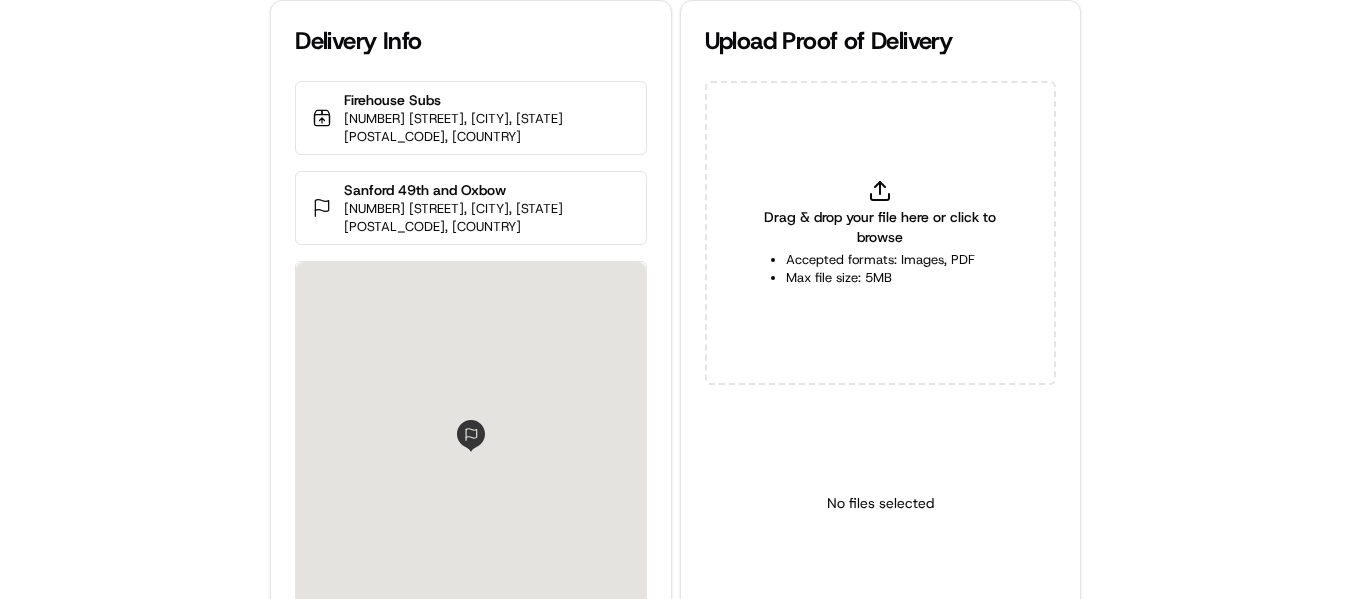scroll, scrollTop: 0, scrollLeft: 0, axis: both 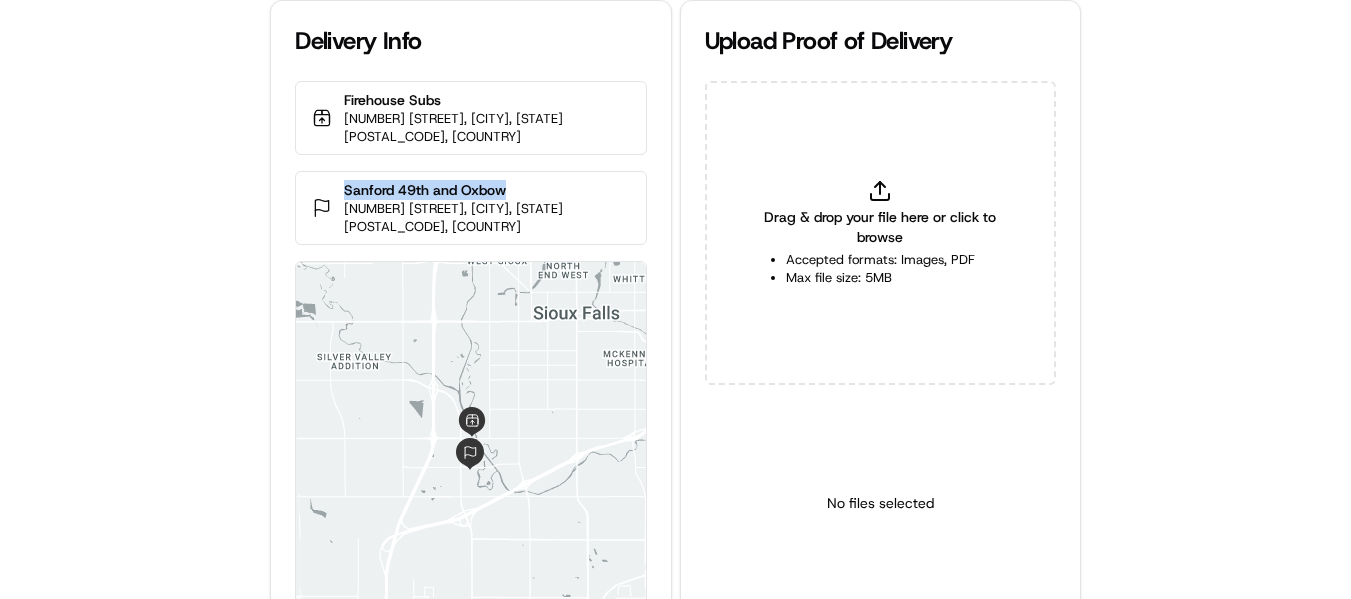 drag, startPoint x: 344, startPoint y: 172, endPoint x: 656, endPoint y: 157, distance: 312.36038 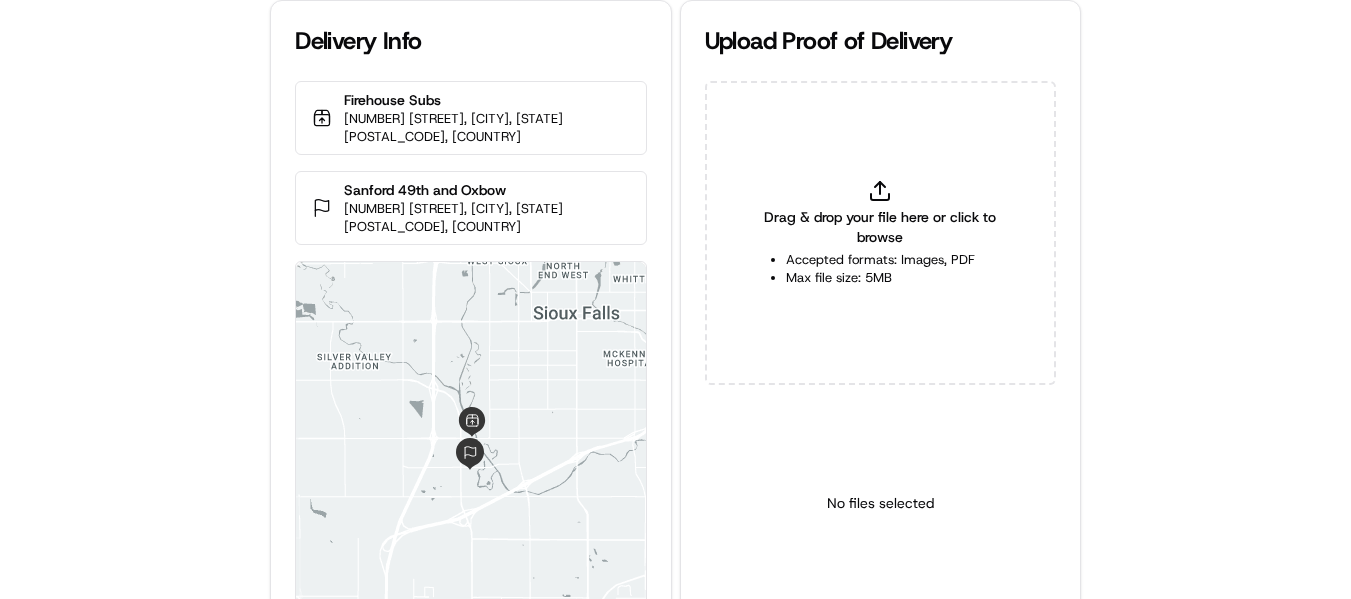 type on "C:\fakepath\Sanford 49th and Oxbow pick up.jpg" 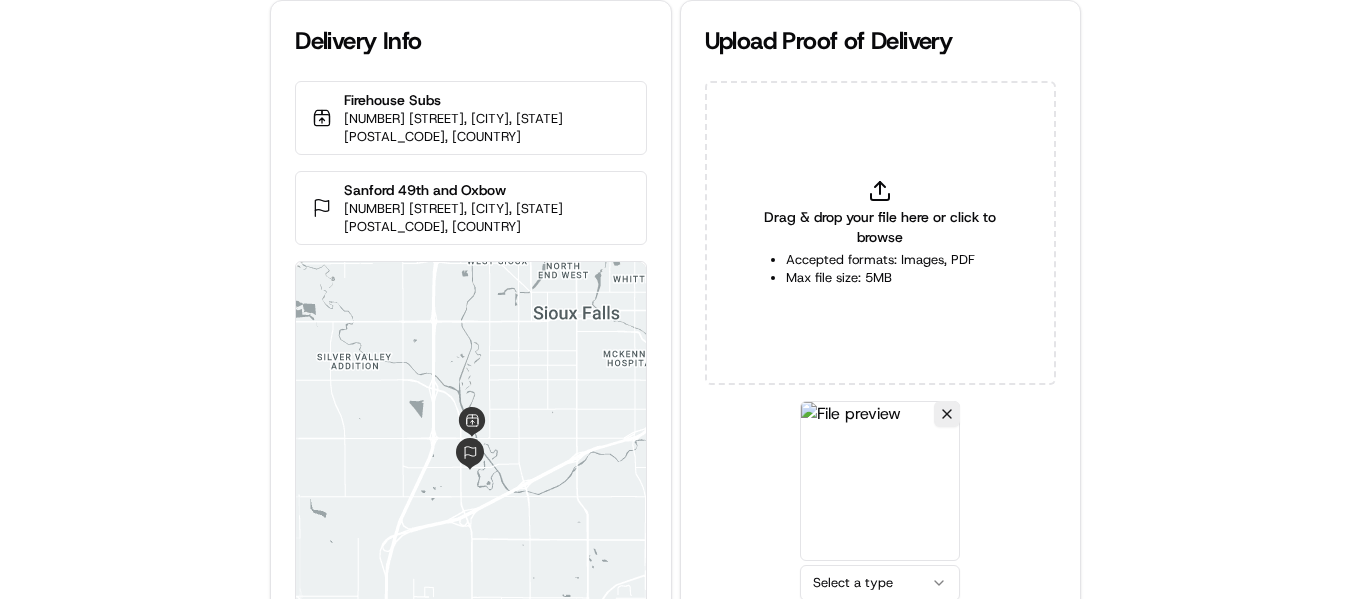 click on "Delivery Info Firehouse Subs [NUMBER] [STREET], [CITY], [STATE] [POSTAL_CODE], [COUNTRY] Sanford 49th and Oxbow   [NUMBER] [STREET], [CITY], [STATE] [POSTAL_CODE], [COUNTRY] ← Move left → Move right ↑ Move up ↓ Move down + Zoom in - Zoom out Home Jump left by 75% End Jump right by 75% Page Up Jump up by 75% Page Down Jump down by 75% Map Data Map data ©2025 Google Map data ©2025 Google 2 km  Click to toggle between metric and imperial units Terms Report a map error Upload Proof of Delivery Drag & drop your file here or click to browse Accepted formats: Images, PDF Max file size: 5MB Select a type   Upload  1  file" at bounding box center (675, 299) 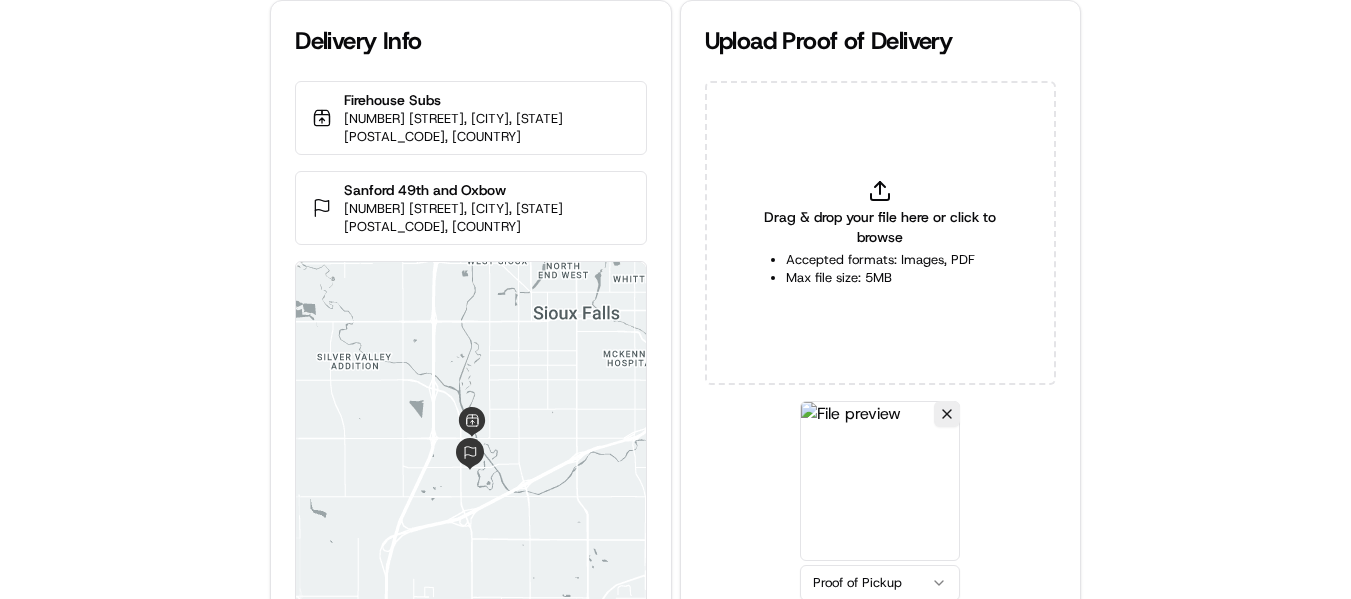 click 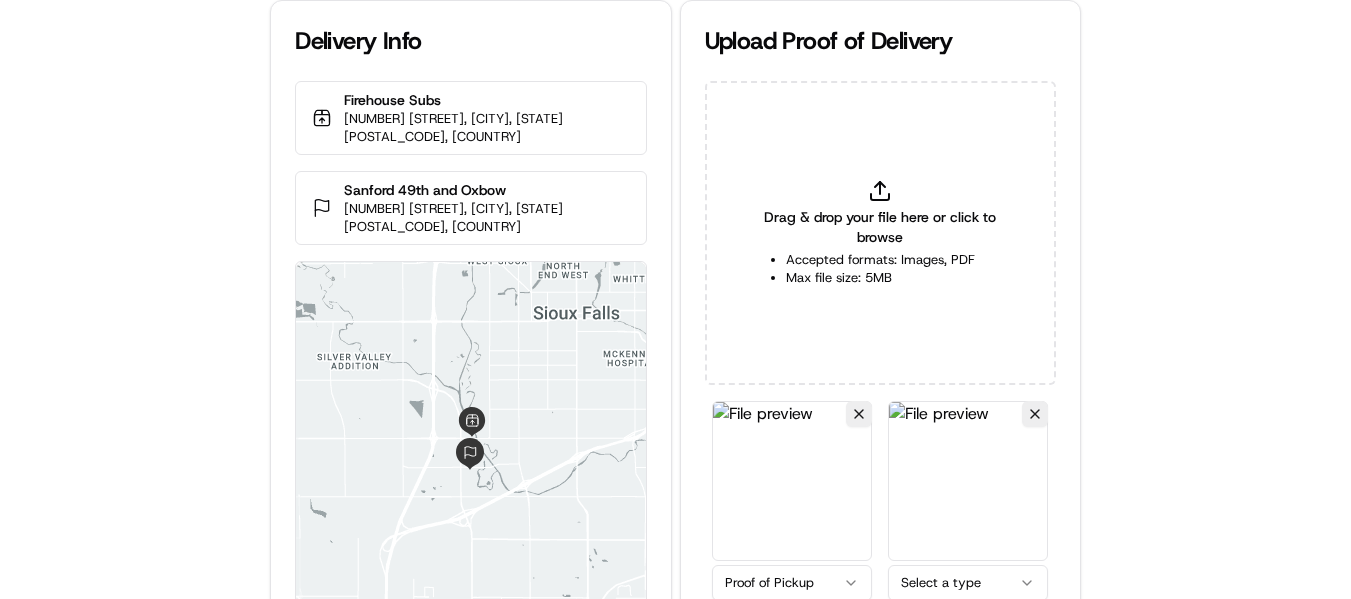 click 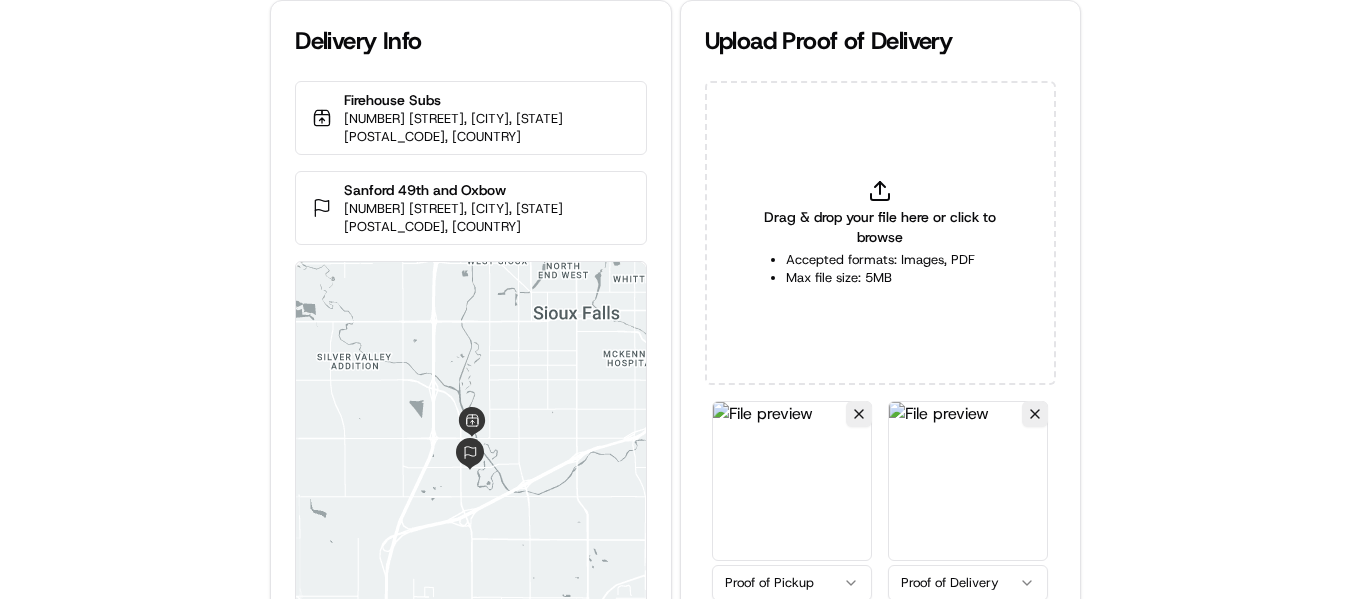 click 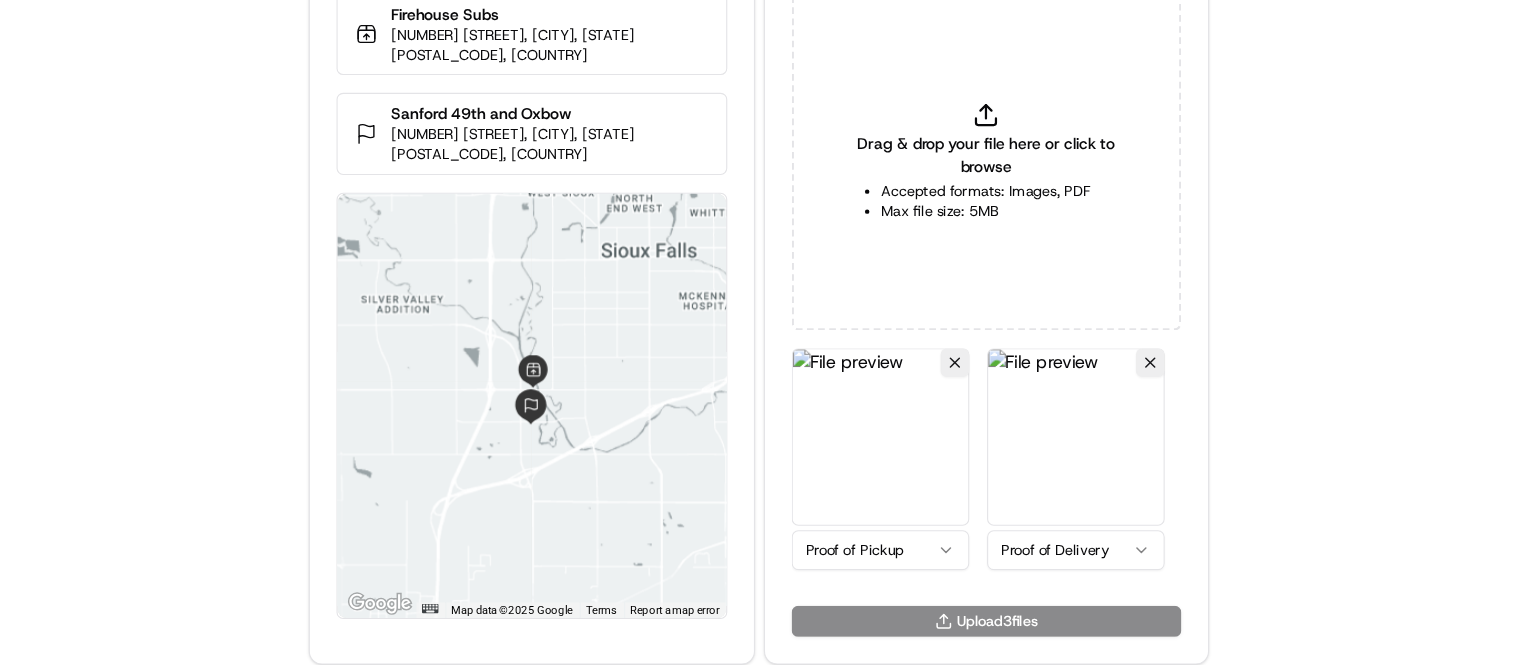 scroll, scrollTop: 0, scrollLeft: 0, axis: both 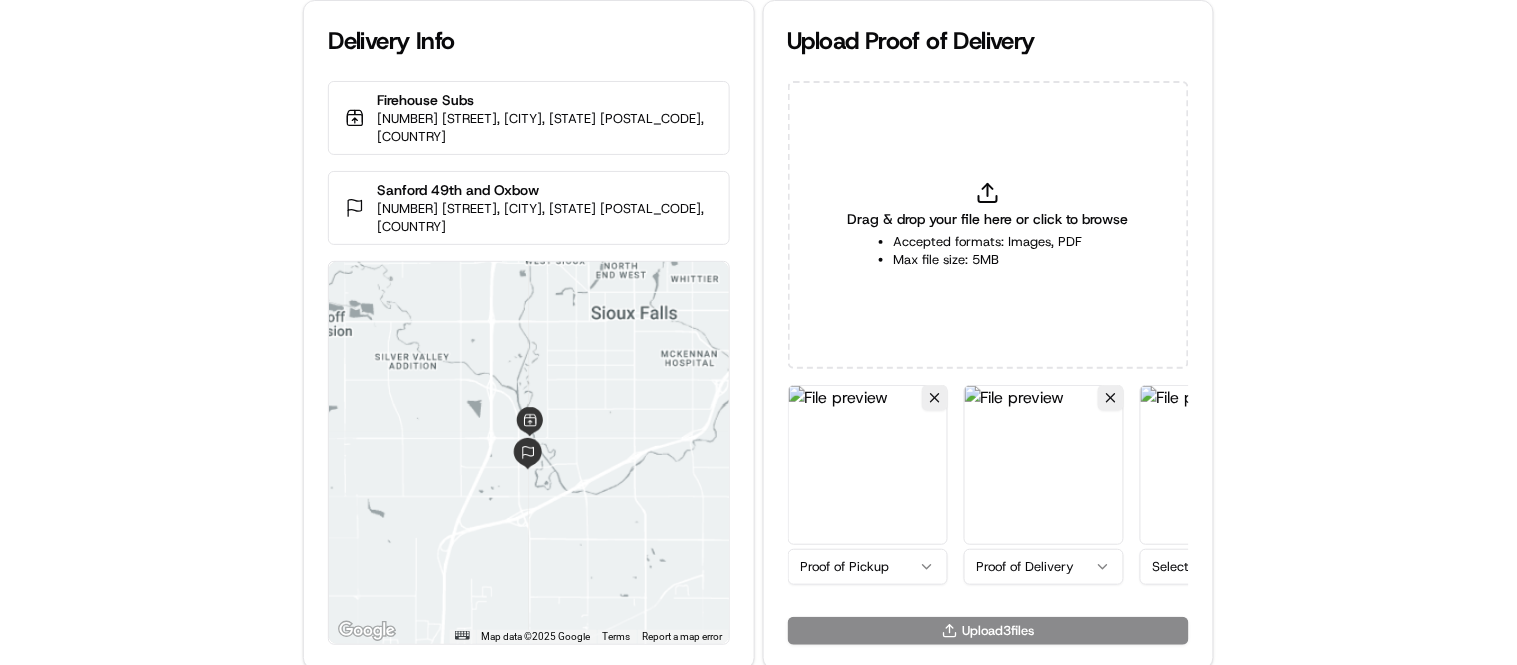 click on "Delivery Info Firehouse Subs 3504 W 41st St, Sioux Falls, SD 57106, USA Sanford 49th and Oxbow   3401 W 49th St, Sioux Falls, SD 57106, USA ← Move left → Move right ↑ Move up ↓ Move down + Zoom in - Zoom out Home Jump left by 75% End Jump right by 75% Page Up Jump up by 75% Page Down Jump down by 75% Map Data Map data ©2025 Google Map data ©2025 Google 2 km  Click to toggle between metric and imperial units Terms Report a map error Upload Proof of Delivery Drag & drop your file here or click to browse Accepted formats: Images, PDF Max file size: 5MB Proof of Pickup Proof of Delivery Select a type   Upload  3  file s" at bounding box center (758, 332) 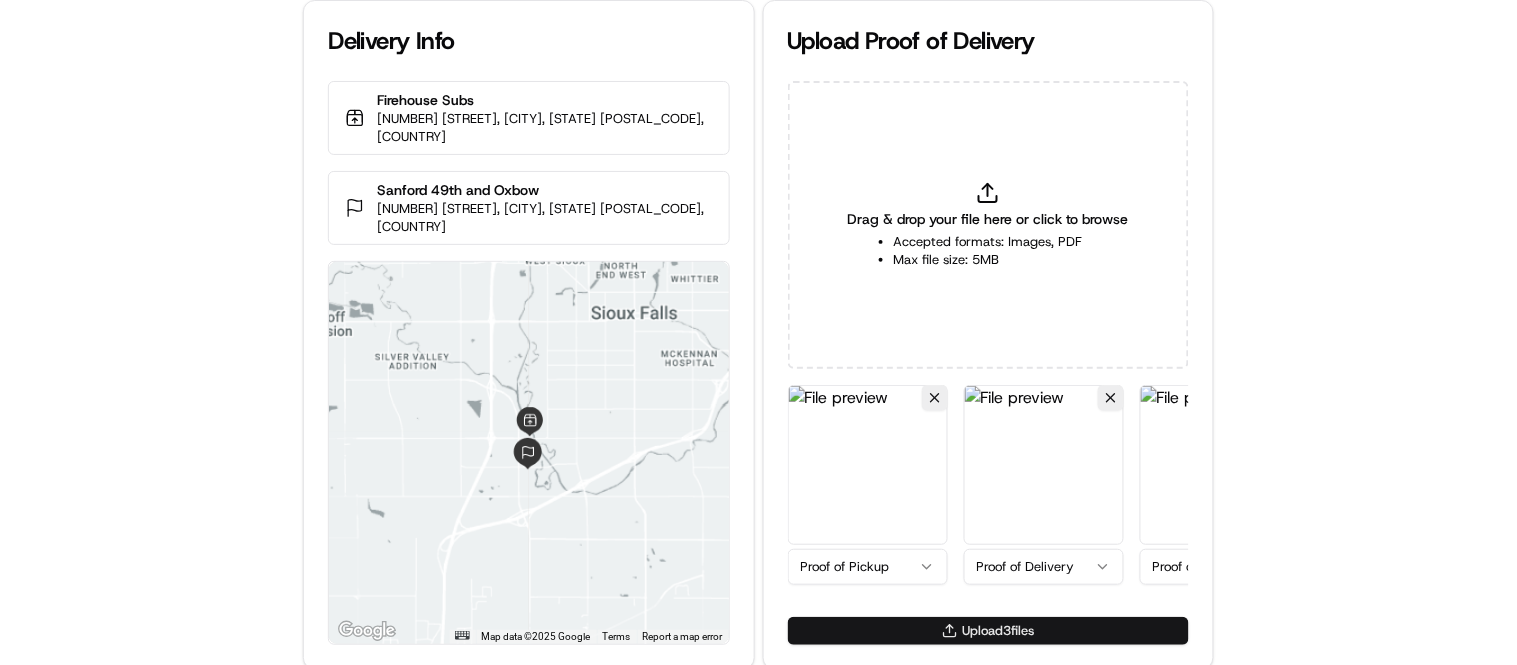 click on "Upload  3  file s" at bounding box center (988, 631) 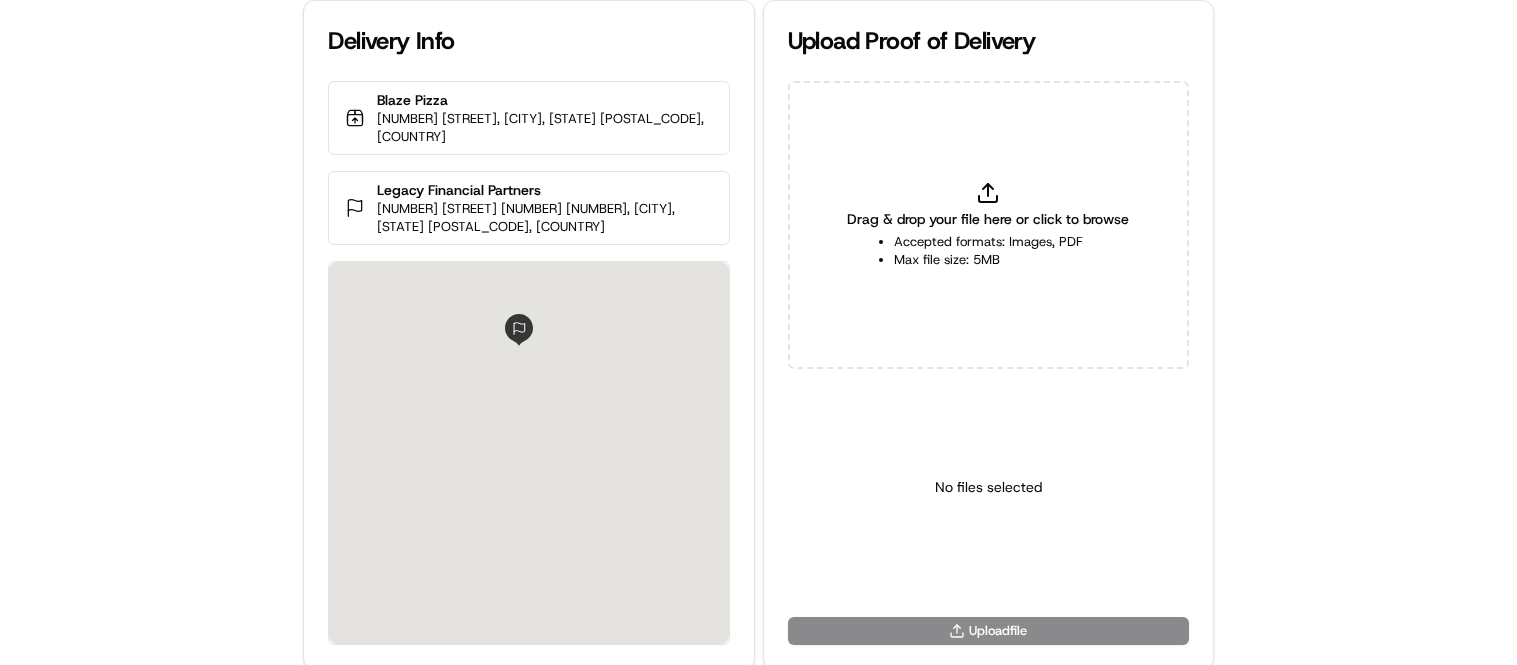 scroll, scrollTop: 0, scrollLeft: 0, axis: both 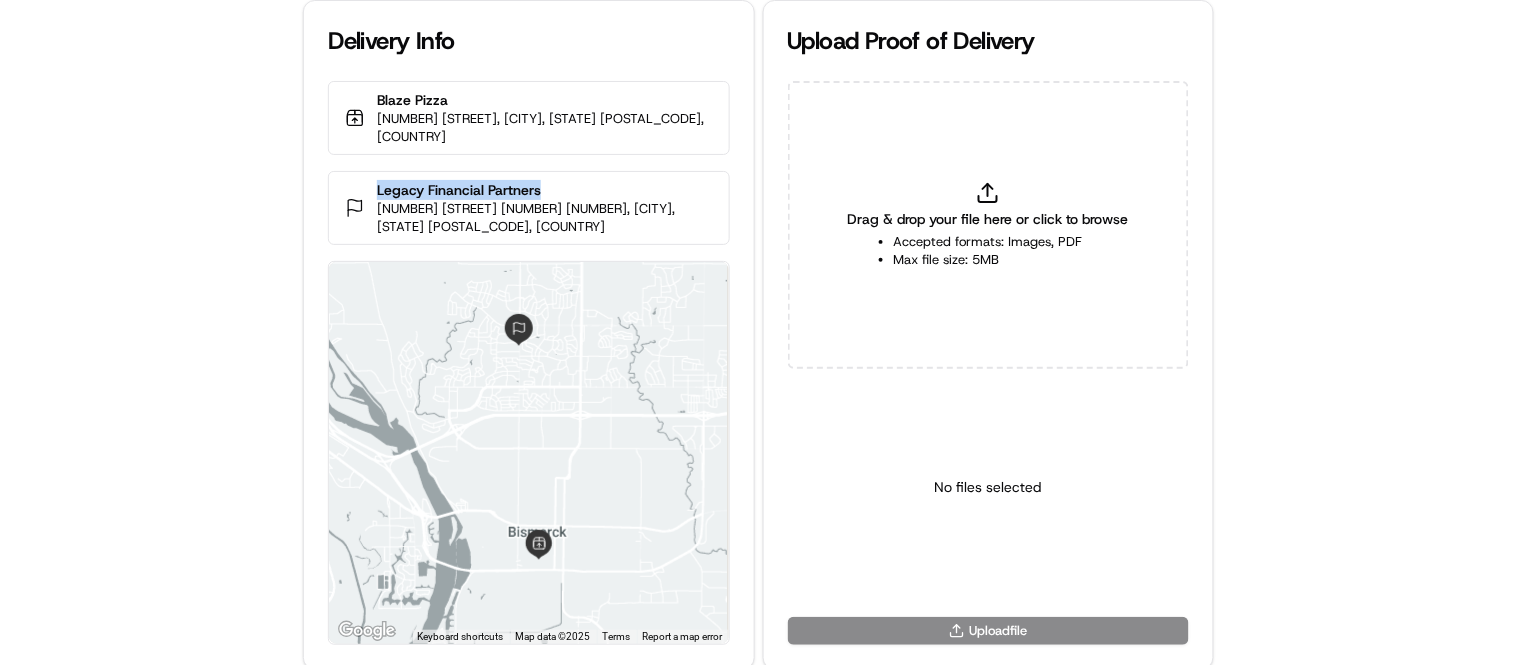drag, startPoint x: 380, startPoint y: 174, endPoint x: 572, endPoint y: 174, distance: 192 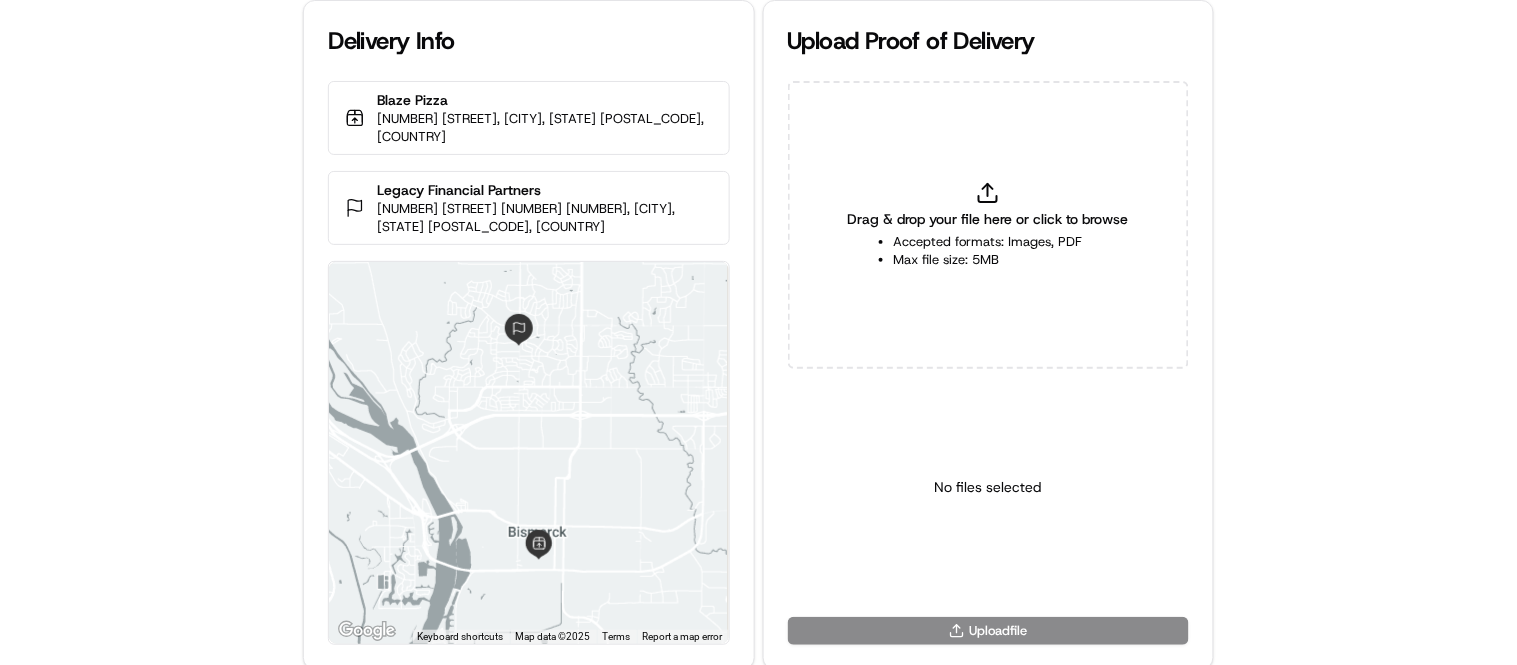 type on "C:\fakepath\Legacy Financial Partners delivery.jpg" 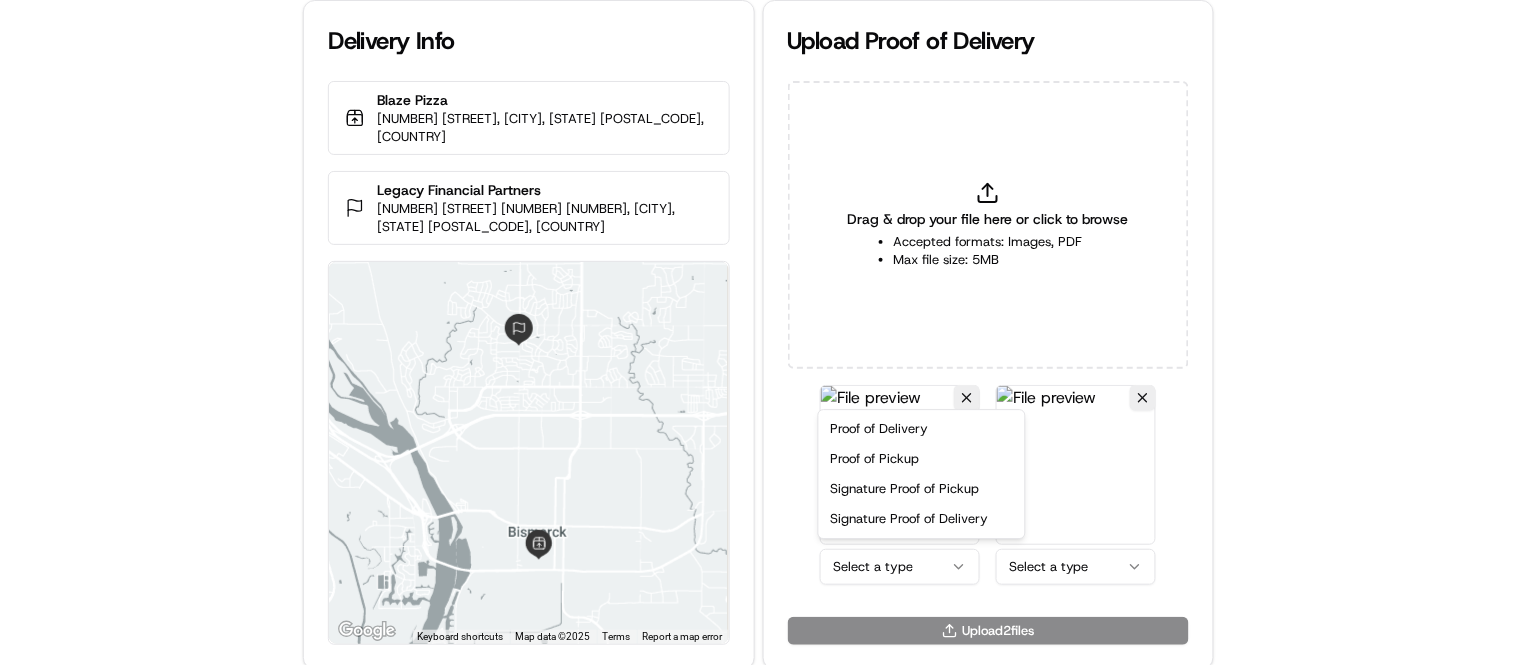 click on "Delivery Info [COMPANY] [NUMBER] [STREET], [CITY], [STATE] [POSTAL_CODE], [COUNTRY] [COMPANY] [NUMBER] [STREET] [NUMBER] [NUMBER], [CITY], [STATE] [POSTAL_CODE], [COUNTRY] ← Move left → Move right ↑ Move up ↓ Move down + Zoom in - Zoom out Home Jump left by 75% End Jump right by 75% Page Up Jump up by 75% Page Down Jump down by 75% Keyboard shortcuts Map Data Map data ©2025 Map data ©2025 2 km  Click to toggle between metric and imperial units Terms Report a map error Upload Proof of Delivery Drag & drop your file here or click to browse Accepted formats: Images, PDF Max file size: 5MB Select a type Select a type Upload 2 file s Proof of Delivery Proof of Pickup Signature Proof of Pickup Signature Proof of Delivery" at bounding box center (758, 332) 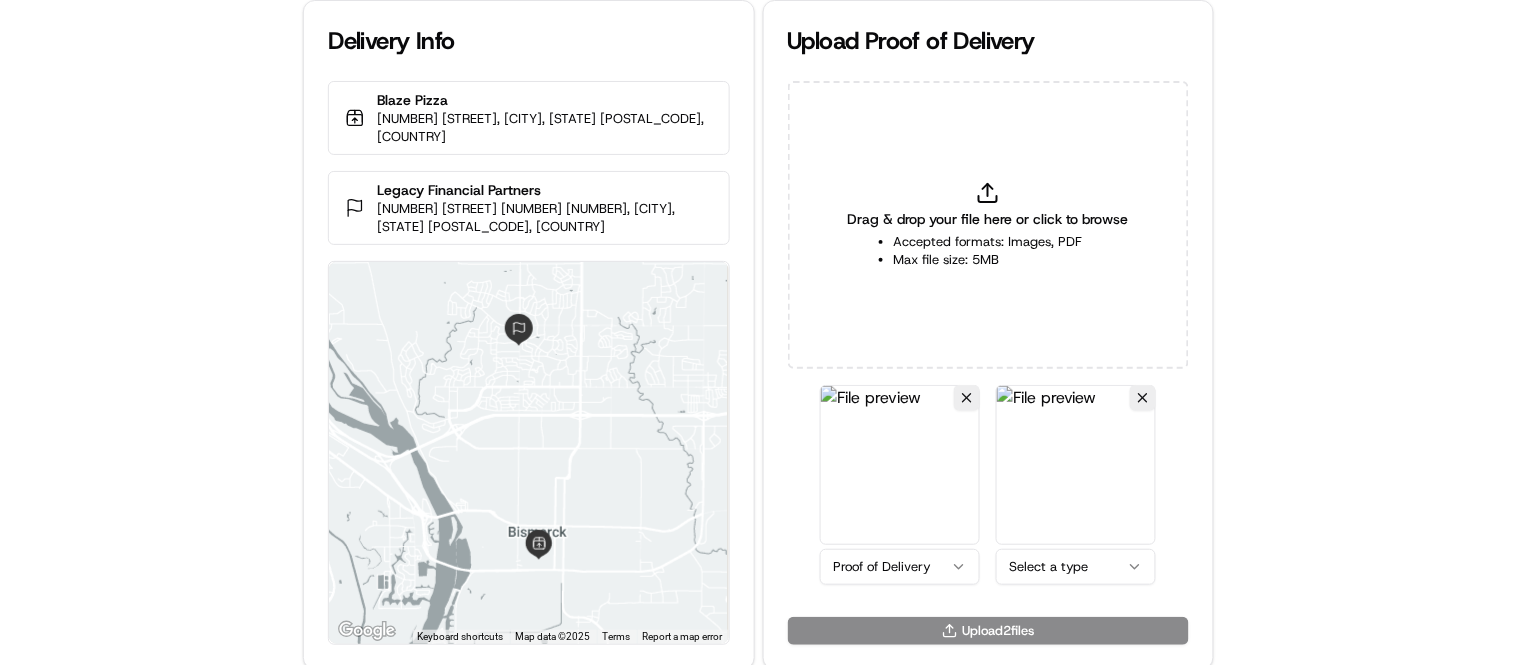 click on "Delivery Info [COMPANY] [NUMBER] [STREET], [CITY], [STATE] [POSTAL_CODE], [COUNTRY] [COMPANY] [NUMBER] [STREET] [NUMBER] [NUMBER], [CITY], [STATE] [POSTAL_CODE], [COUNTRY] ← Move left → Move right ↑ Move up ↓ Move down + Zoom in - Zoom out Home Jump left by 75% End Jump right by 75% Page Up Jump up by 75% Page Down Jump down by 75% Keyboard shortcuts Map Data Map data ©2025 Map data ©2025 2 km  Click to toggle between metric and imperial units Terms Report a map error Upload Proof of Delivery Drag & drop your file here or click to browse Accepted formats: Images, PDF Max file size: 5MB Proof of Delivery Select a type Upload 2 file s" at bounding box center (758, 332) 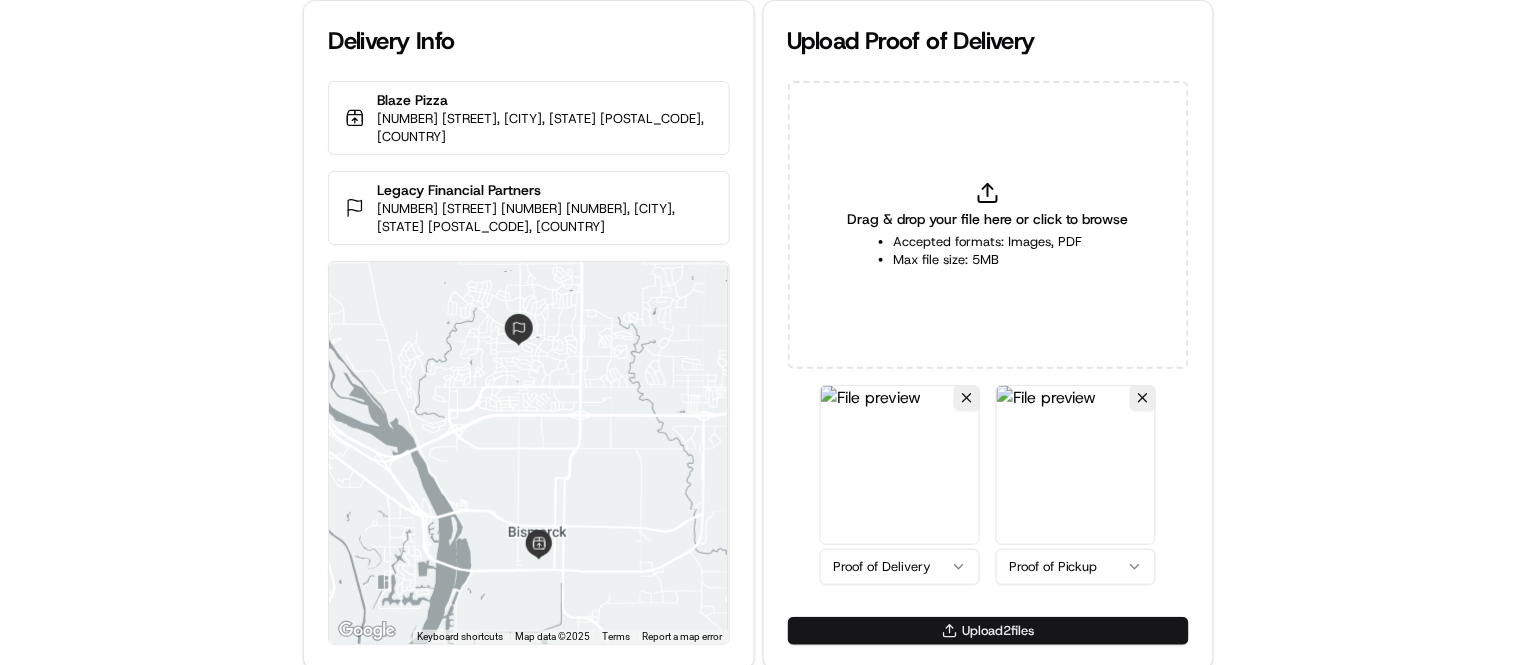 click on "Upload  2  file s" at bounding box center [988, 631] 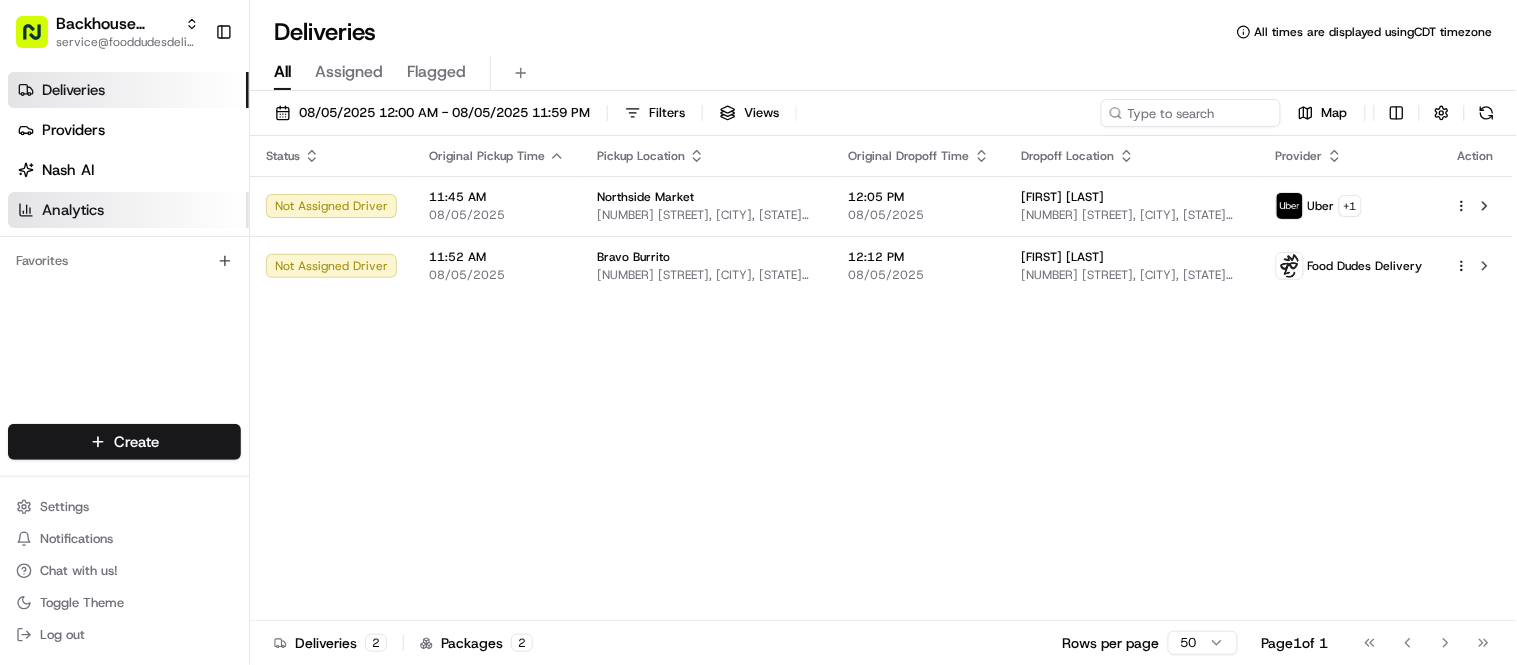 scroll, scrollTop: 0, scrollLeft: 0, axis: both 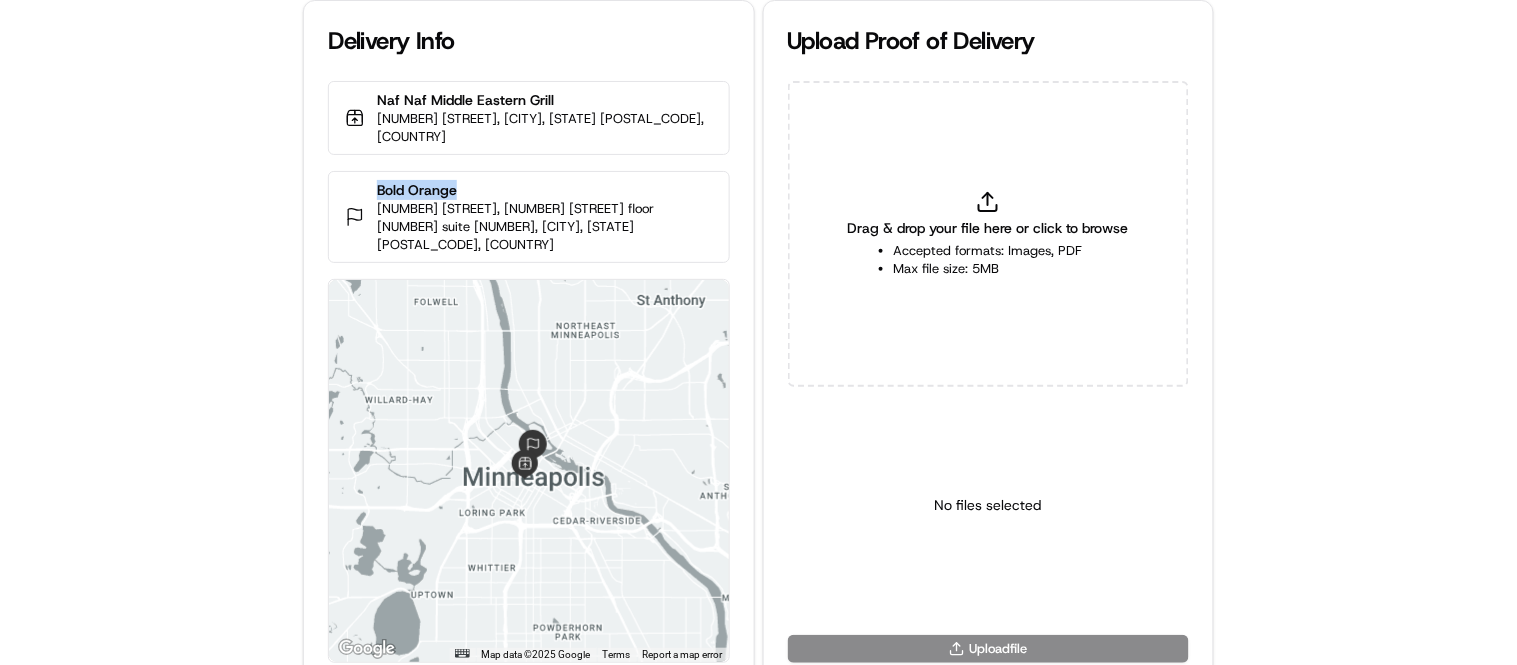drag, startPoint x: 373, startPoint y: 173, endPoint x: 495, endPoint y: 164, distance: 122.33152 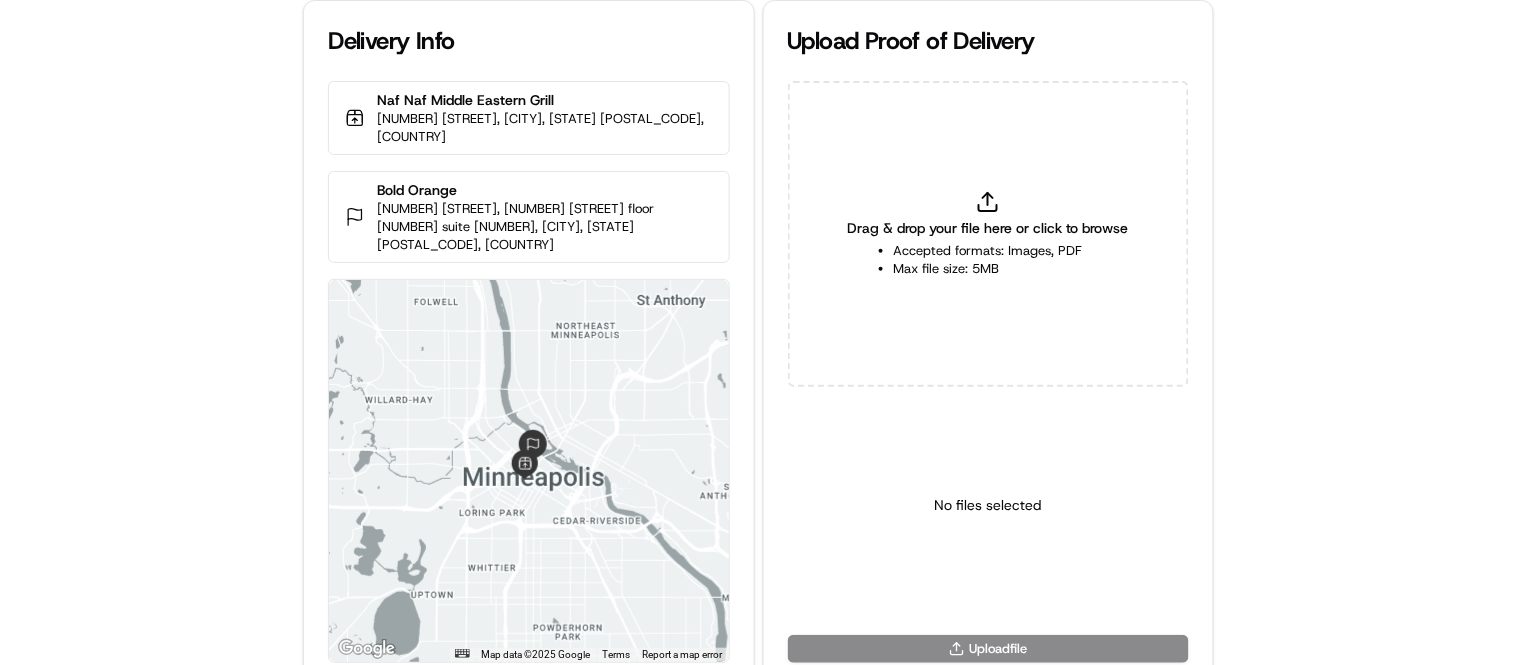 click on "Drag & drop your file here or click to browse" at bounding box center (988, 228) 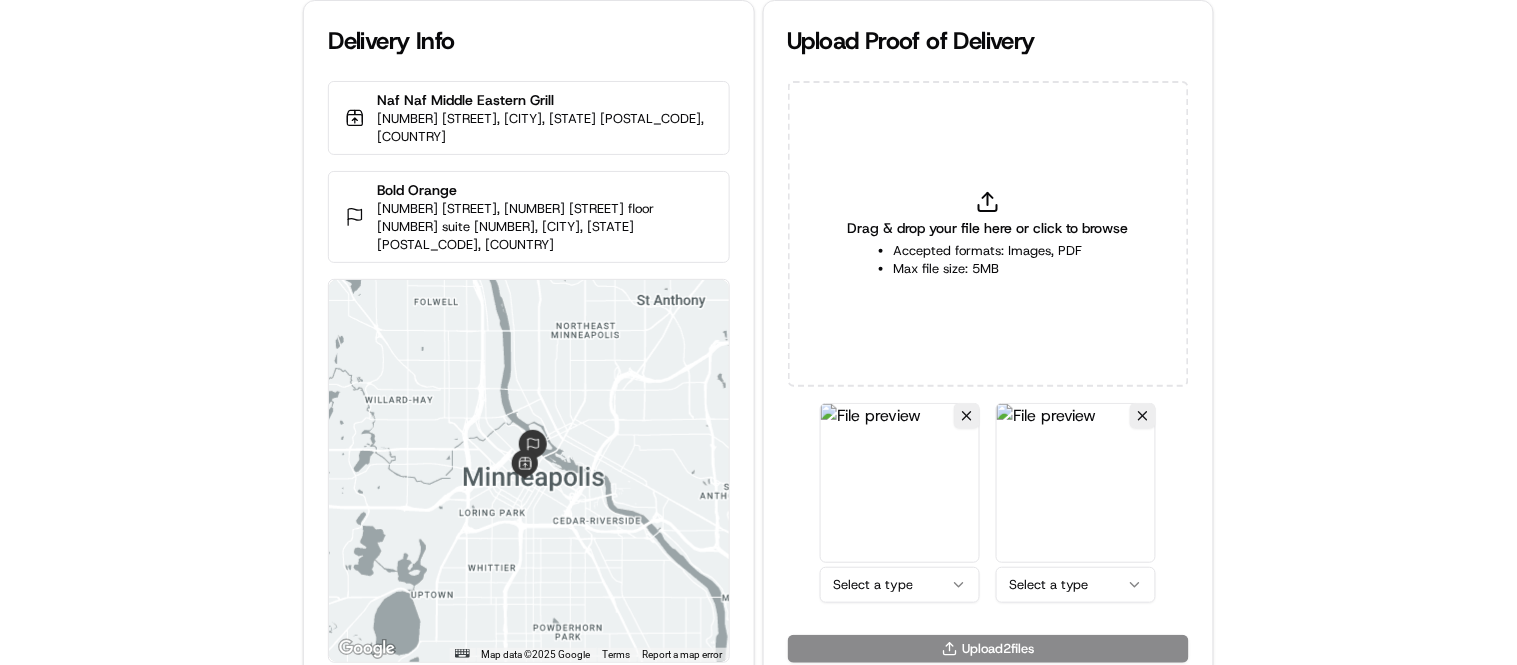 click on "Delivery Info Naf Naf Middle Eastern Grill [NUMBER] [STREET], [CITY], [STATE] [POSTAL_CODE], [COUNTRY] Bold Orange   [NUMBER] [STREET], [NUMBER] [STREET] floor [NUMBER] suite [NUMBER], [CITY], [STATE] [POSTAL_CODE], [COUNTRY] ← Move left → Move right ↑ Move up ↓ Move down + Zoom in - Zoom out Home Jump left by [PERCENT]% End Jump right by [PERCENT]% Page Up Jump up by [PERCENT]% Page Down Jump down by [PERCENT]% Map Data Map data ©[YEAR] Google Map data ©[YEAR] Google [NUMBER] km  Click to toggle between metric and imperial units Terms Report a map error Upload Proof of Delivery Drag & drop your file here or click to browse Accepted formats: Images, PDF Max file size: [NUMBER]MB Select a type Select a type   Upload  [NUMBER]  file s" at bounding box center (758, 332) 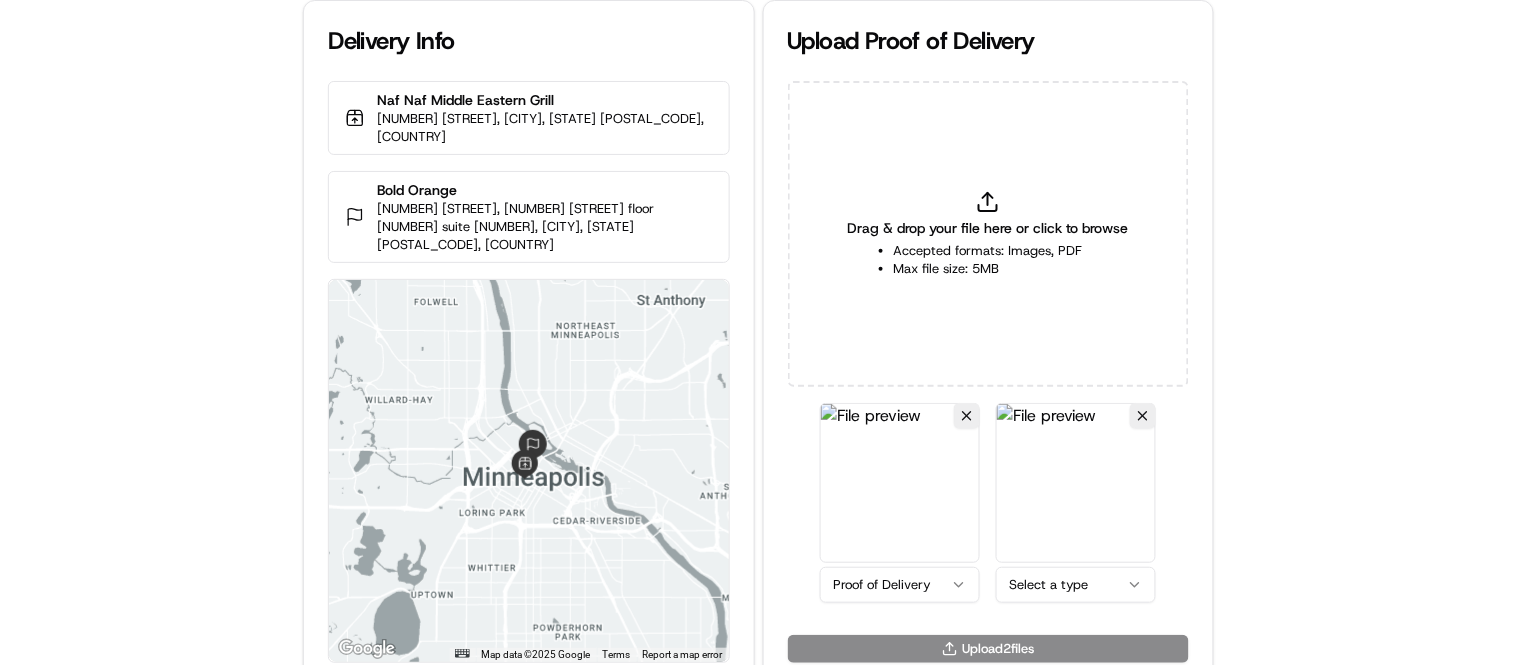 click on "Delivery Info Naf Naf Middle Eastern Grill [NUMBER] [STREET], [CITY], [STATE] [POSTAL_CODE], [COUNTRY] Bold Orange   [NUMBER] [STREET], [NUMBER] [STREET] floor [NUMBER] suite [NUMBER], [CITY], [STATE] [POSTAL_CODE], [COUNTRY] ← Move left → Move right ↑ Move up ↓ Move down + Zoom in - Zoom out Home Jump left by [PERCENT]% End Jump right by [PERCENT]% Page Up Jump up by [PERCENT]% Page Down Jump down by [PERCENT]% Map Data Map data ©[YEAR] Google Map data ©[YEAR] Google [NUMBER] km  Click to toggle between metric and imperial units Terms Report a map error Upload Proof of Delivery Drag & drop your file here or click to browse Accepted formats: Images, PDF Max file size: [NUMBER]MB Proof of Delivery Select a type   Upload  [NUMBER]  file s" at bounding box center [758, 332] 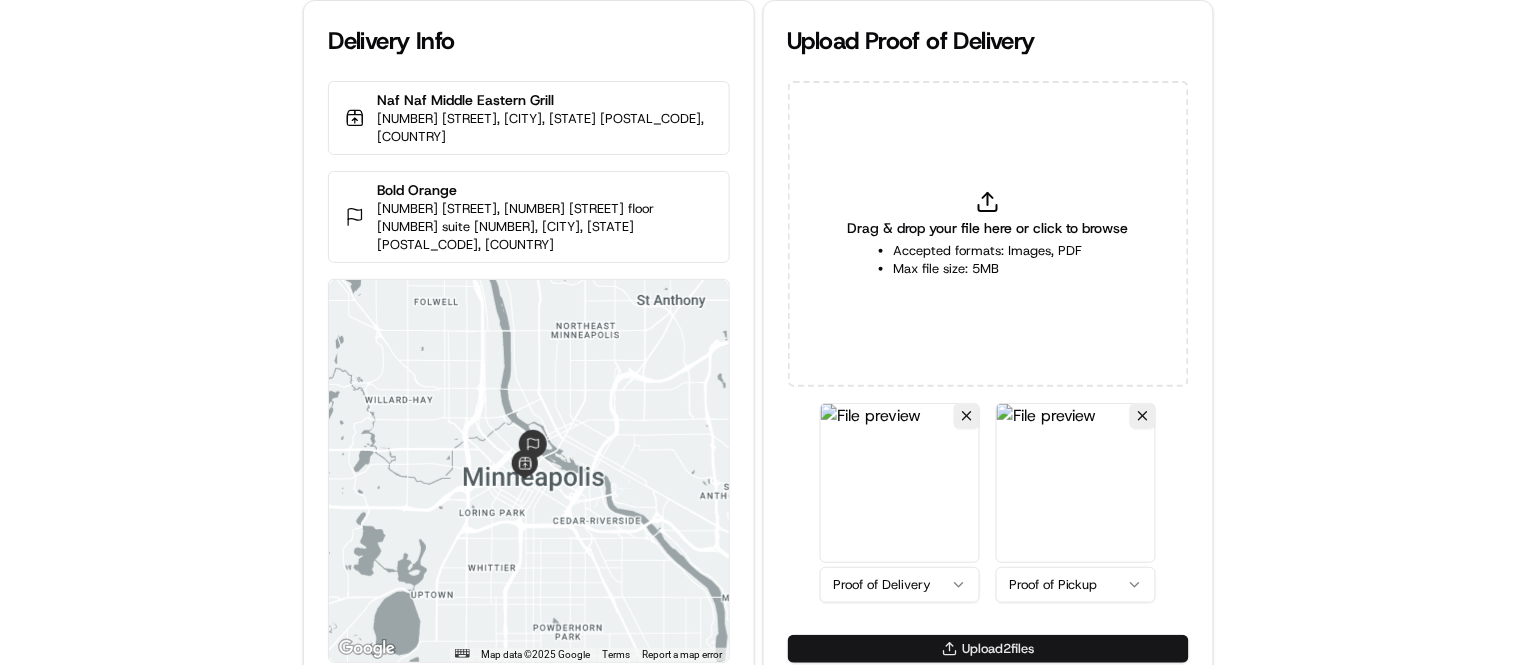 click on "Upload  2  file s" at bounding box center [988, 649] 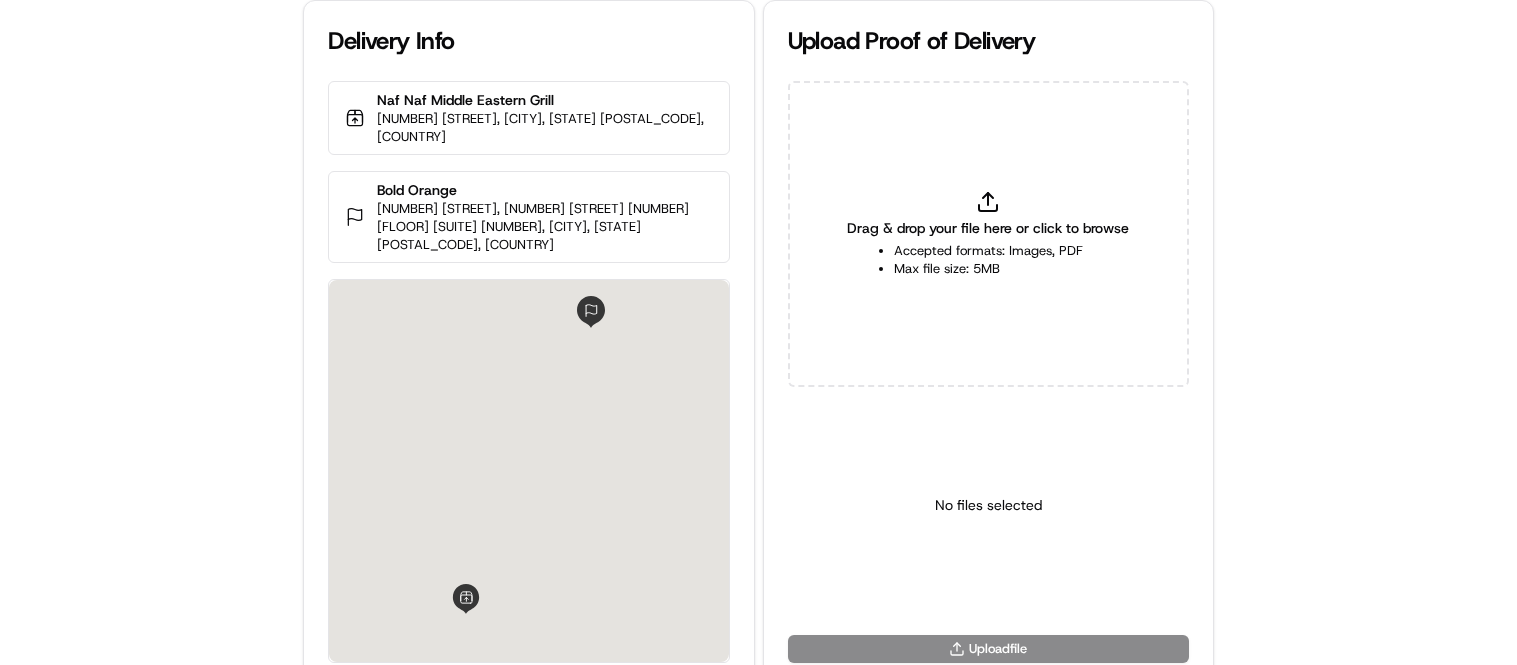 scroll, scrollTop: 0, scrollLeft: 0, axis: both 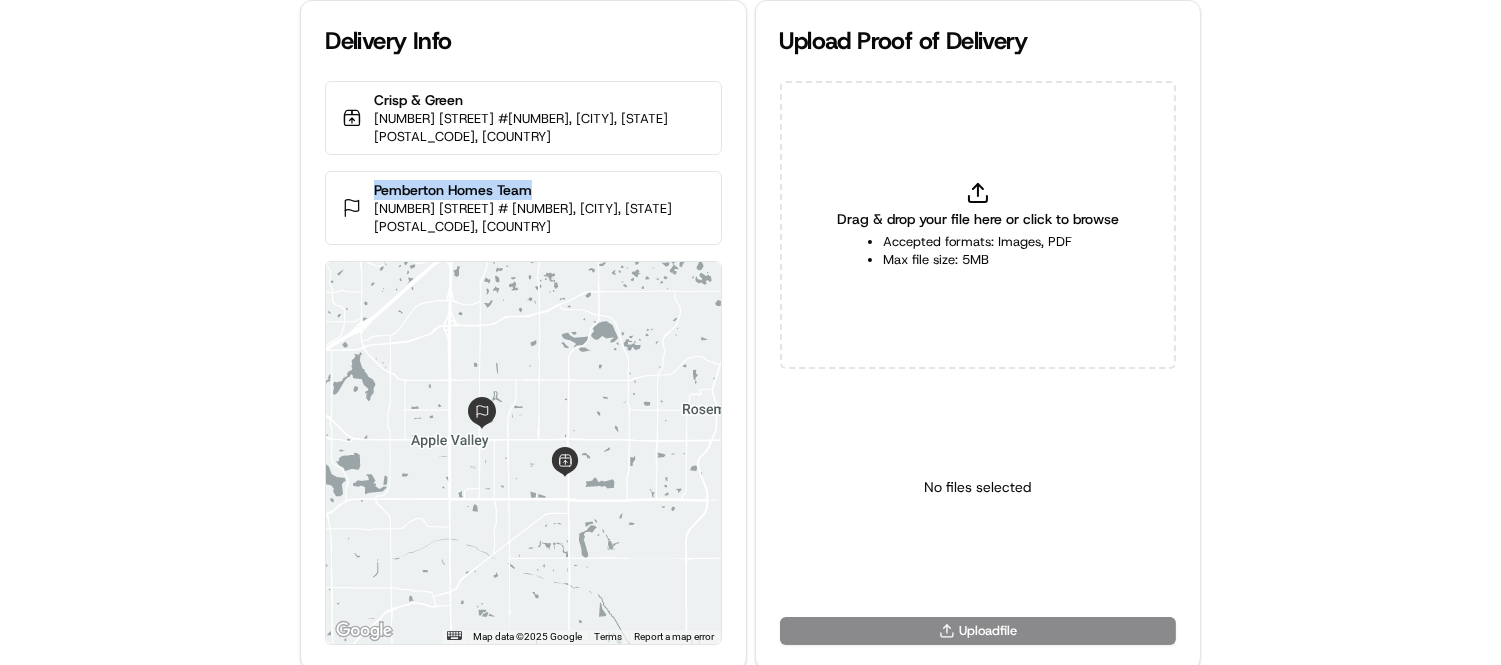 drag, startPoint x: 370, startPoint y: 178, endPoint x: 571, endPoint y: 182, distance: 201.0398 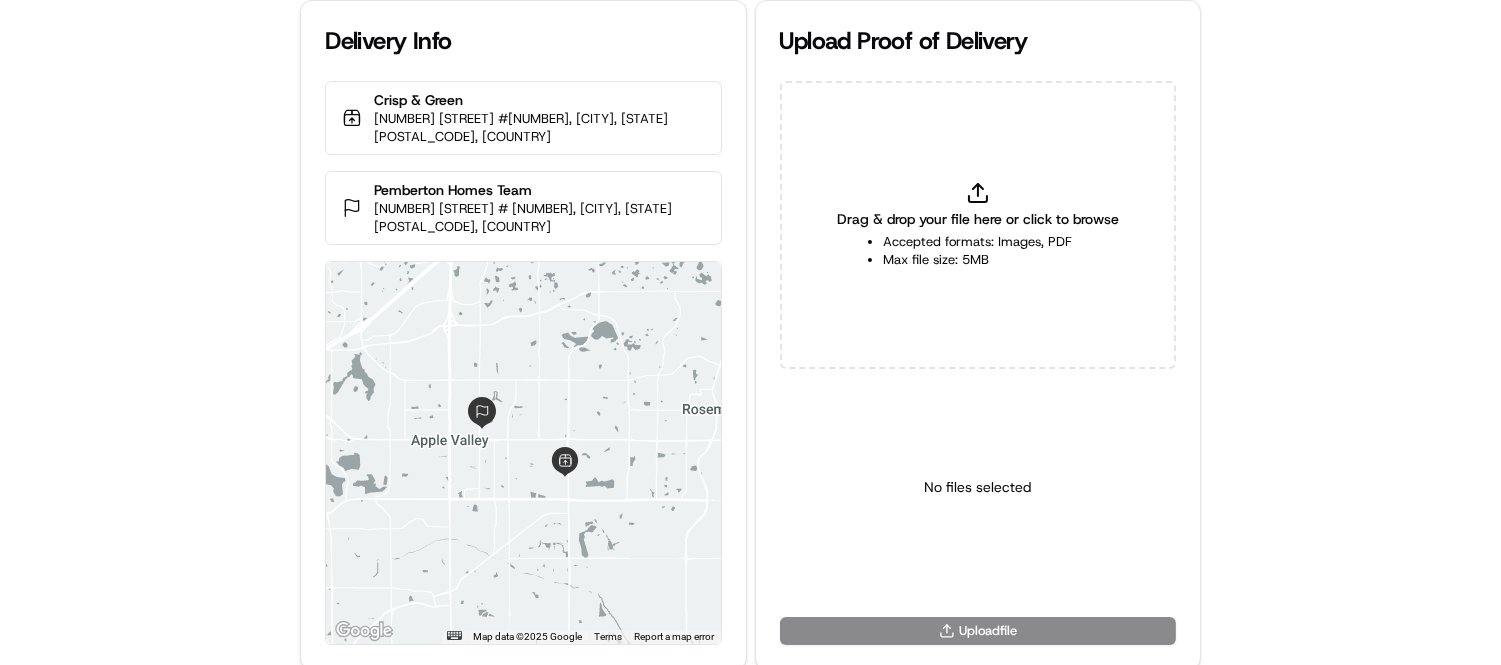 type on "C:\fakepath\Pemberton Homes Team1.jpg" 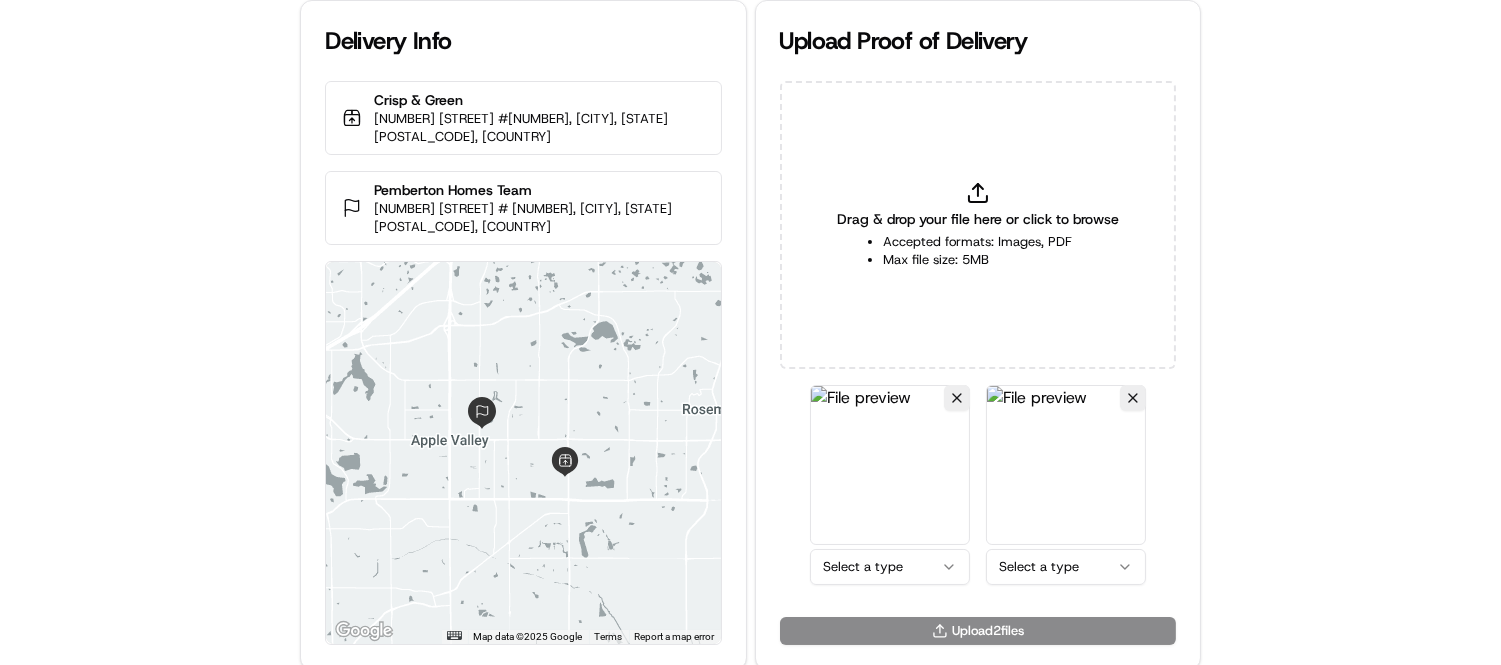 click on "Delivery Info Crisp & Green 15610 English Ave #300, Apple Valley, MN 55124, USA Pemberton Homes Team   14800 Galaxie Ave # 302, Apple Valley, MN 55124, USA ← Move left → Move right ↑ Move up ↓ Move down + Zoom in - Zoom out Home Jump left by 75% End Jump right by 75% Page Up Jump up by 75% Page Down Jump down by 75% Map Data Map data ©2025 Google Map data ©2025 Google 2 km  Click to toggle between metric and imperial units Terms Report a map error Upload Proof of Delivery Drag & drop your file here or click to browse Accepted formats: Images, PDF Max file size: 5MB Select a type Select a type   Upload  2  file s" at bounding box center [750, 332] 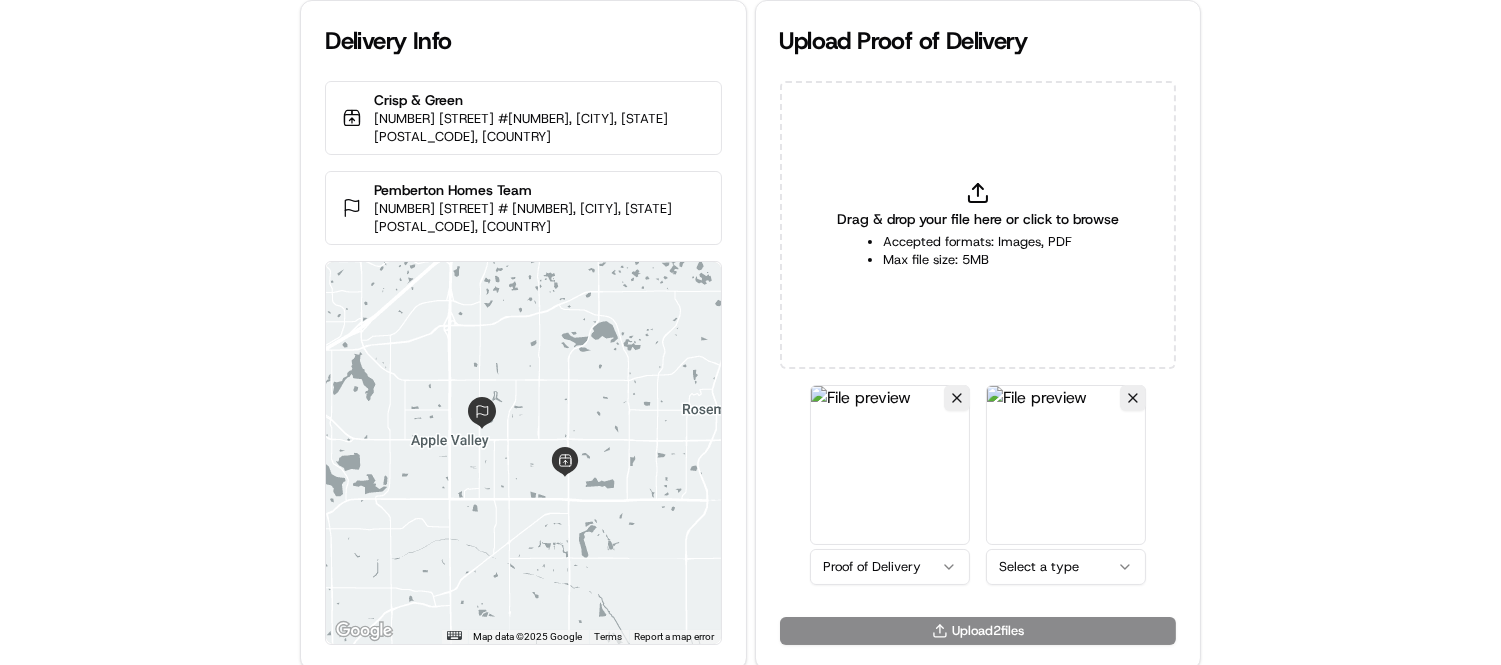 click on "Delivery Info Crisp & Green 15610 English Ave #300, Apple Valley, MN 55124, USA Pemberton Homes Team   14800 Galaxie Ave # 302, Apple Valley, MN 55124, USA ← Move left → Move right ↑ Move up ↓ Move down + Zoom in - Zoom out Home Jump left by 75% End Jump right by 75% Page Up Jump up by 75% Page Down Jump down by 75% Map Data Map data ©2025 Google Map data ©2025 Google 2 km  Click to toggle between metric and imperial units Terms Report a map error Upload Proof of Delivery Drag & drop your file here or click to browse Accepted formats: Images, PDF Max file size: 5MB Proof of Delivery Select a type   Upload  2  file s" at bounding box center (750, 332) 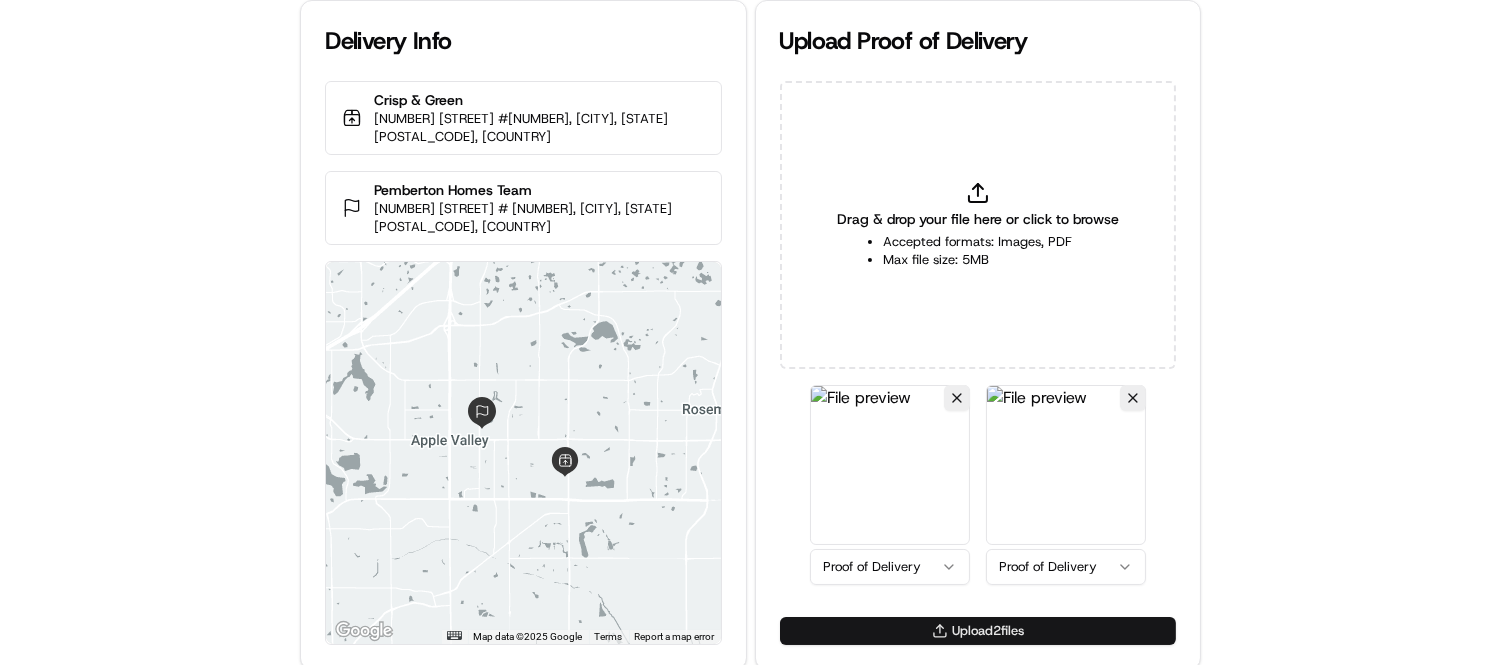 click on "Upload  2  file s" at bounding box center (978, 631) 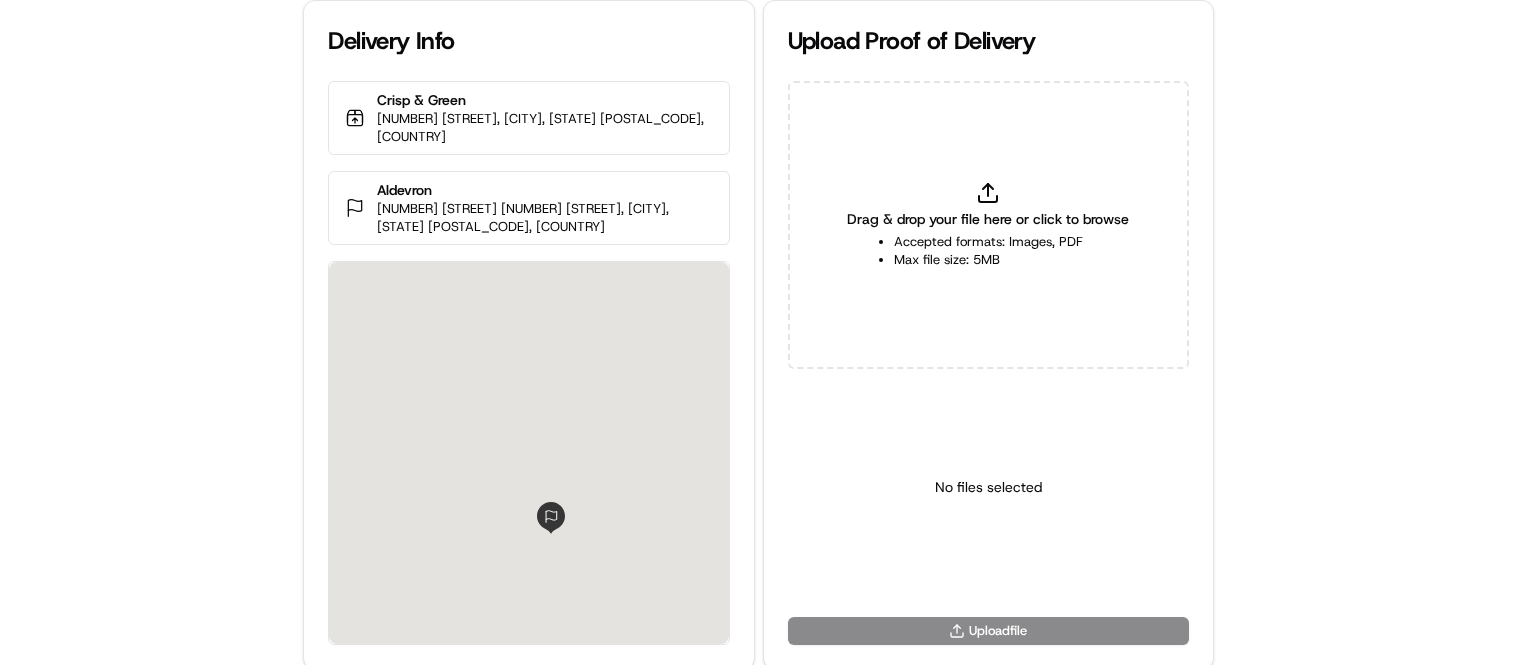 scroll, scrollTop: 0, scrollLeft: 0, axis: both 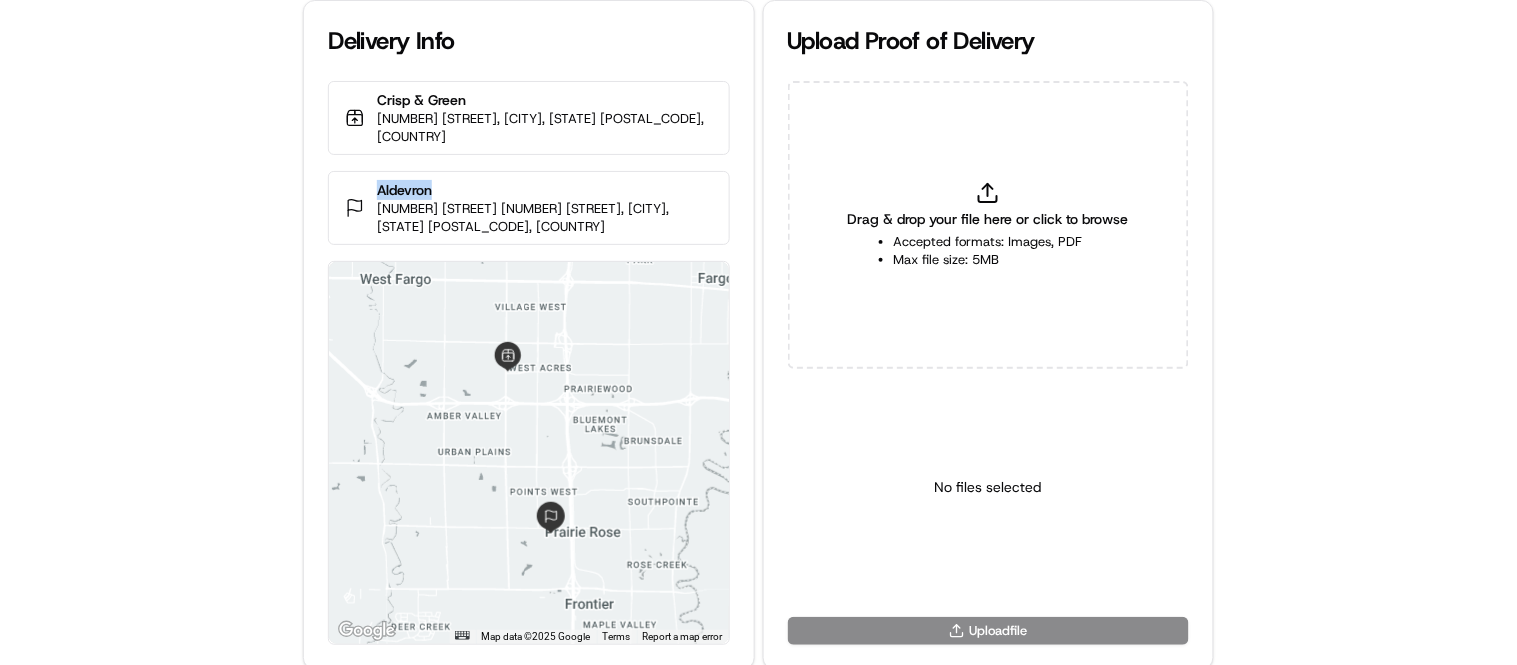 drag, startPoint x: 457, startPoint y: 177, endPoint x: 391, endPoint y: 174, distance: 66.068146 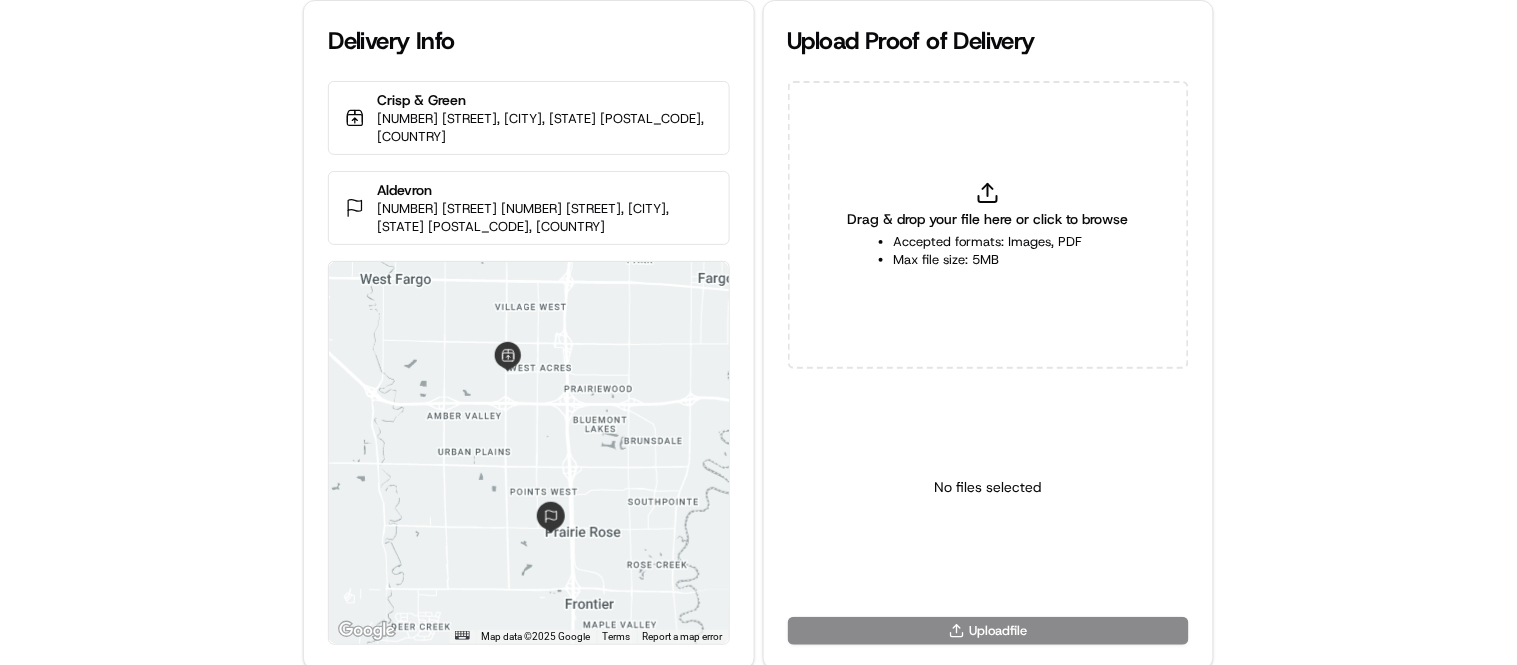 click 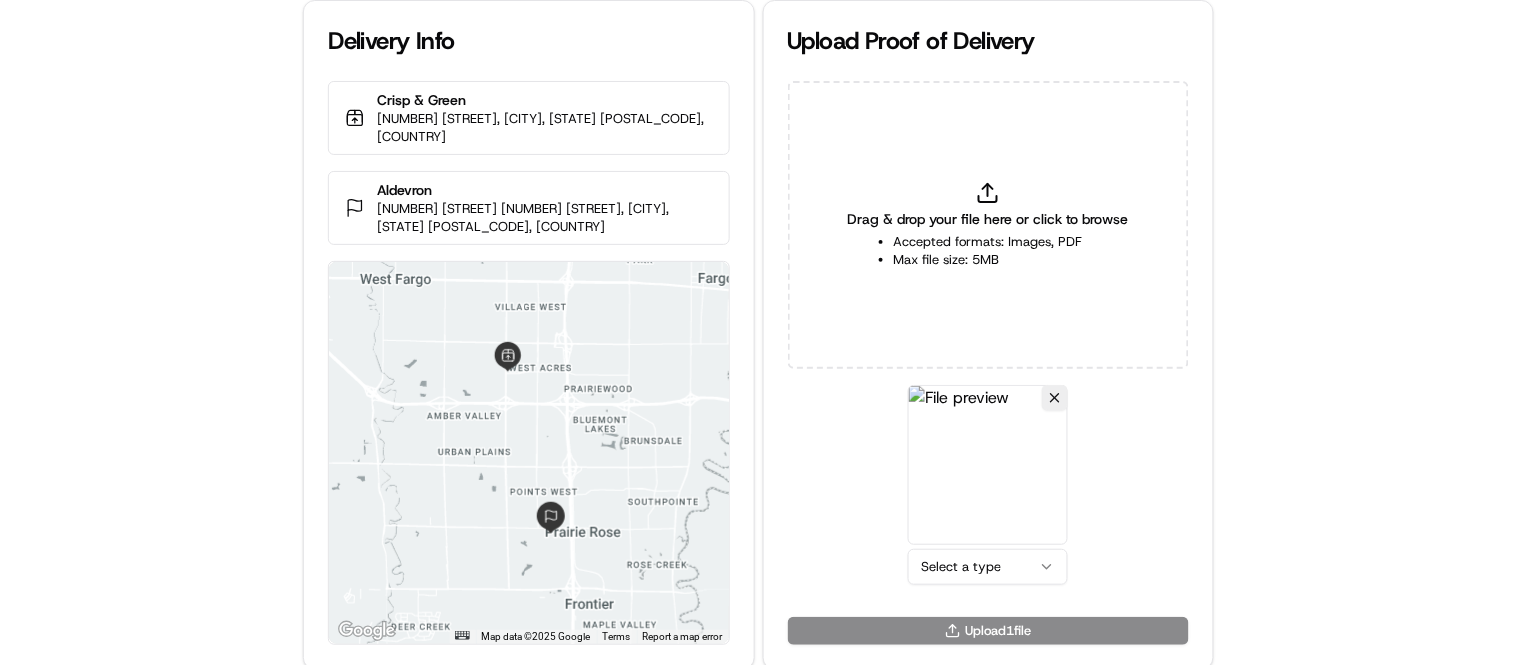 click 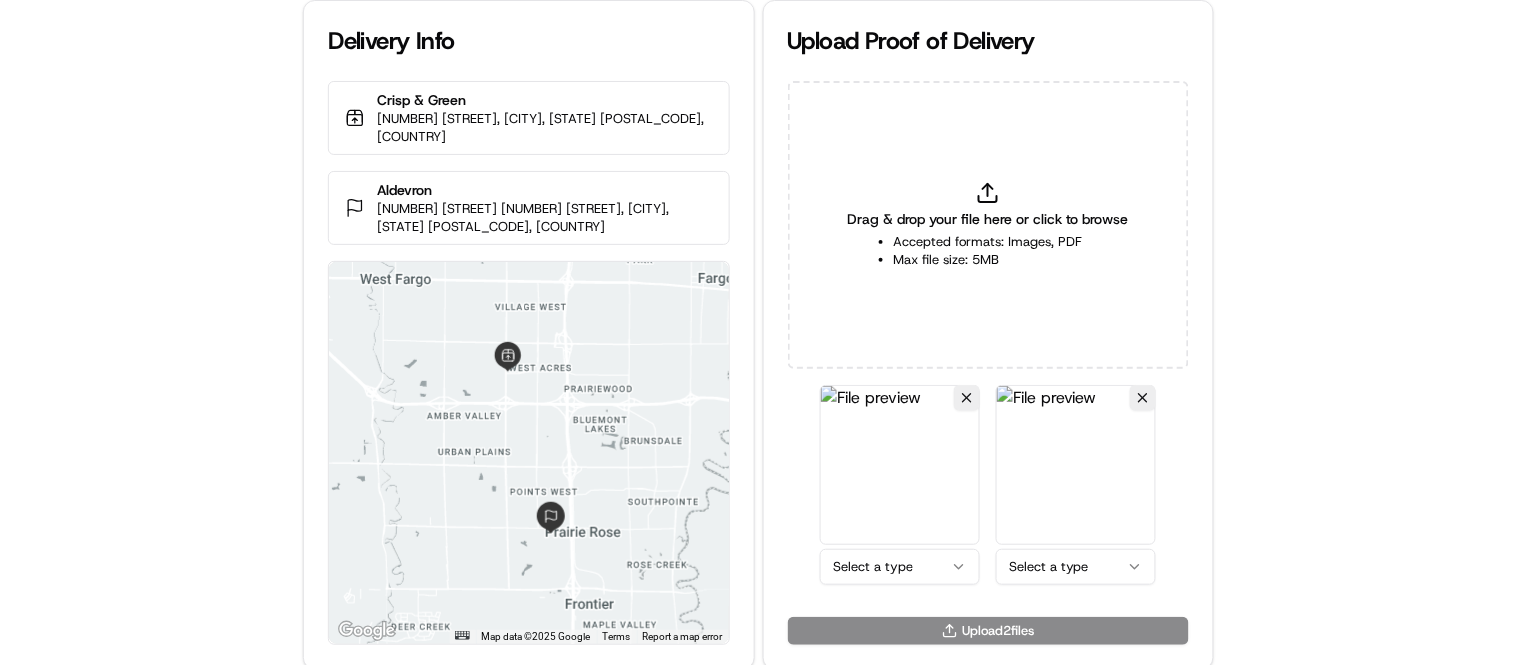 click on "Delivery Info Crisp & Green 1690 45th St S, Fargo, ND 58103, USA Aldevron   4055 41st Ave S 4055 41st, Fargo, ND 58104, USA ← Move left → Move right ↑ Move up ↓ Move down + Zoom in - Zoom out Home Jump left by 75% End Jump right by 75% Page Up Jump up by 75% Page Down Jump down by 75% Map Data Map data ©2025 Google Map data ©2025 Google 2 km  Click to toggle between metric and imperial units Terms Report a map error Upload Proof of Delivery Drag & drop your file here or click to browse Accepted formats: Images, PDF Max file size: 5MB Select a type Select a type   Upload  2  file s" at bounding box center [758, 332] 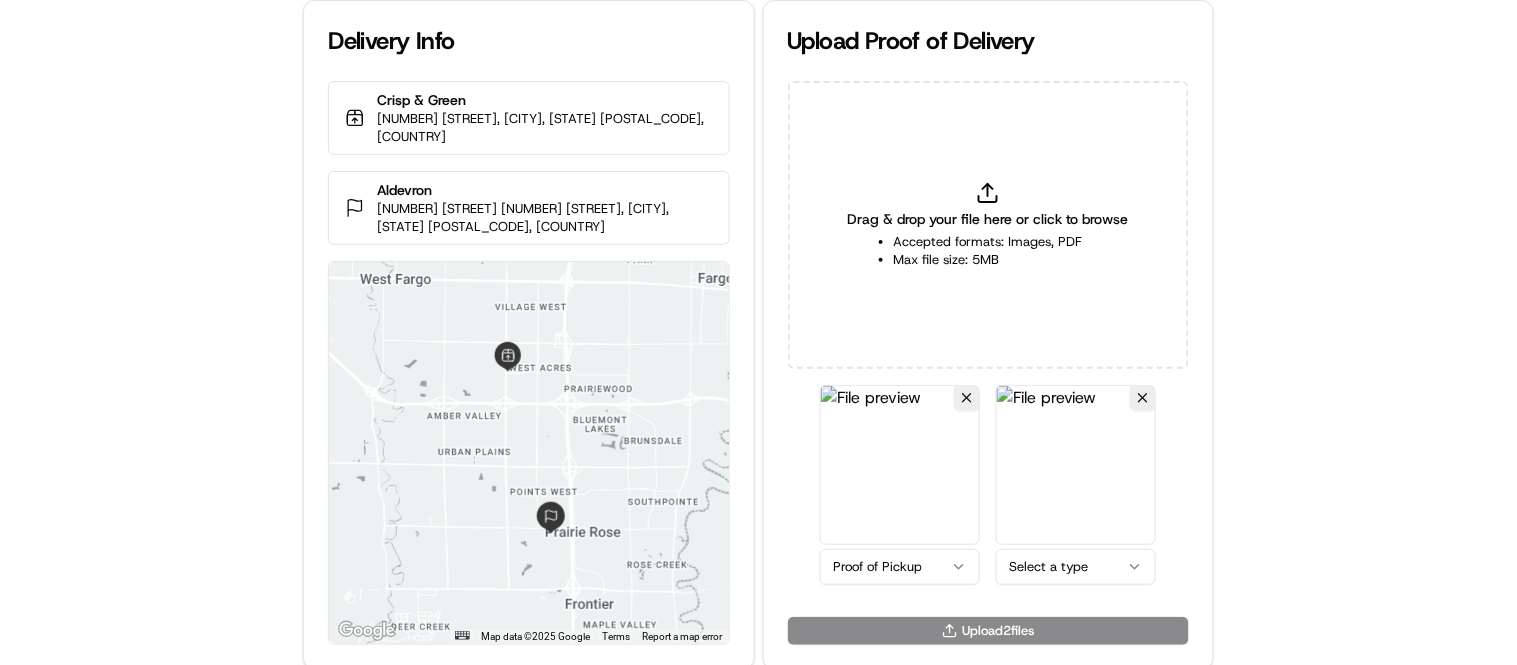 click on "Delivery Info Crisp & Green 1690 45th St S, Fargo, ND 58103, USA Aldevron   4055 41st Ave S 4055 41st, Fargo, ND 58104, USA ← Move left → Move right ↑ Move up ↓ Move down + Zoom in - Zoom out Home Jump left by 75% End Jump right by 75% Page Up Jump up by 75% Page Down Jump down by 75% Map Data Map data ©2025 Google Map data ©2025 Google 2 km  Click to toggle between metric and imperial units Terms Report a map error Upload Proof of Delivery Drag & drop your file here or click to browse Accepted formats: Images, PDF Max file size: 5MB Proof of Pickup Select a type   Upload  2  file s" at bounding box center [758, 332] 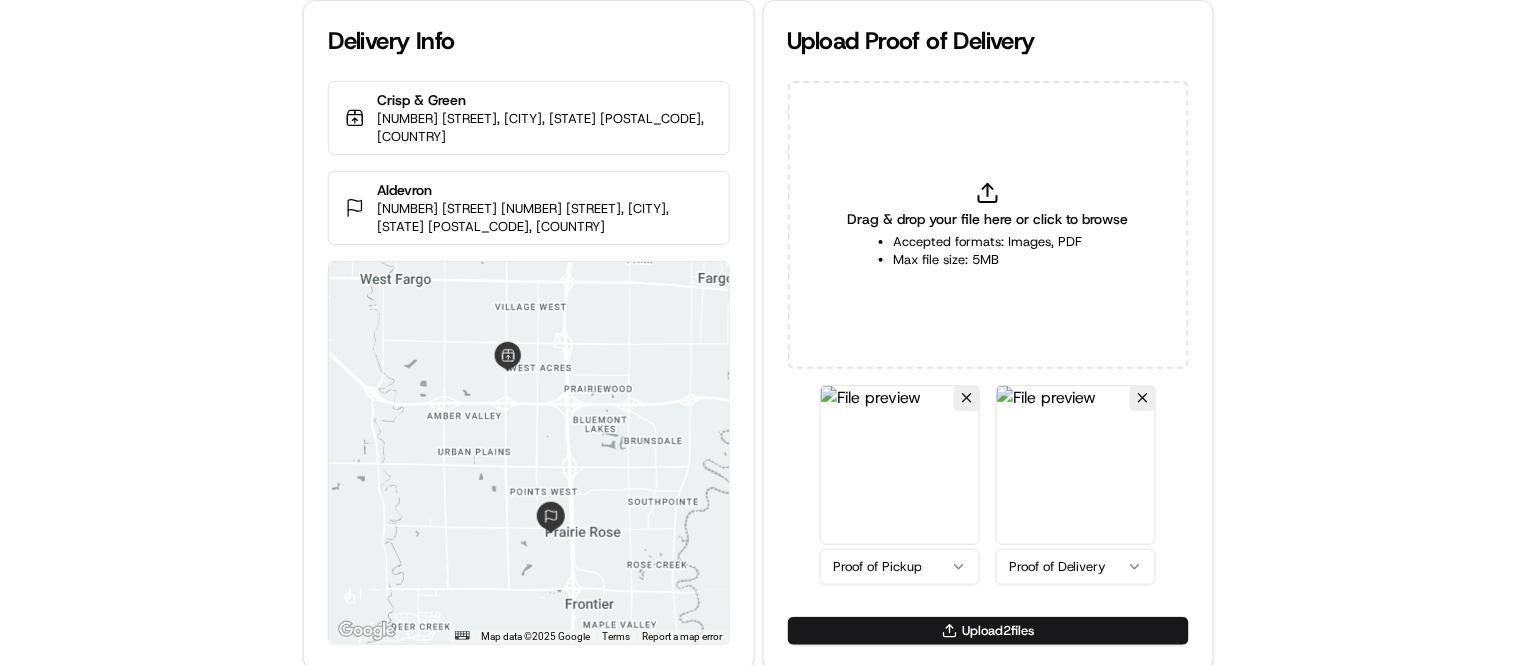 drag, startPoint x: 1020, startPoint y: 632, endPoint x: 1013, endPoint y: 640, distance: 10.630146 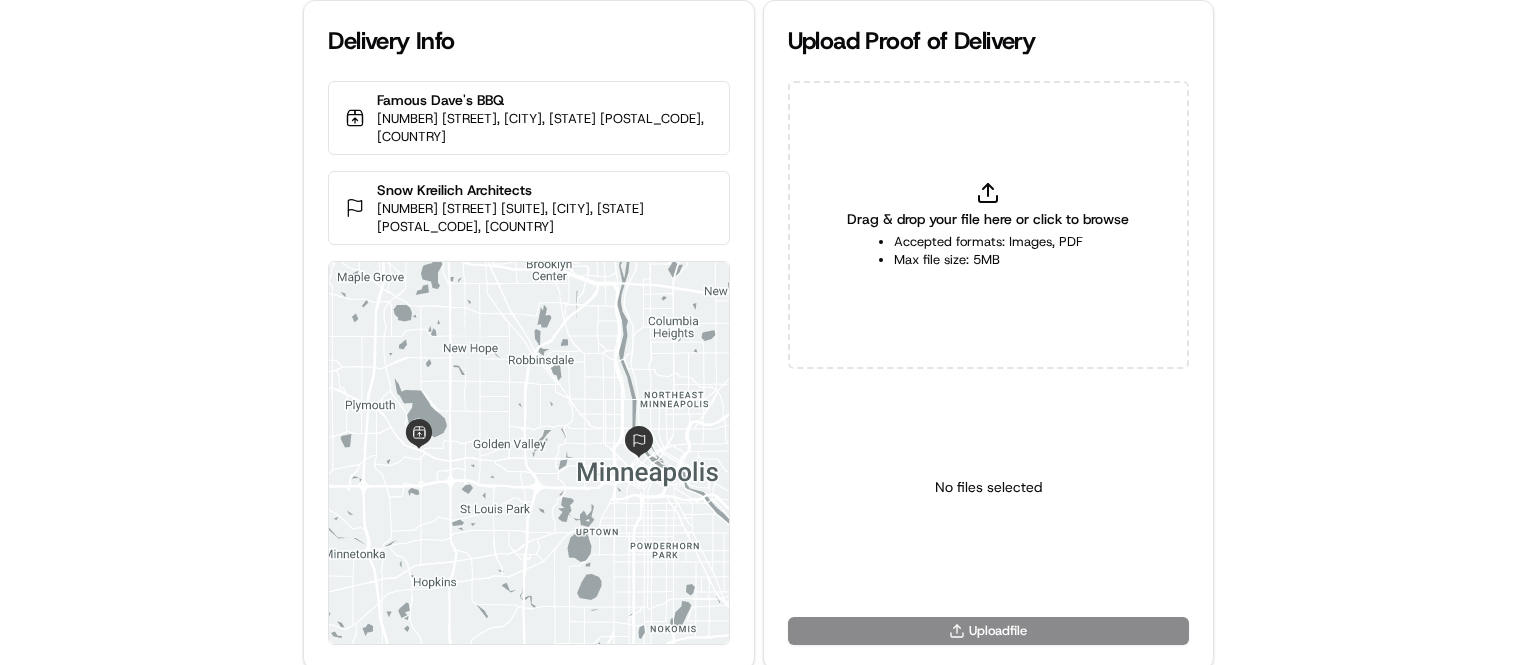 scroll, scrollTop: 0, scrollLeft: 0, axis: both 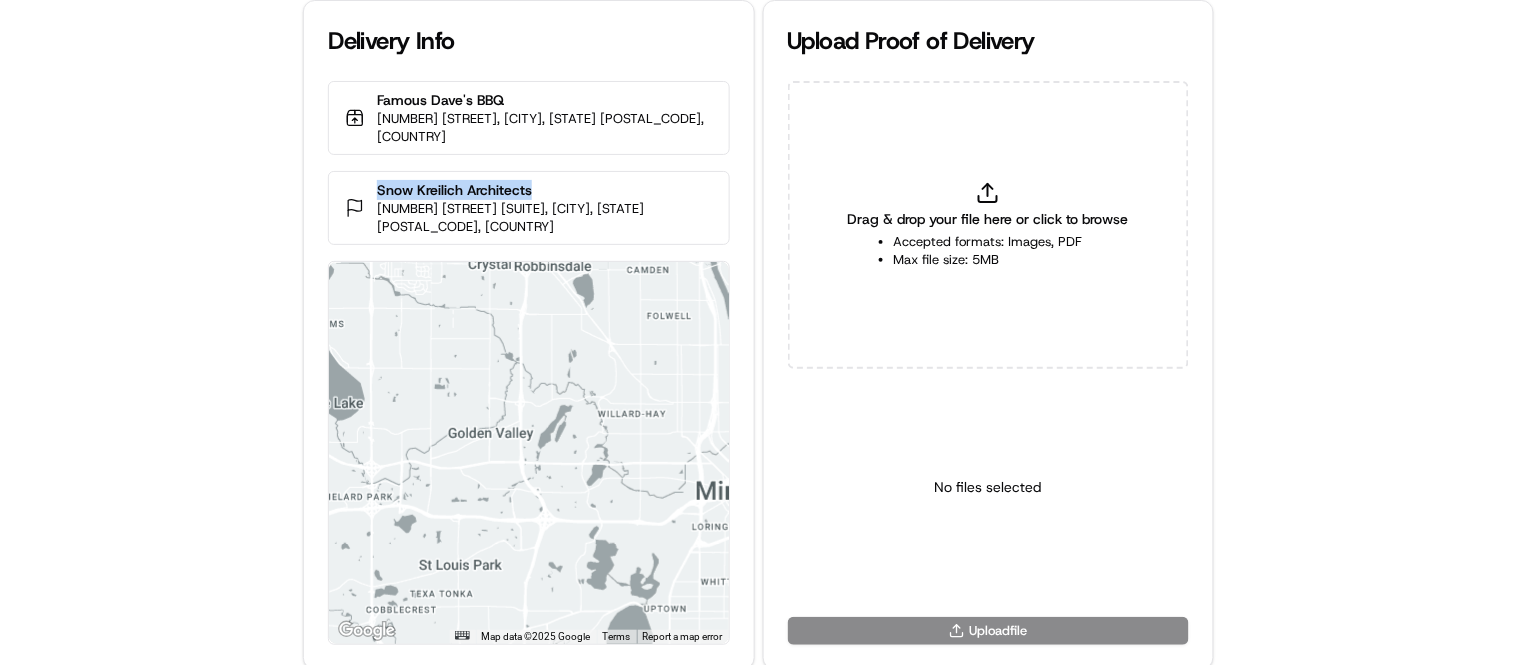 drag, startPoint x: 516, startPoint y: 174, endPoint x: 380, endPoint y: 168, distance: 136.1323 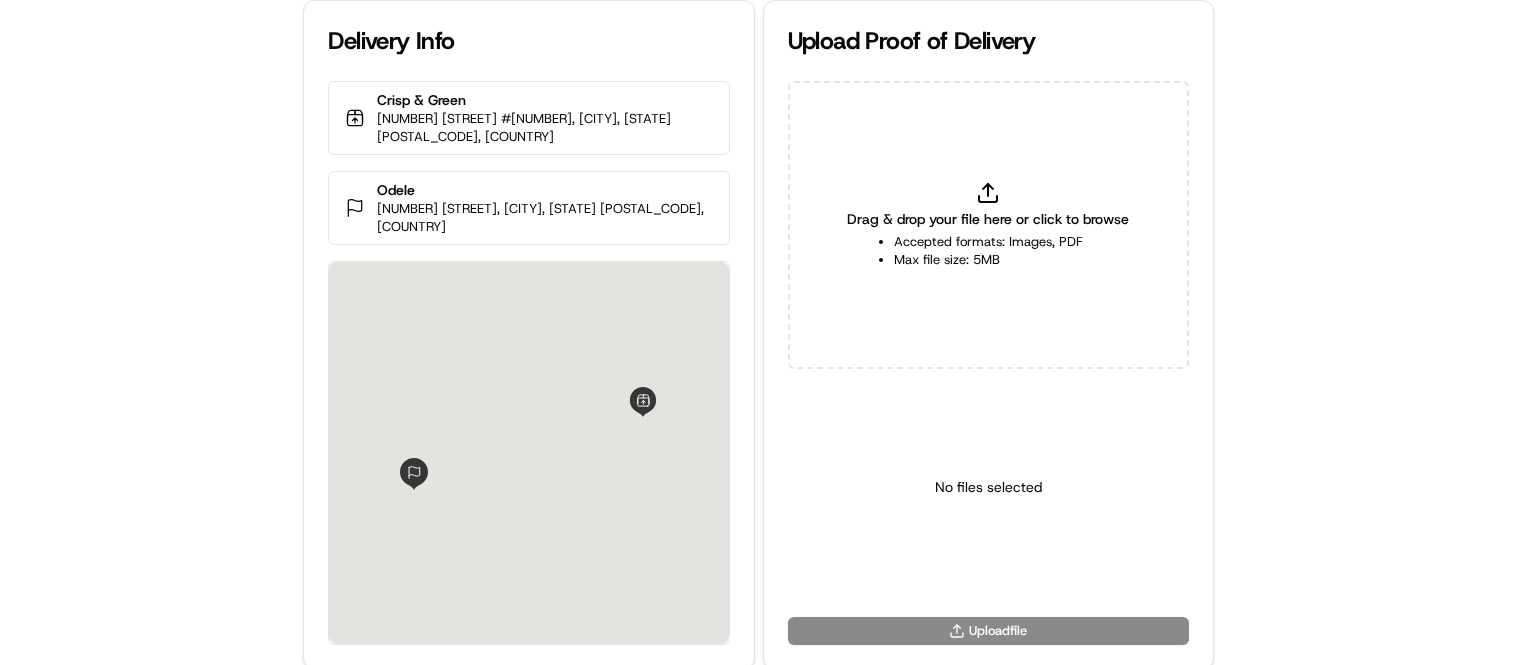 scroll, scrollTop: 0, scrollLeft: 0, axis: both 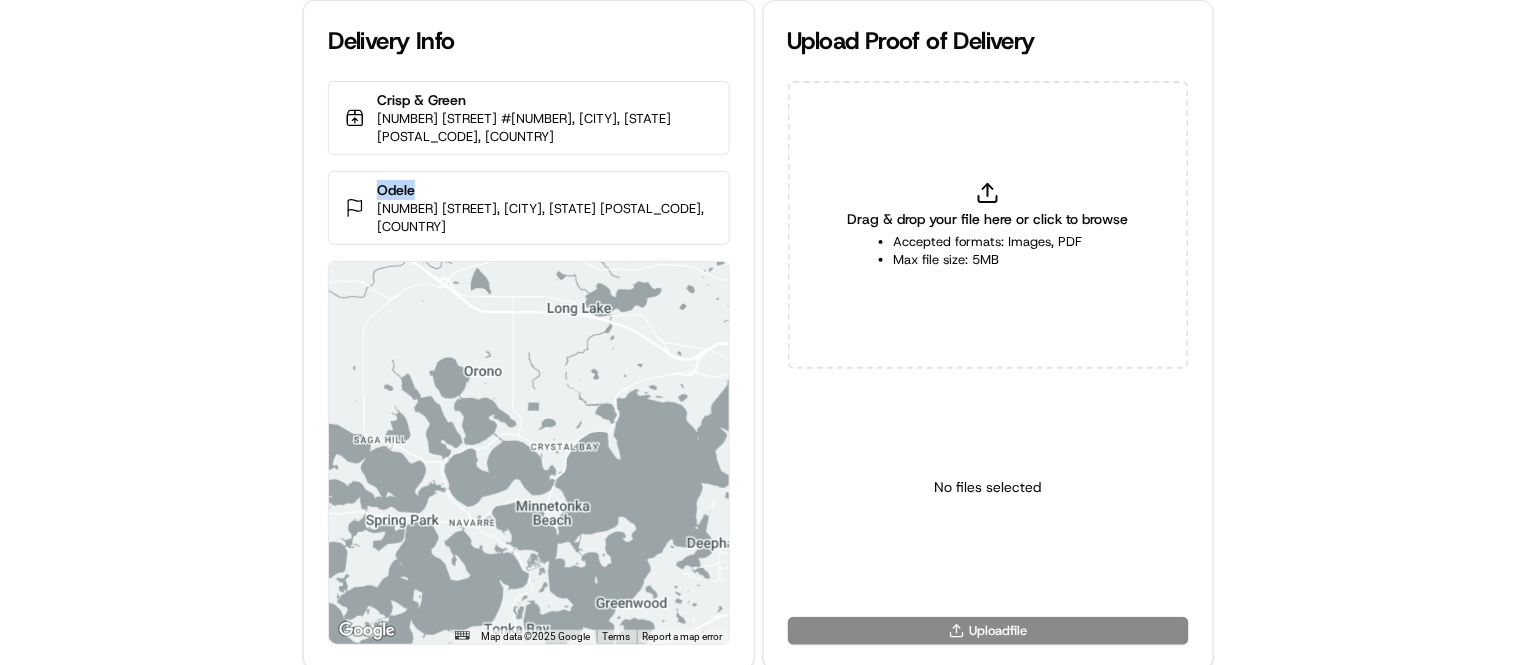drag, startPoint x: 456, startPoint y: 168, endPoint x: 385, endPoint y: 170, distance: 71.02816 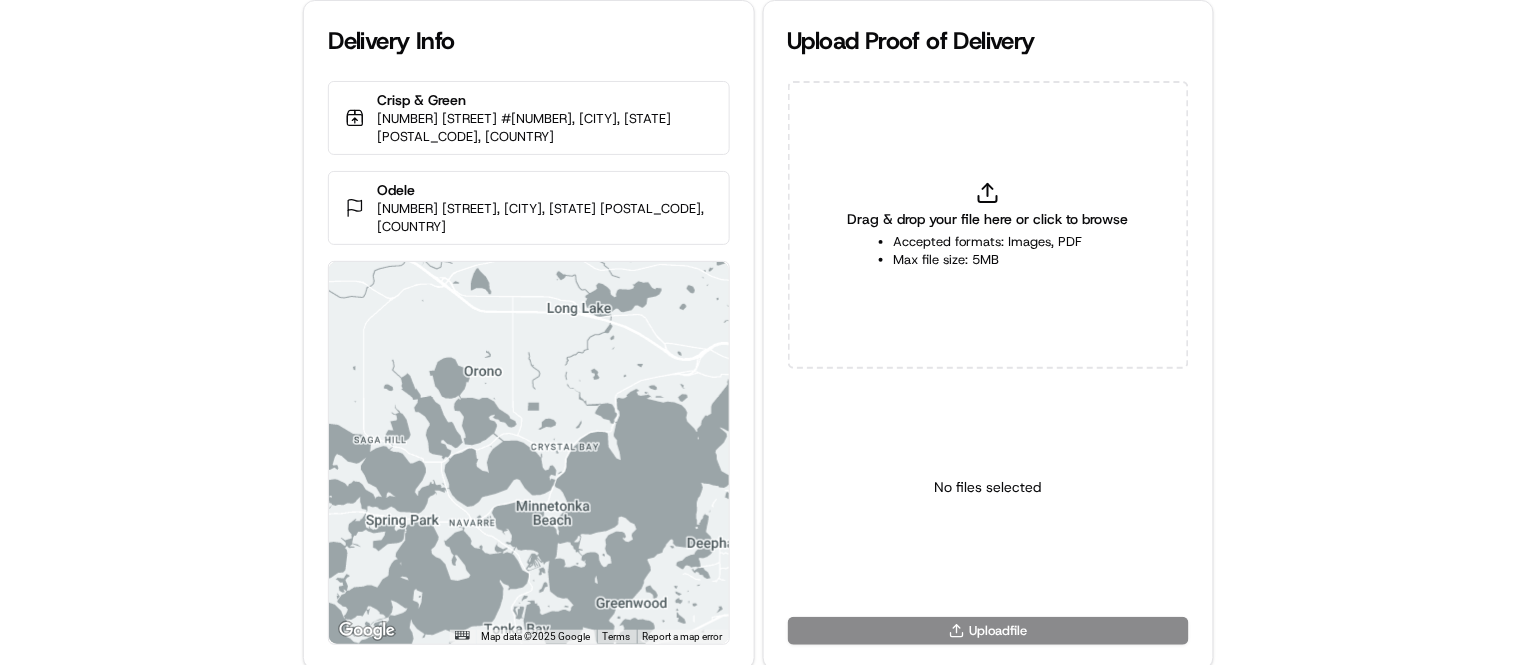 type on "C:\fakepath\Odele delivery.jpg" 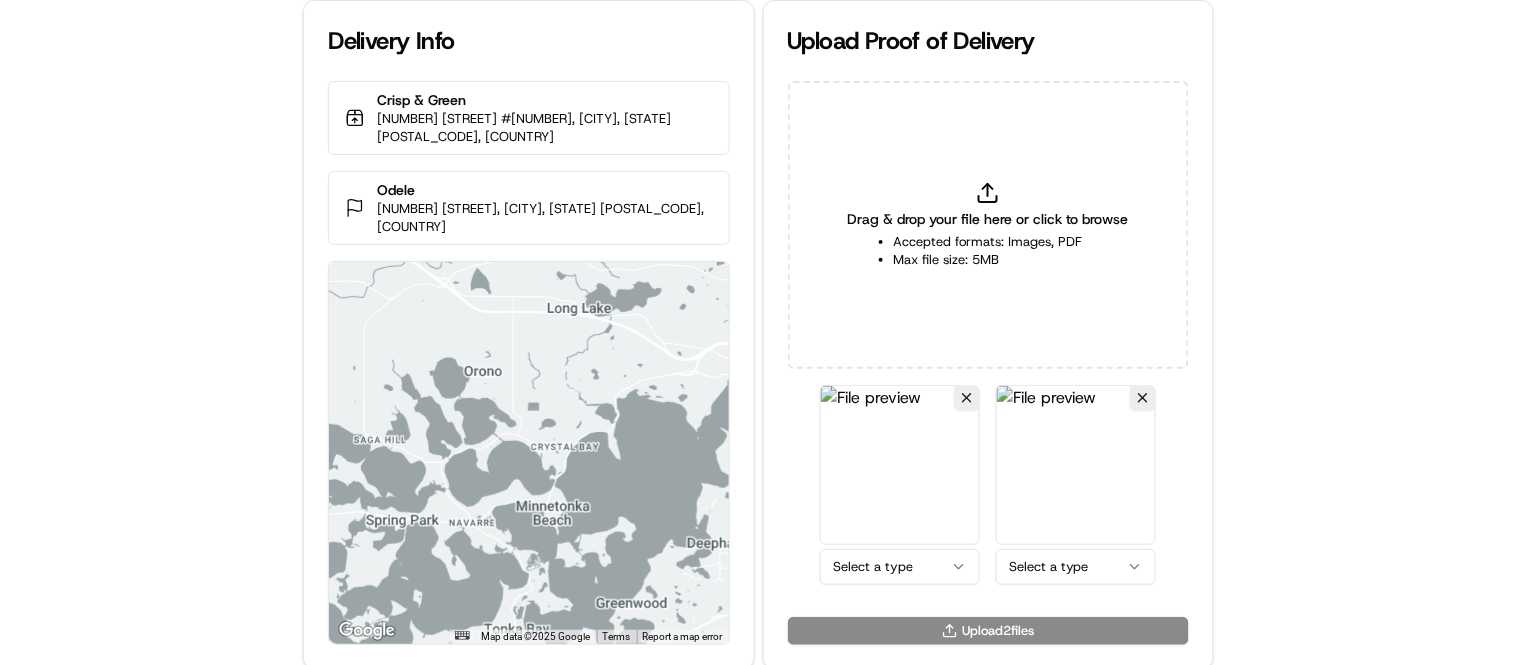click on "Delivery Info Crisp & Green [NUMBER] [STREET] #[NUMBER], [CITY], [STATE] [POSTAL_CODE], [COUNTRY] [NAME]   [NUMBER] [STREET], [CITY], [STATE] [POSTAL_CODE], [COUNTRY] ← Move left → Move right ↑ Move up ↓ Move down + Zoom in - Zoom out Home Jump left by 75% End Jump right by 75% Page Up Jump up by 75% Page Down Jump down by 75% Map Data Map data ©2025 Google Map data ©2025 Google 2 km  Click to toggle between metric and imperial units Terms Report a map error Upload Proof of Delivery Drag & drop your file here or click to browse Accepted formats: Images, PDF Max file size: 5MB Select a type Select a type   Upload  2  file s" at bounding box center [758, 332] 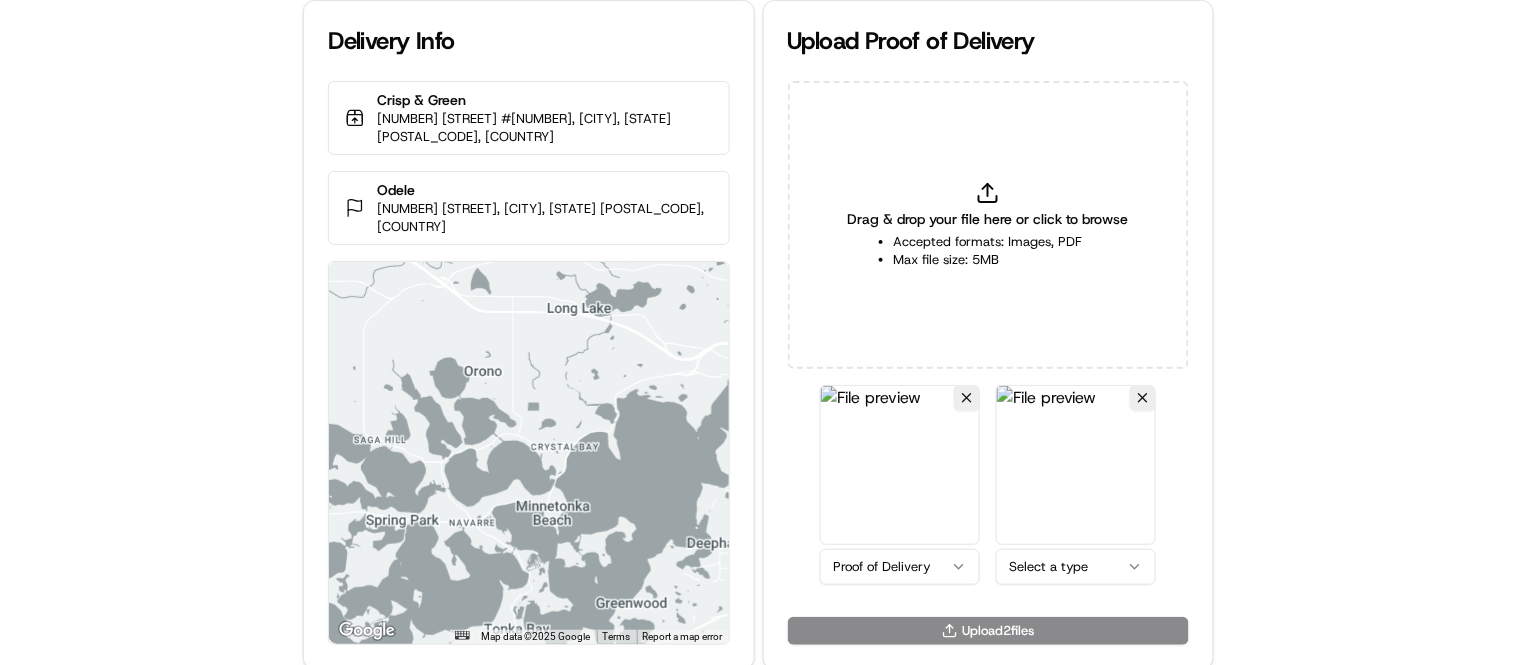 click on "Delivery Info Crisp & Green 755 Lake St E #120, Wayzata, MN 55391, USA Odele   2434 Commerce Blvd, Mound, MN 55364, USA ← Move left → Move right ↑ Move up ↓ Move down + Zoom in - Zoom out Home Jump left by 75% End Jump right by 75% Page Up Jump up by 75% Page Down Jump down by 75% Map Data Map data ©2025 Google Map data ©2025 Google 2 km  Click to toggle between metric and imperial units Terms Report a map error Upload Proof of Delivery Drag & drop your file here or click to browse Accepted formats: Images, PDF Max file size: 5MB Proof of Delivery Select a type   Upload  2  file s" at bounding box center (758, 332) 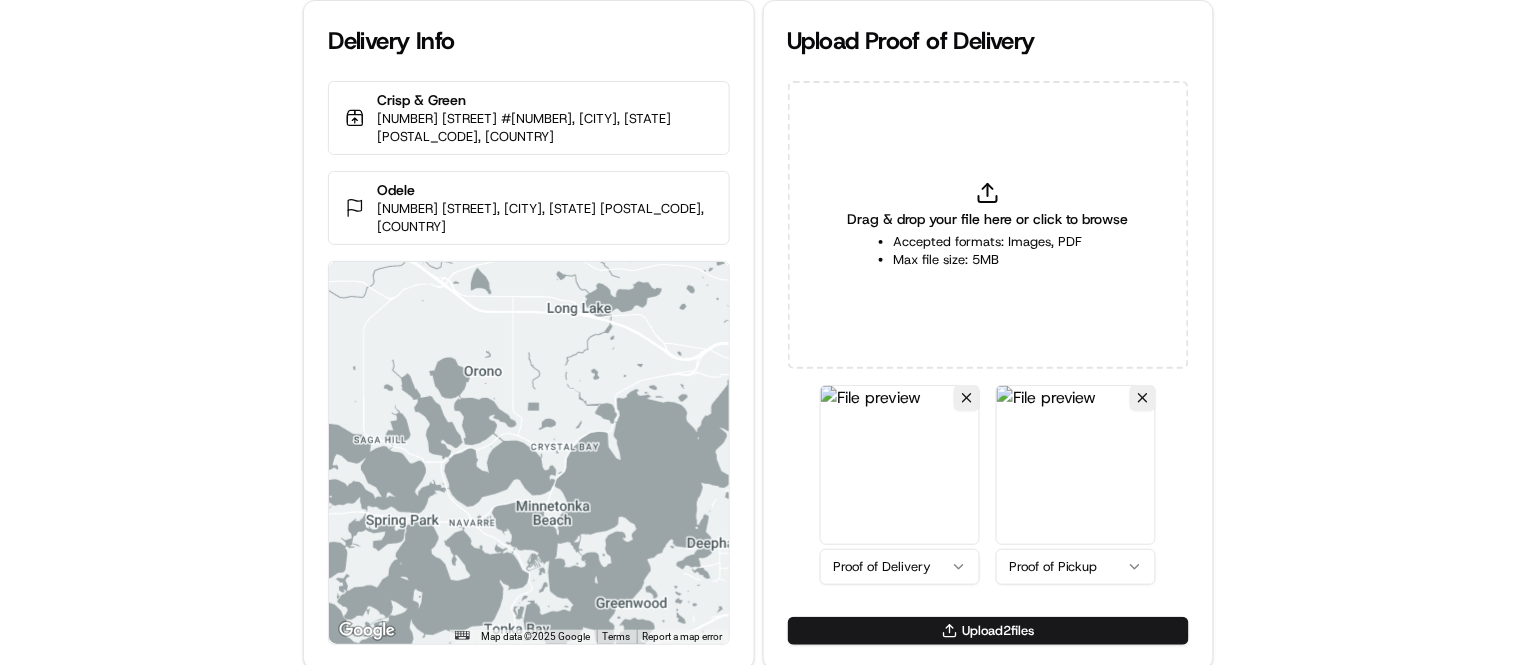 drag, startPoint x: 1045, startPoint y: 623, endPoint x: 1024, endPoint y: 624, distance: 21.023796 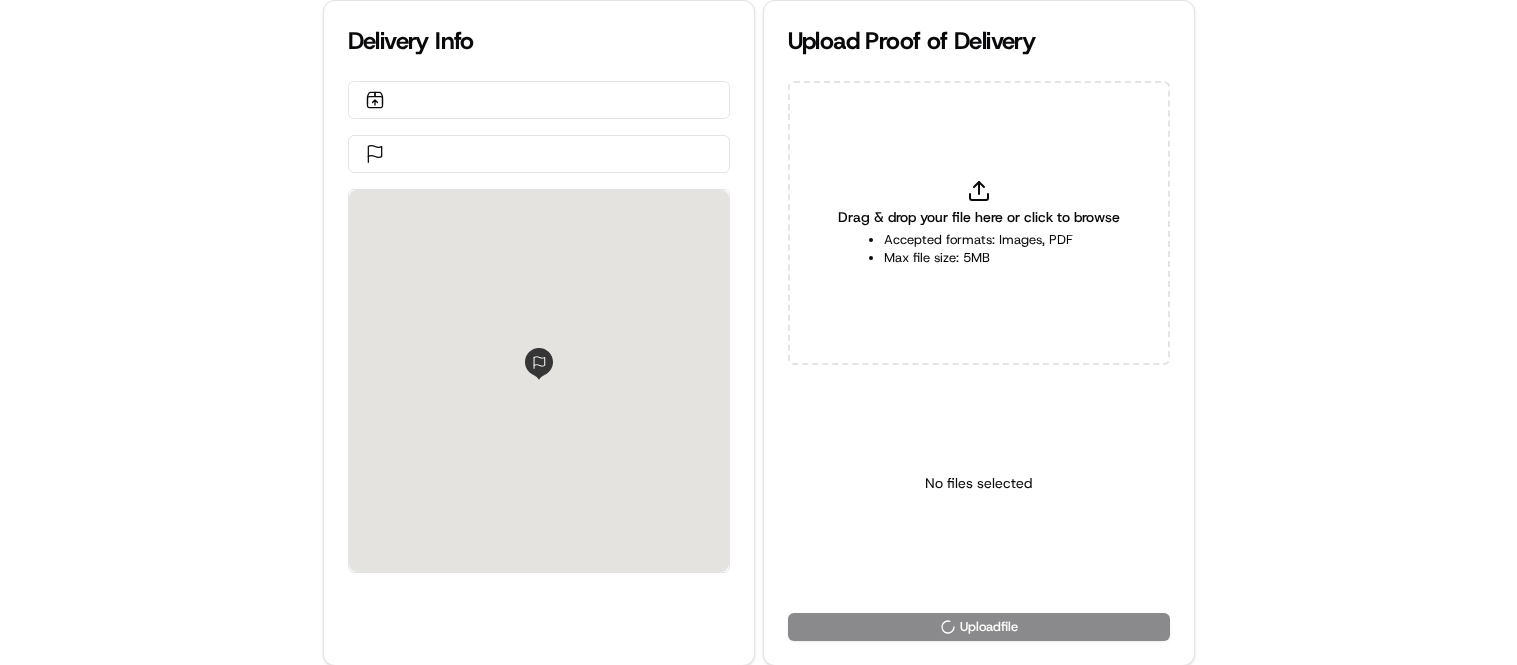 scroll, scrollTop: 0, scrollLeft: 0, axis: both 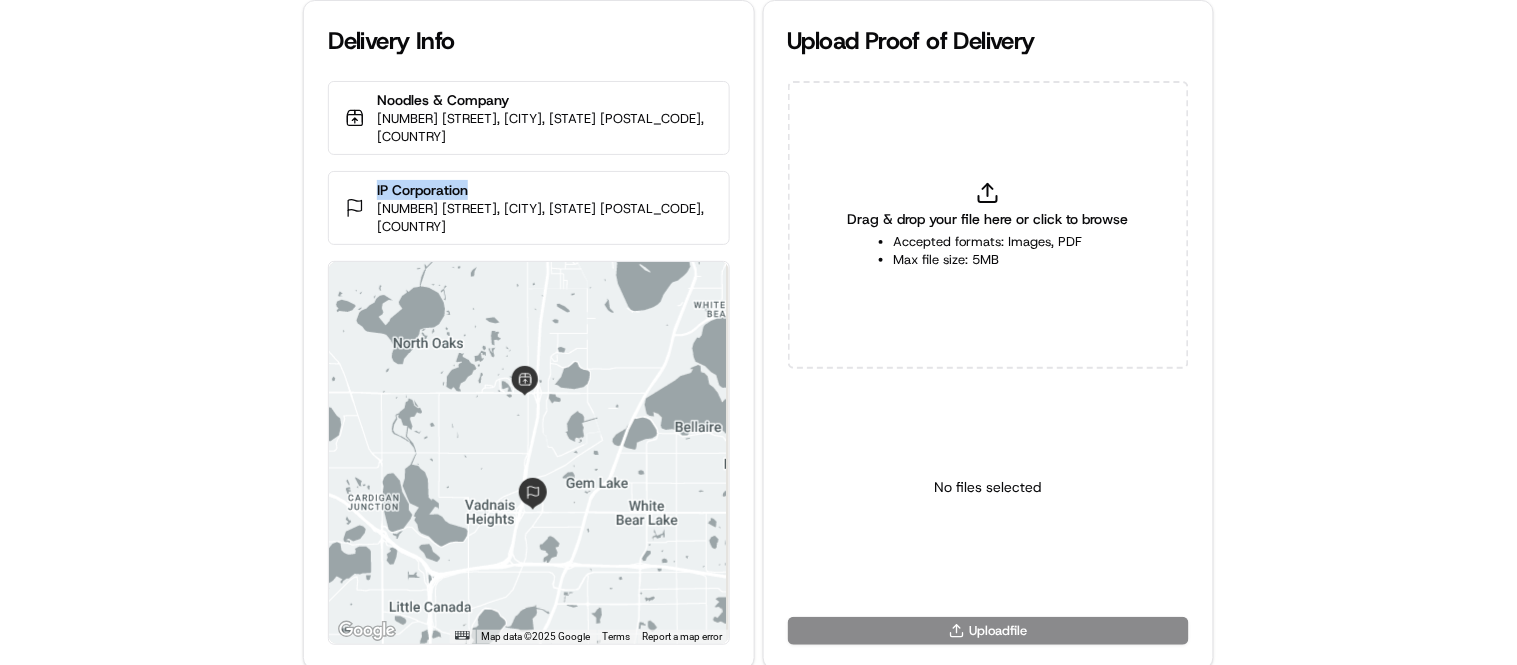 drag, startPoint x: 488, startPoint y: 167, endPoint x: 391, endPoint y: 166, distance: 97.00516 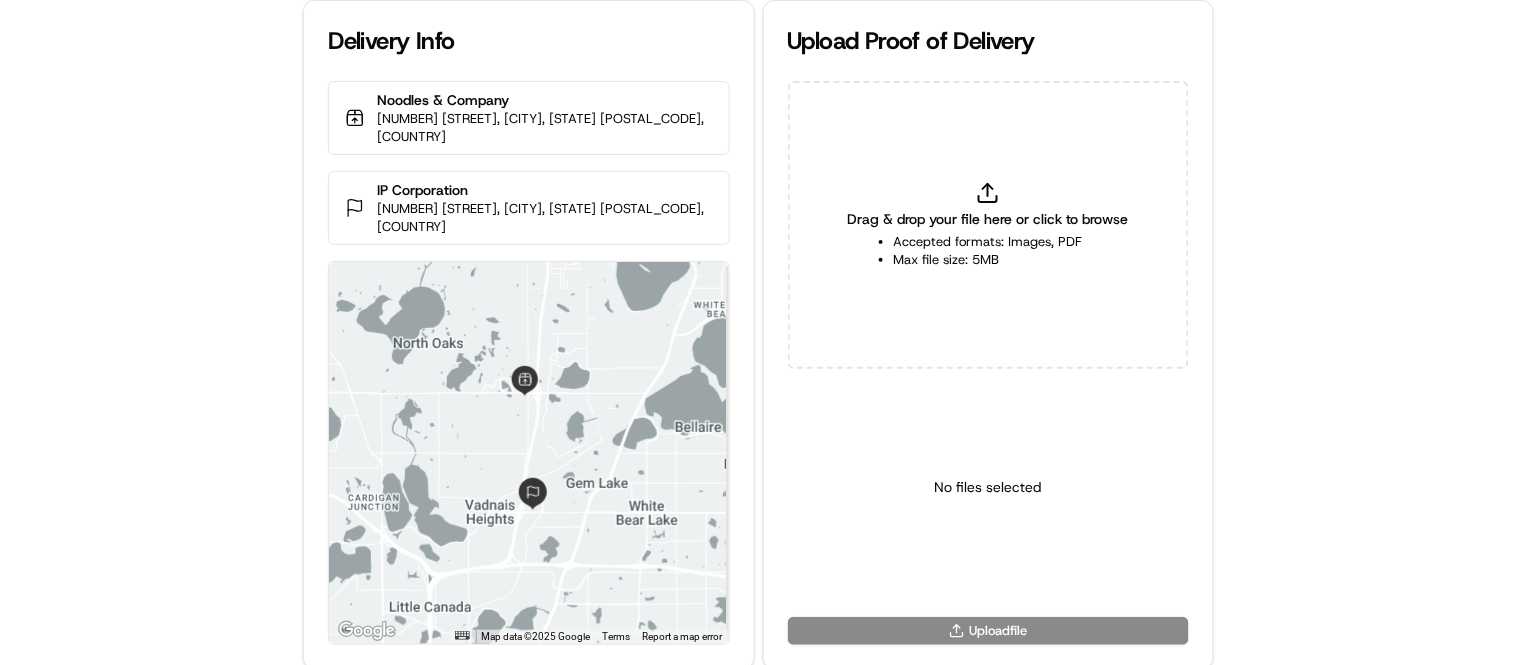 click 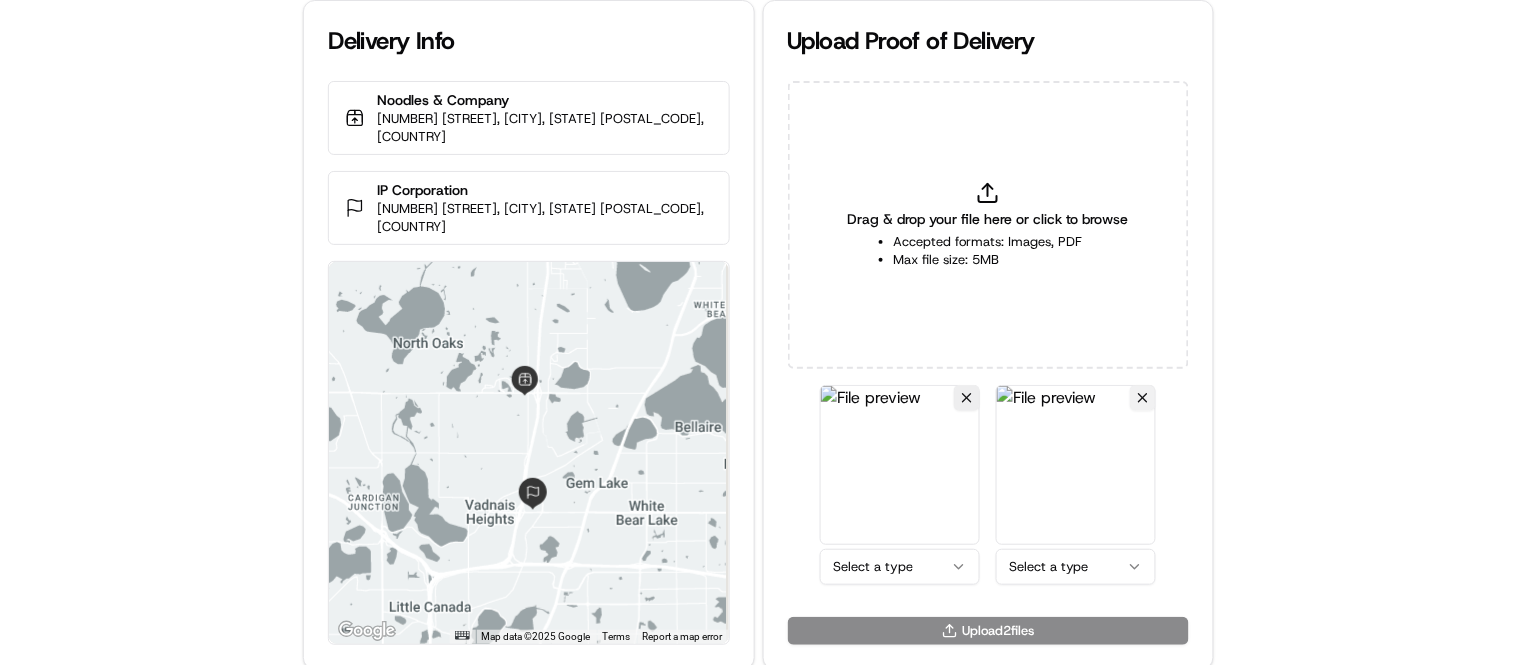 click at bounding box center [1143, 398] 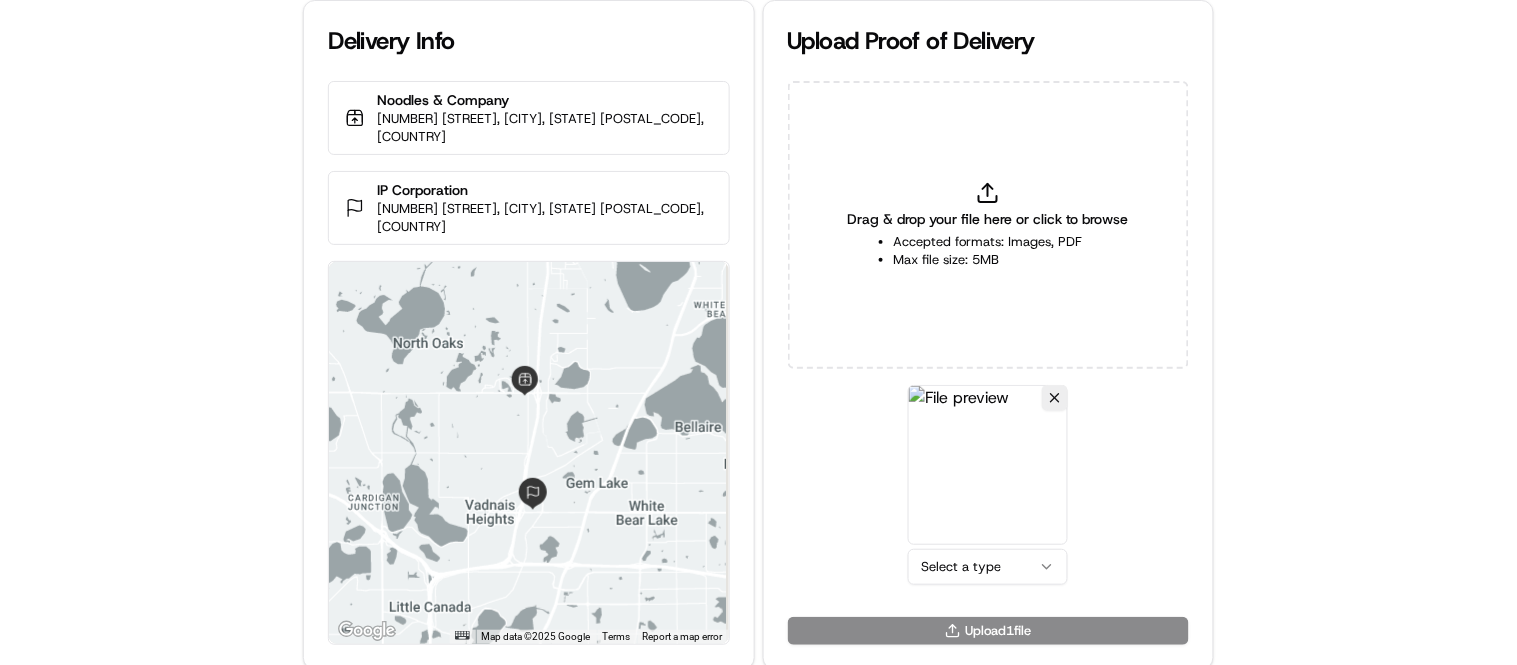 click at bounding box center (1055, 398) 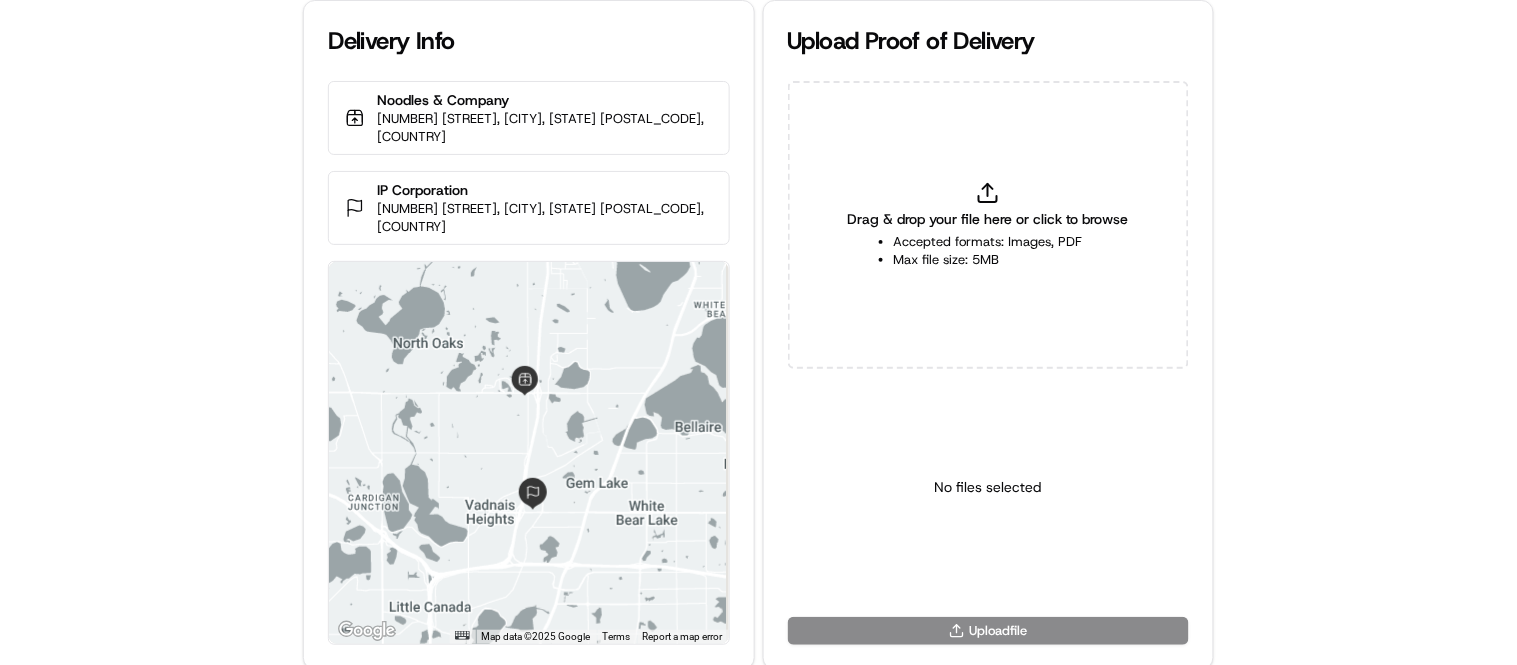 click on "Delivery Info Noodles & Company 1020 Hwy 96 E, Vadnais Heights, MN 55127, USA IP Corporation   1055 Co Rd E East, St Paul, MN 55110, USA ← Move left → Move right ↑ Move up ↓ Move down + Zoom in - Zoom out Home Jump left by 75% End Jump right by 75% Page Up Jump up by 75% Page Down Jump down by 75% Map Data Map data ©2025 Google Map data ©2025 Google 2 km  Click to toggle between metric and imperial units Terms Report a map error Upload Proof of Delivery Drag & drop your file here or click to browse Accepted formats: Images, PDF Max file size: 5MB No files selected   Upload   file" at bounding box center [758, 332] 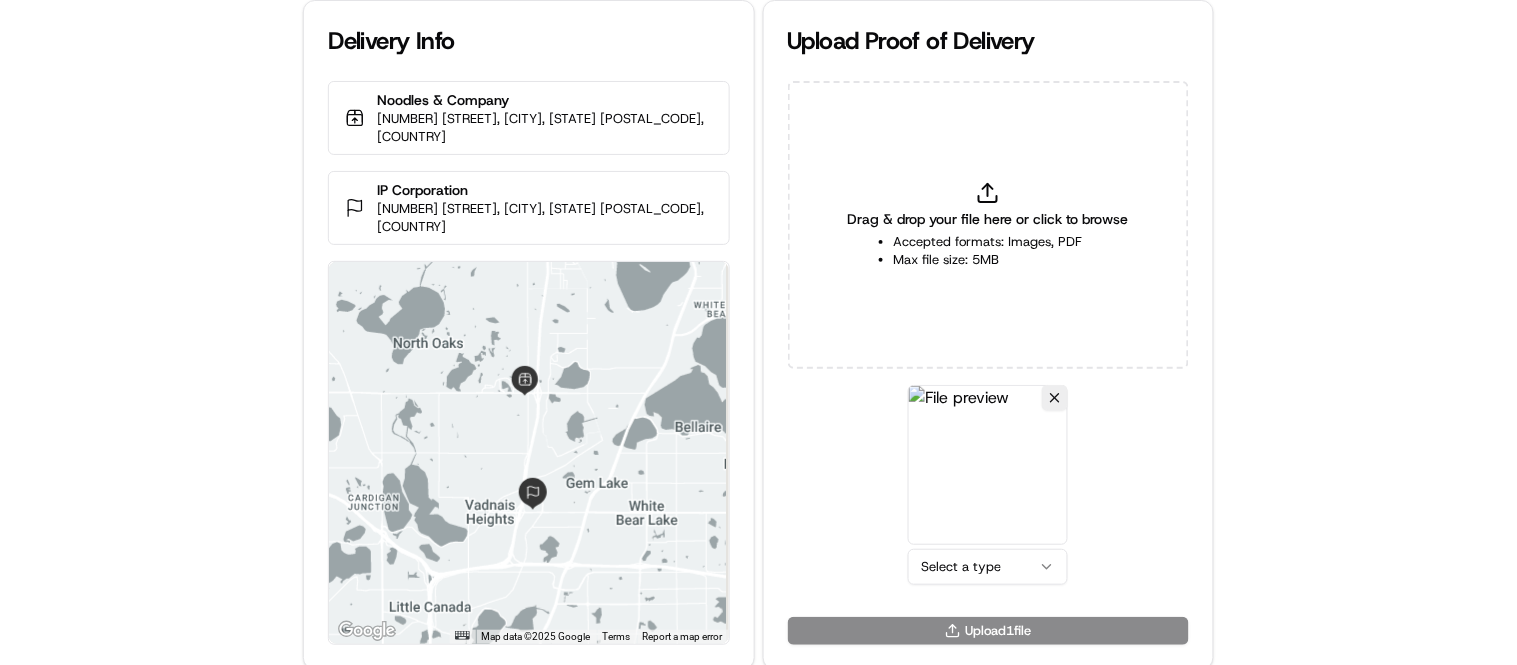 click on "Delivery Info Noodles & Company 1020 Hwy 96 E, Vadnais Heights, MN 55127, USA IP Corporation   1055 Co Rd E East, St Paul, MN 55110, USA ← Move left → Move right ↑ Move up ↓ Move down + Zoom in - Zoom out Home Jump left by 75% End Jump right by 75% Page Up Jump up by 75% Page Down Jump down by 75% Map Data Map data ©2025 Google Map data ©2025 Google 2 km  Click to toggle between metric and imperial units Terms Report a map error Upload Proof of Delivery Drag & drop your file here or click to browse Accepted formats: Images, PDF Max file size: 5MB Select a type   Upload  1  file" at bounding box center (758, 332) 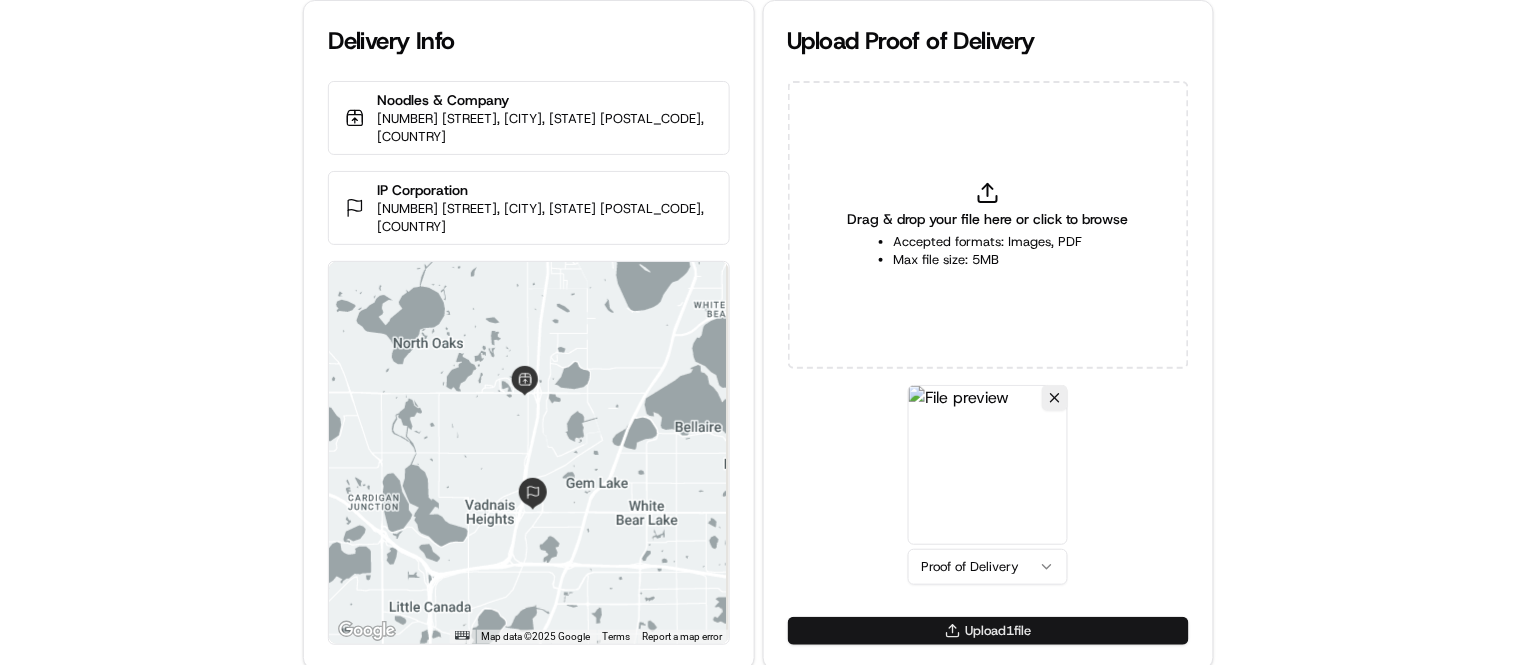 click on "Upload  1  file" at bounding box center (988, 631) 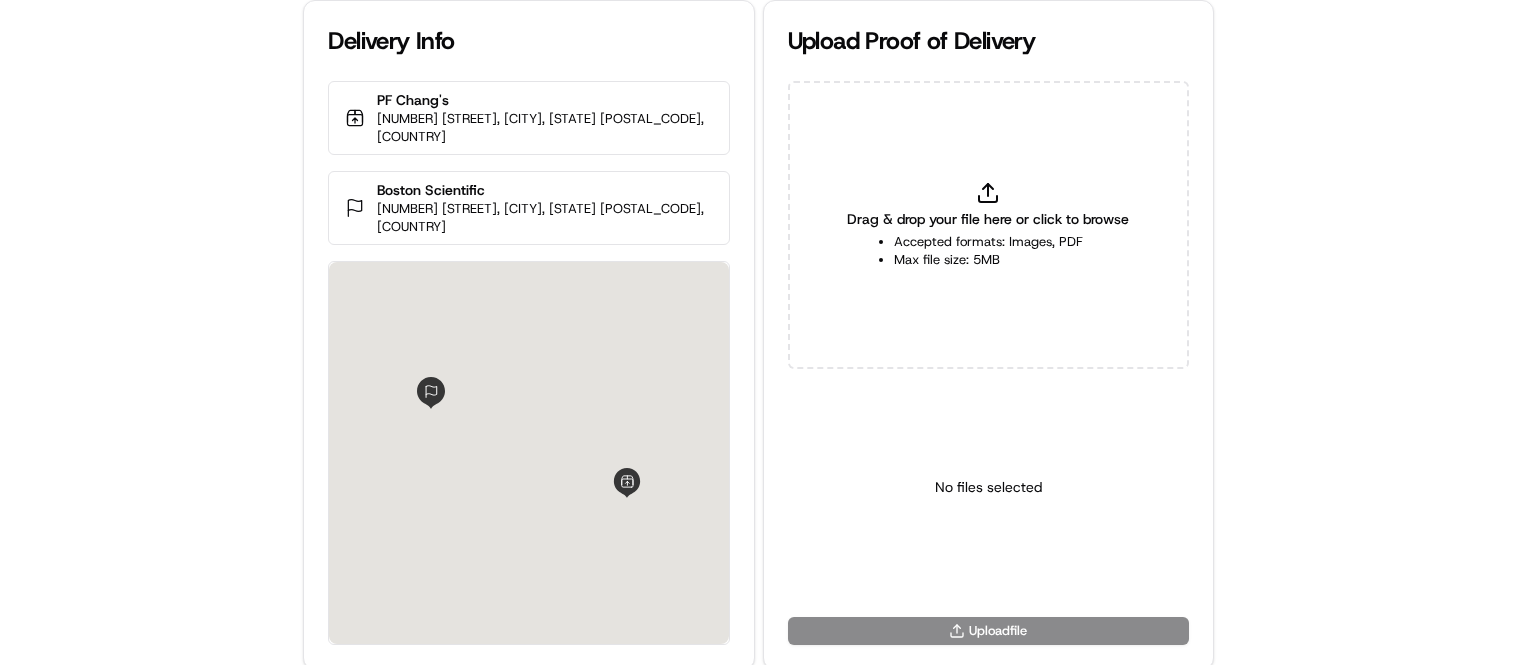 scroll, scrollTop: 0, scrollLeft: 0, axis: both 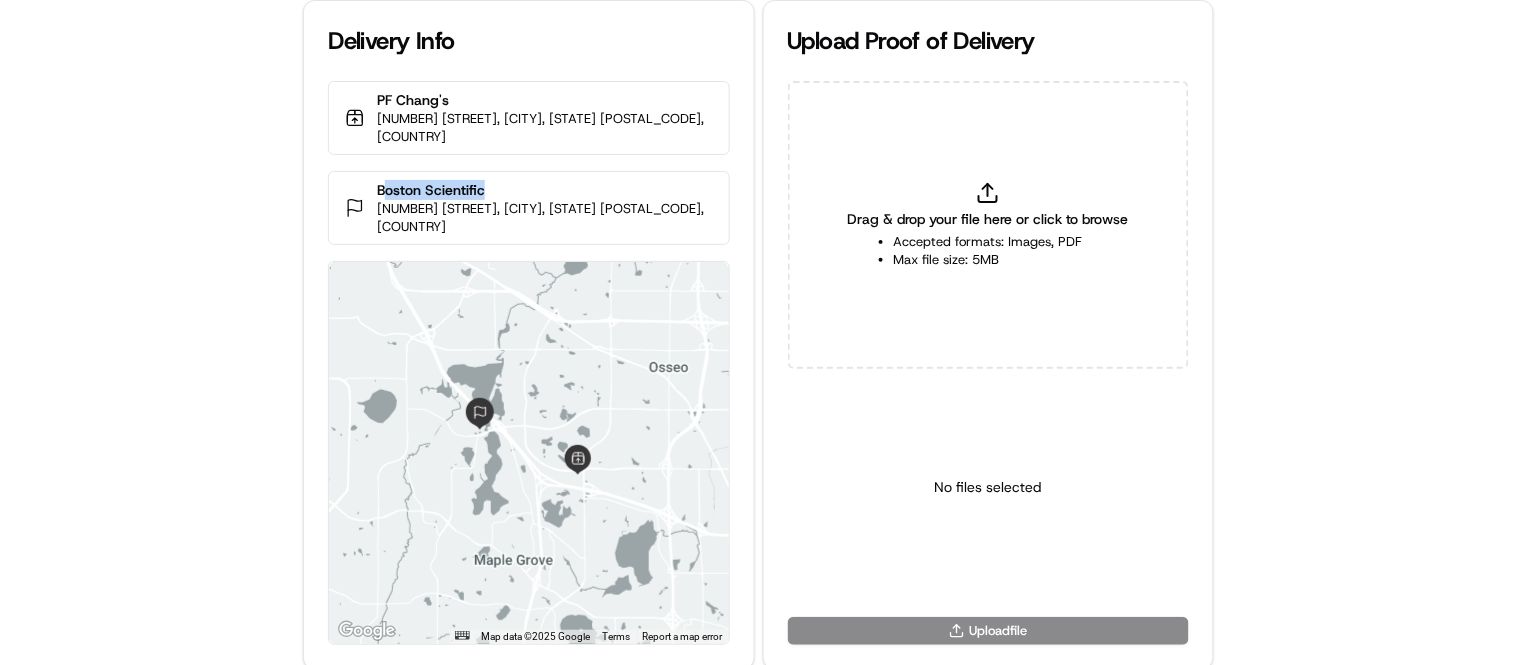drag, startPoint x: 505, startPoint y: 174, endPoint x: 382, endPoint y: 166, distance: 123.25989 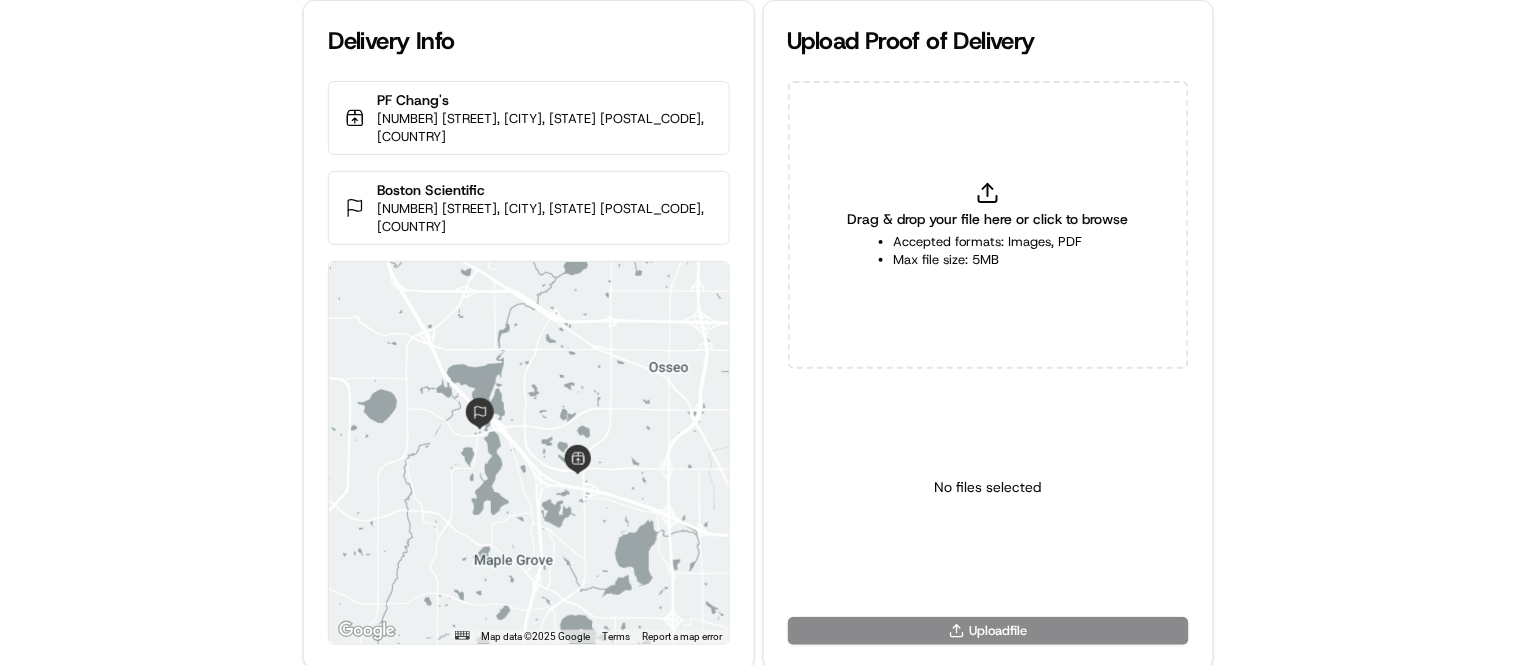 click 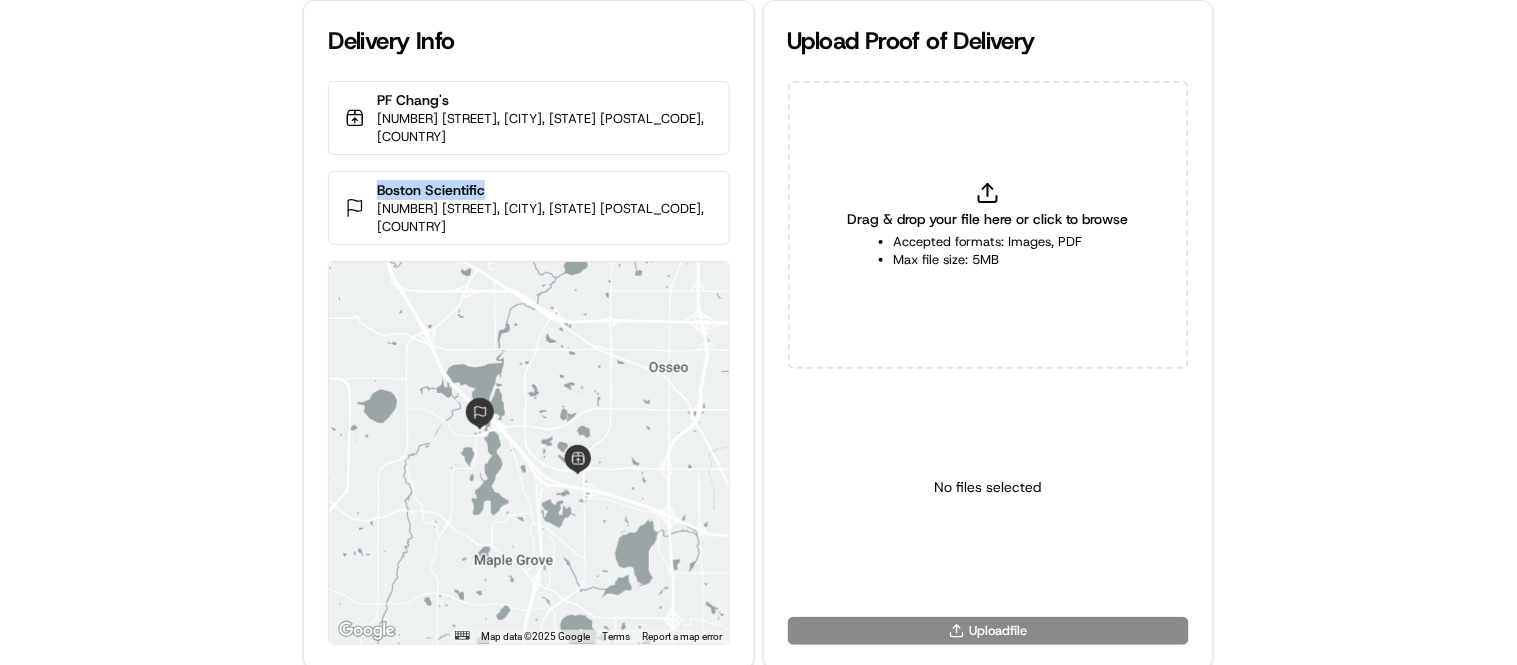 drag, startPoint x: 382, startPoint y: 171, endPoint x: 505, endPoint y: 175, distance: 123.065025 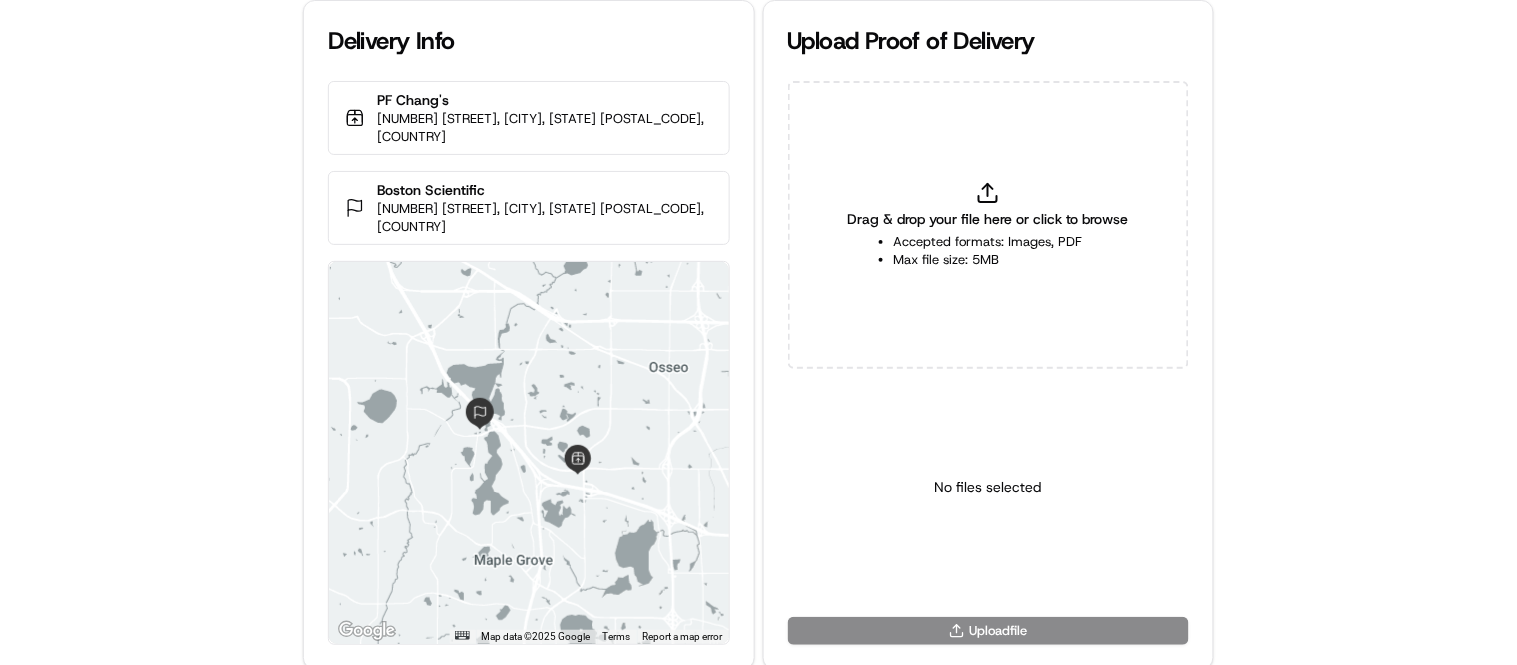 click 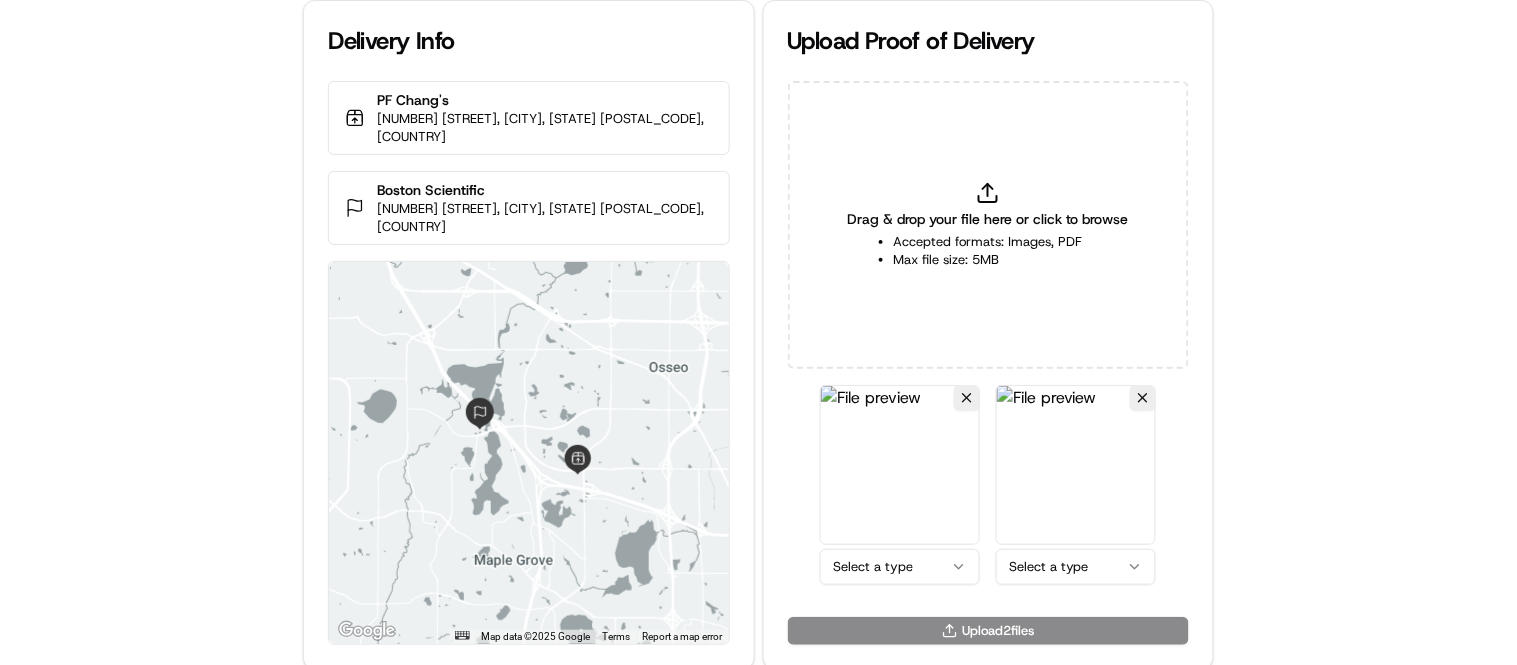 click on "Delivery Info PF Chang's [NUMBER] [STREET], [CITY], [STATE] [POSTAL_CODE], [COUNTRY] Boston Scientific [NUMBER] [STREET], [CITY], [STATE] [POSTAL_CODE], [COUNTRY] ← Move left → Move right ↑ Move up ↓ Move down + Zoom in - Zoom out Home Jump left by 75% End Jump right by 75% Page Up Jump up by 75% Page Down Jump down by 75% Map Data Map data ©2025 Google Map data ©2025 Google 2 km  Click to toggle between metric and imperial units Terms Report a map error Upload Proof of Delivery Drag & drop your file here or click to browse Accepted formats: Images, PDF Max file size: 5MB Select a type Select a type   Upload  2  file s" at bounding box center (758, 332) 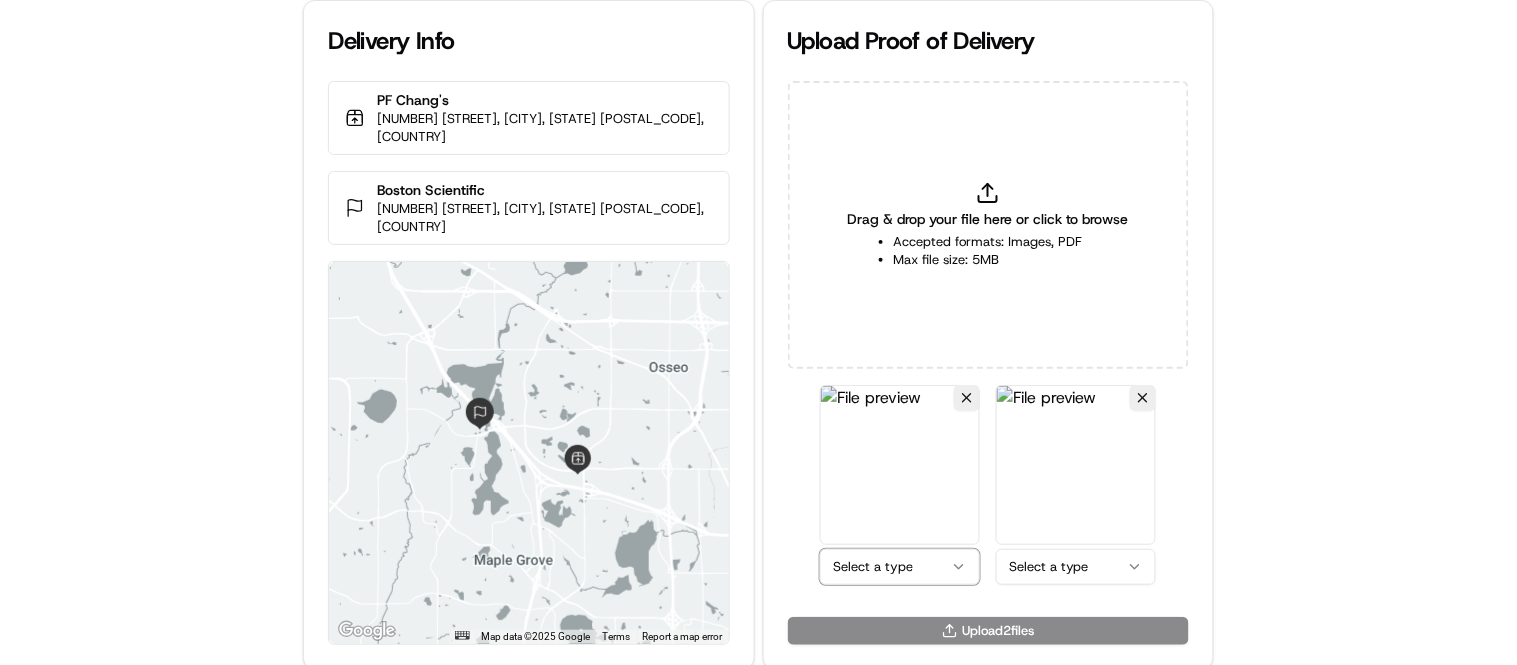 click on "Delivery Info PF Chang's [NUMBER] [STREET], [CITY], [STATE] [POSTAL_CODE], [COUNTRY] Boston Scientific [NUMBER] [STREET], [CITY], [STATE] [POSTAL_CODE], [COUNTRY] ← Move left → Move right ↑ Move up ↓ Move down + Zoom in - Zoom out Home Jump left by 75% End Jump right by 75% Page Up Jump up by 75% Page Down Jump down by 75% Map Data Map data ©2025 Google Map data ©2025 Google 2 km  Click to toggle between metric and imperial units Terms Report a map error Upload Proof of Delivery Drag & drop your file here or click to browse Accepted formats: Images, PDF Max file size: 5MB Select a type Select a type   Upload  2  file s" at bounding box center (758, 332) 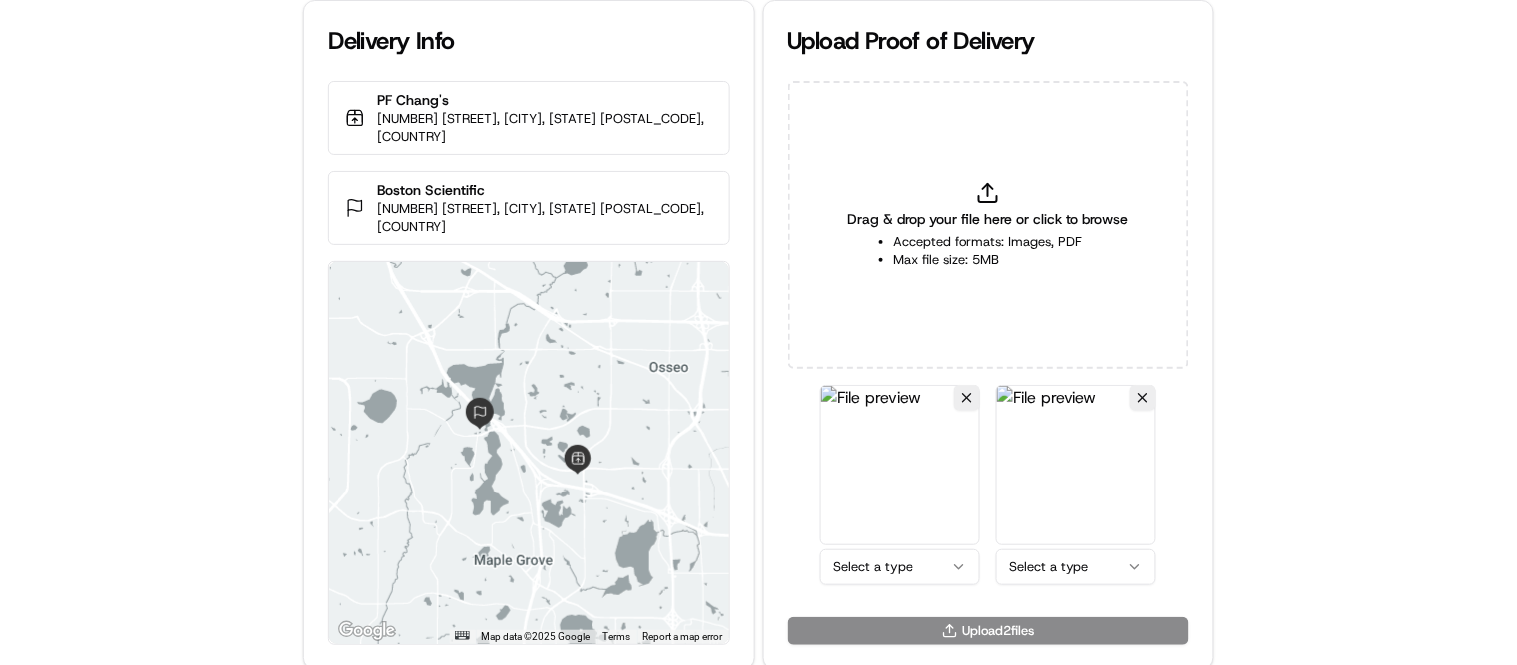 click on "Delivery Info PF Chang's [NUMBER] [STREET], [CITY], [STATE] [POSTAL_CODE], [COUNTRY] Boston Scientific [NUMBER] [STREET], [CITY], [STATE] [POSTAL_CODE], [COUNTRY] ← Move left → Move right ↑ Move up ↓ Move down + Zoom in - Zoom out Home Jump left by 75% End Jump right by 75% Page Up Jump up by 75% Page Down Jump down by 75% Map Data Map data ©2025 Google Map data ©2025 Google 2 km  Click to toggle between metric and imperial units Terms Report a map error Upload Proof of Delivery Drag & drop your file here or click to browse Accepted formats: Images, PDF Max file size: 5MB Select a type Select a type   Upload  2  file s" at bounding box center (758, 332) 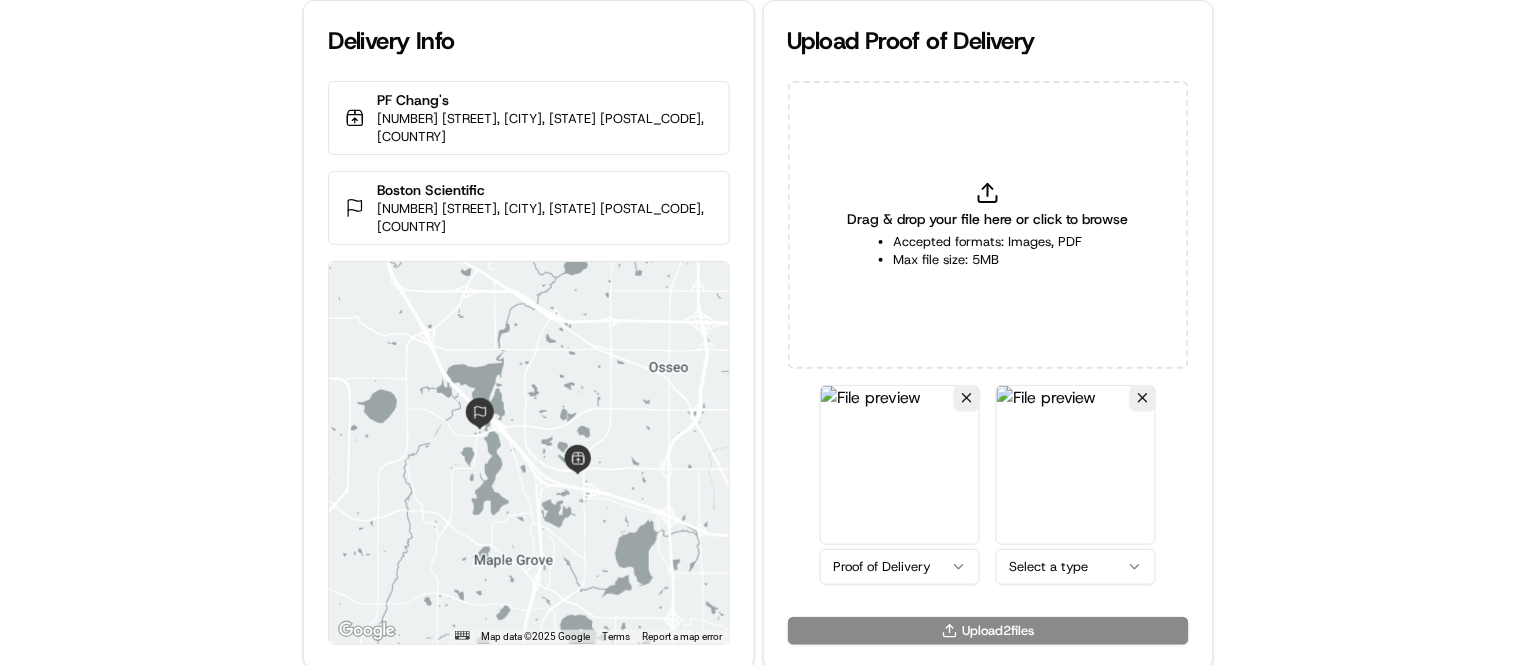 click on "Delivery Info PF Chang's [NUMBER] [STREET], [CITY], [STATE] [POSTAL_CODE], [COUNTRY] Boston Scientific [NUMBER] [STREET], [CITY], [STATE] [POSTAL_CODE], [COUNTRY] ← Move left → Move right ↑ Move up ↓ Move down + Zoom in - Zoom out Home Jump left by 75% End Jump right by 75% Page Up Jump up by 75% Page Down Jump down by 75% Map Data Map data ©2025 Google Map data ©2025 Google 2 km  Click to toggle between metric and imperial units Terms Report a map error Upload Proof of Delivery Drag & drop your file here or click to browse Accepted formats: Images, PDF Max file size: 5MB Proof of Delivery Select a type   Upload  2  file s" at bounding box center (758, 332) 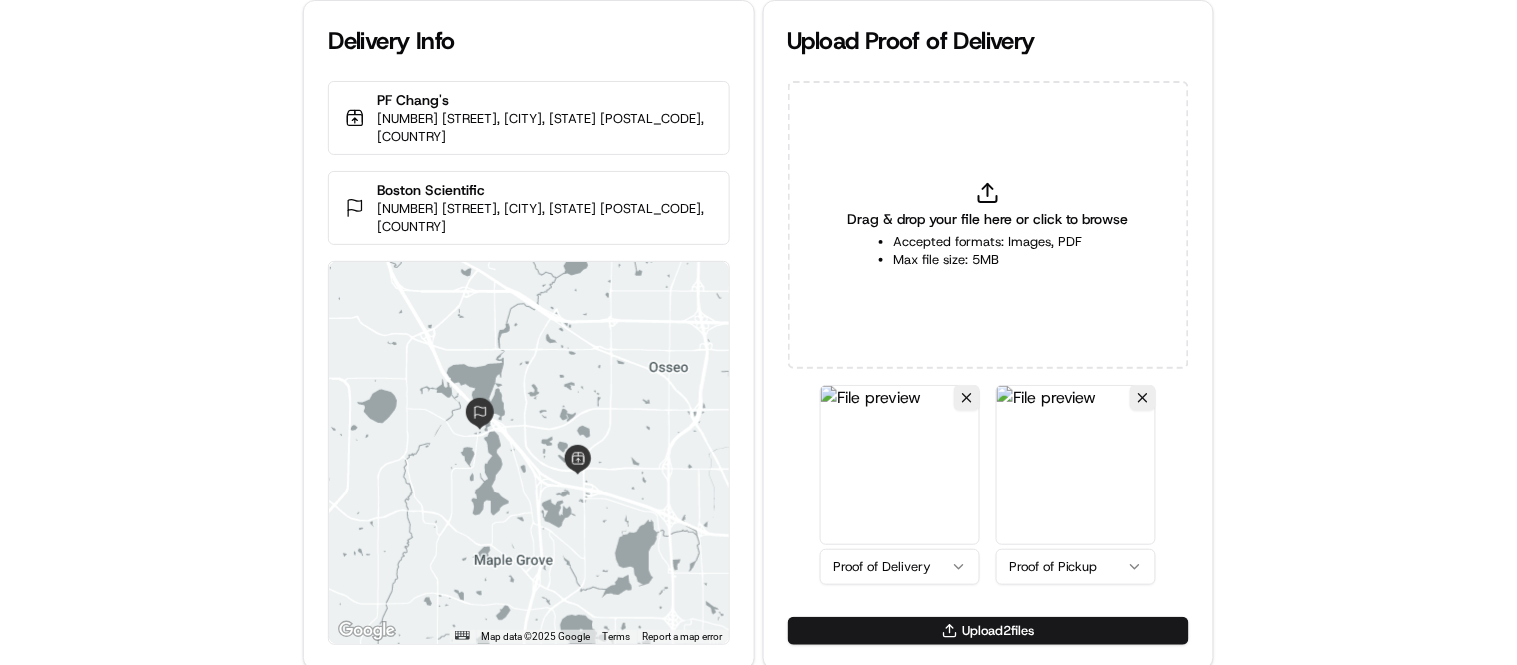 click on "Upload  2  file s" at bounding box center [988, 631] 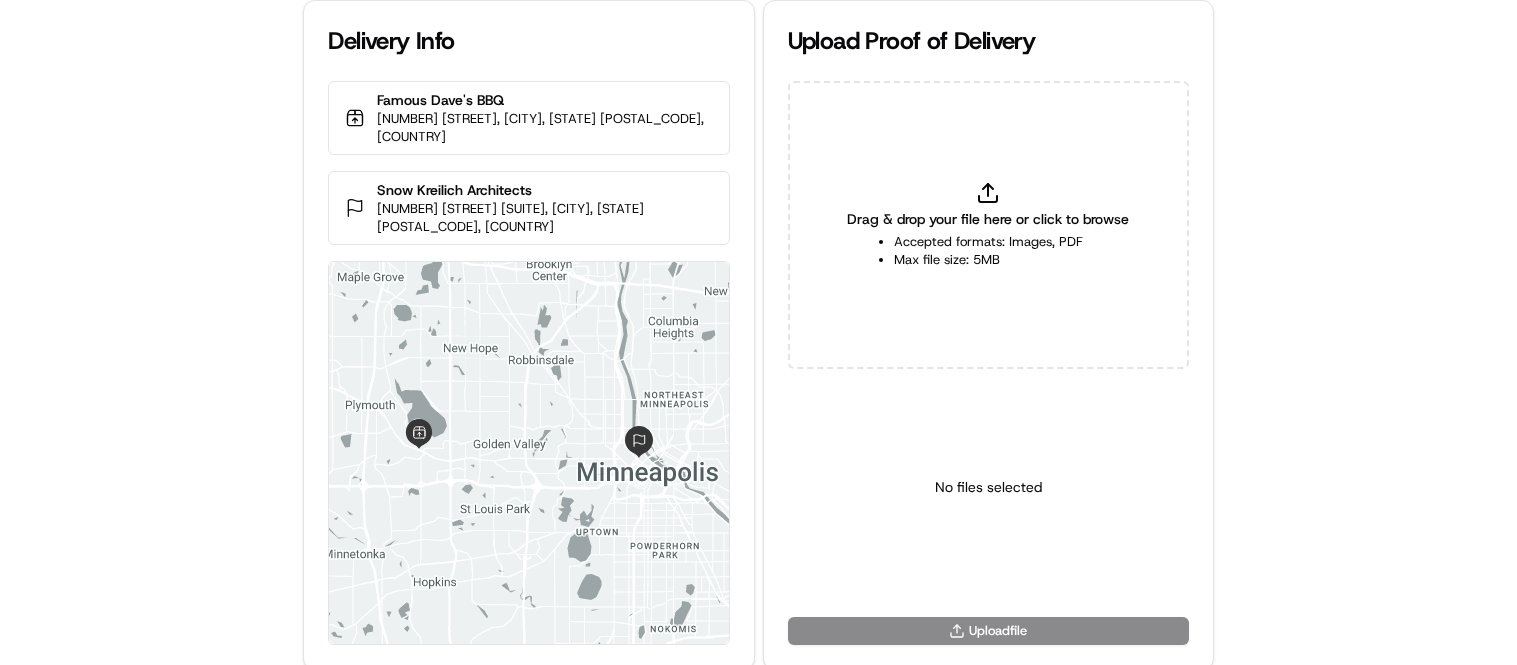 scroll, scrollTop: 0, scrollLeft: 0, axis: both 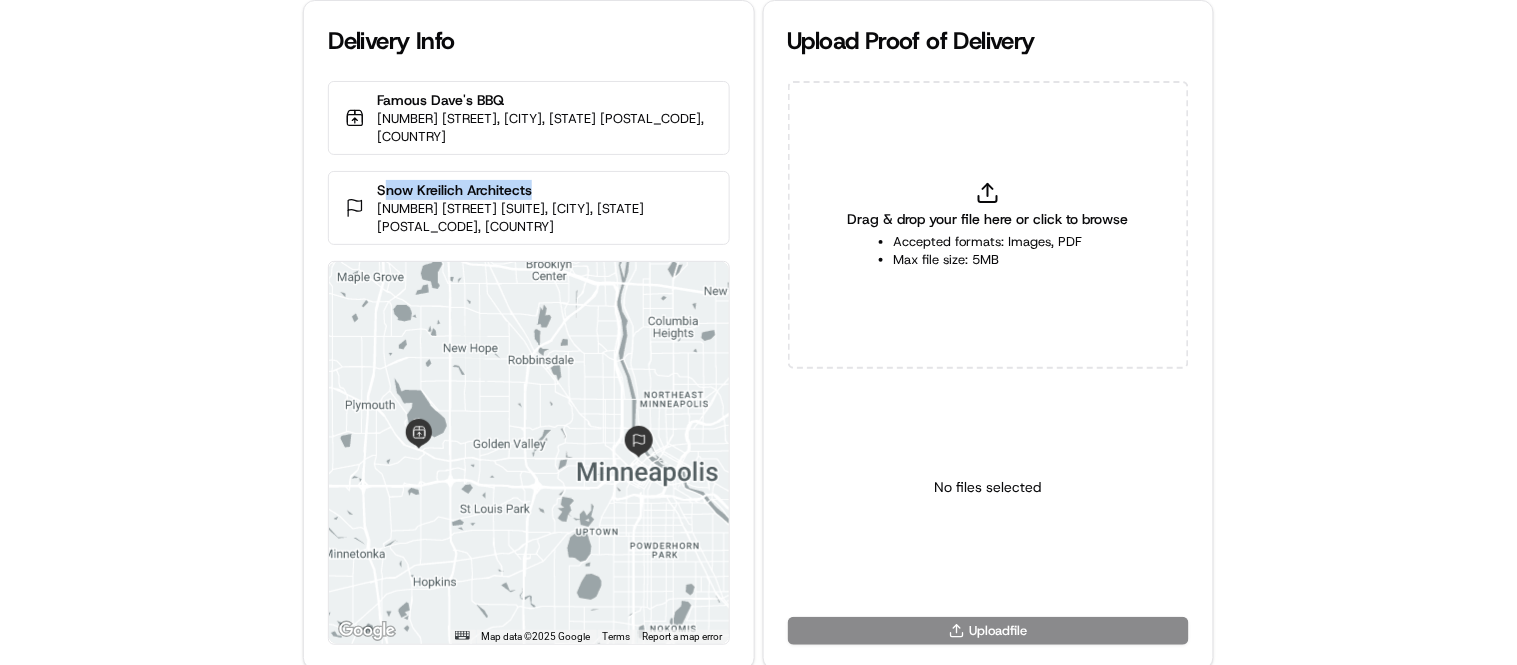 drag, startPoint x: 406, startPoint y: 172, endPoint x: 563, endPoint y: 173, distance: 157.00319 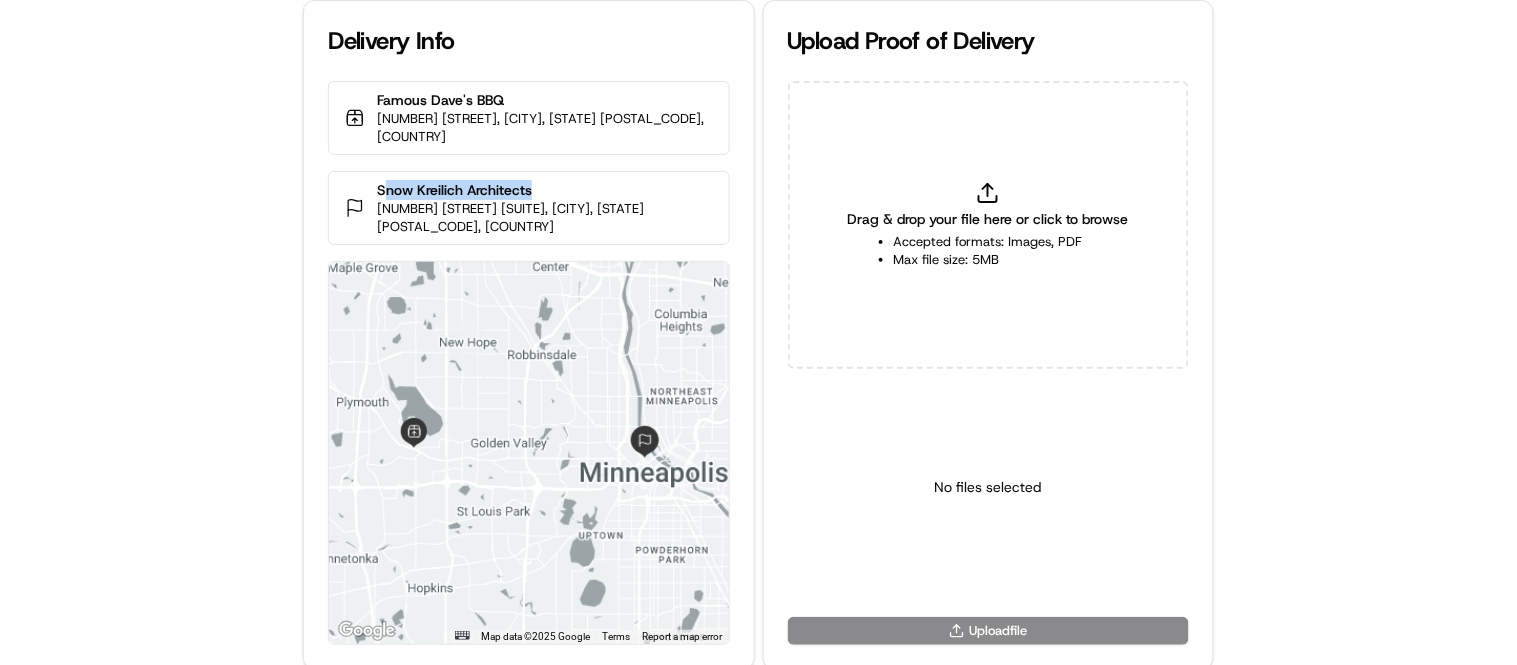 click on "Snow Kreilich Architects" at bounding box center (544, 190) 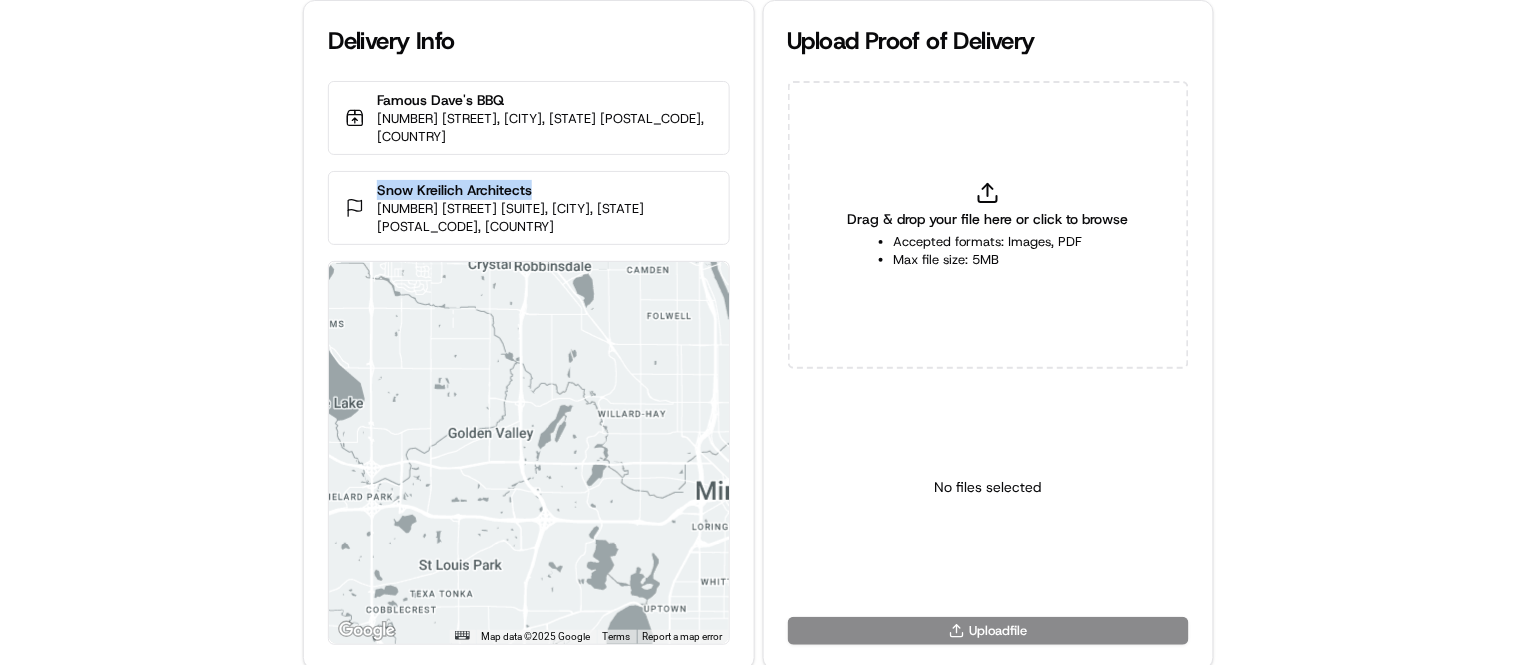 copy on "Snow Kreilich Architects" 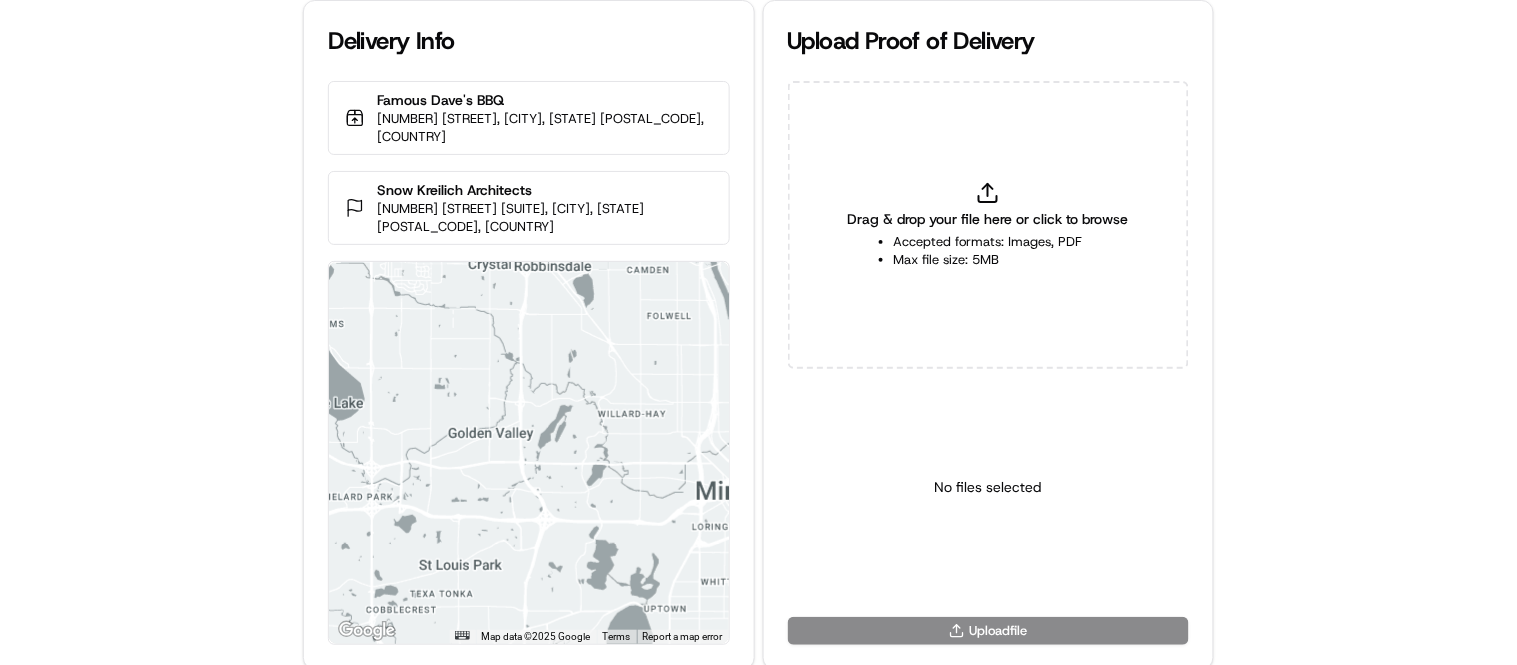 click 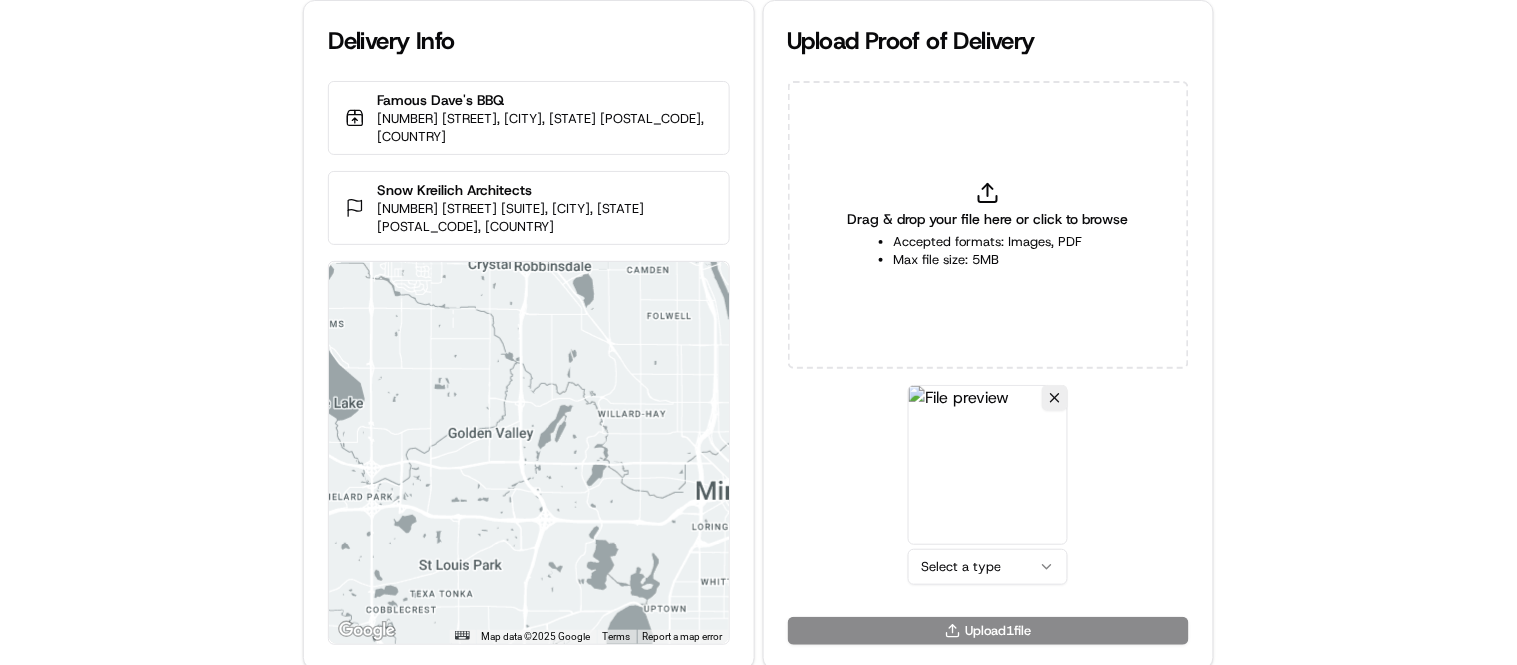 click on "Delivery Info Famous Dave's BBQ 11308 Hwy 55, Plymouth, MN 55441, USA Snow Kreilich Architects   219 N 2nd St Suite 120, Minneapolis, MN 55401, USA ← Move left → Move right ↑ Move up ↓ Move down + Zoom in - Zoom out Home Jump left by 75% End Jump right by 75% Page Up Jump up by 75% Page Down Jump down by 75% Map Data Map data ©2025 Google Map data ©2025 Google 2 km  Click to toggle between metric and imperial units Terms Report a map error Upload Proof of Delivery Drag & drop your file here or click to browse Accepted formats: Images, PDF Max file size: 5MB Select a type   Upload  1  file" at bounding box center [758, 332] 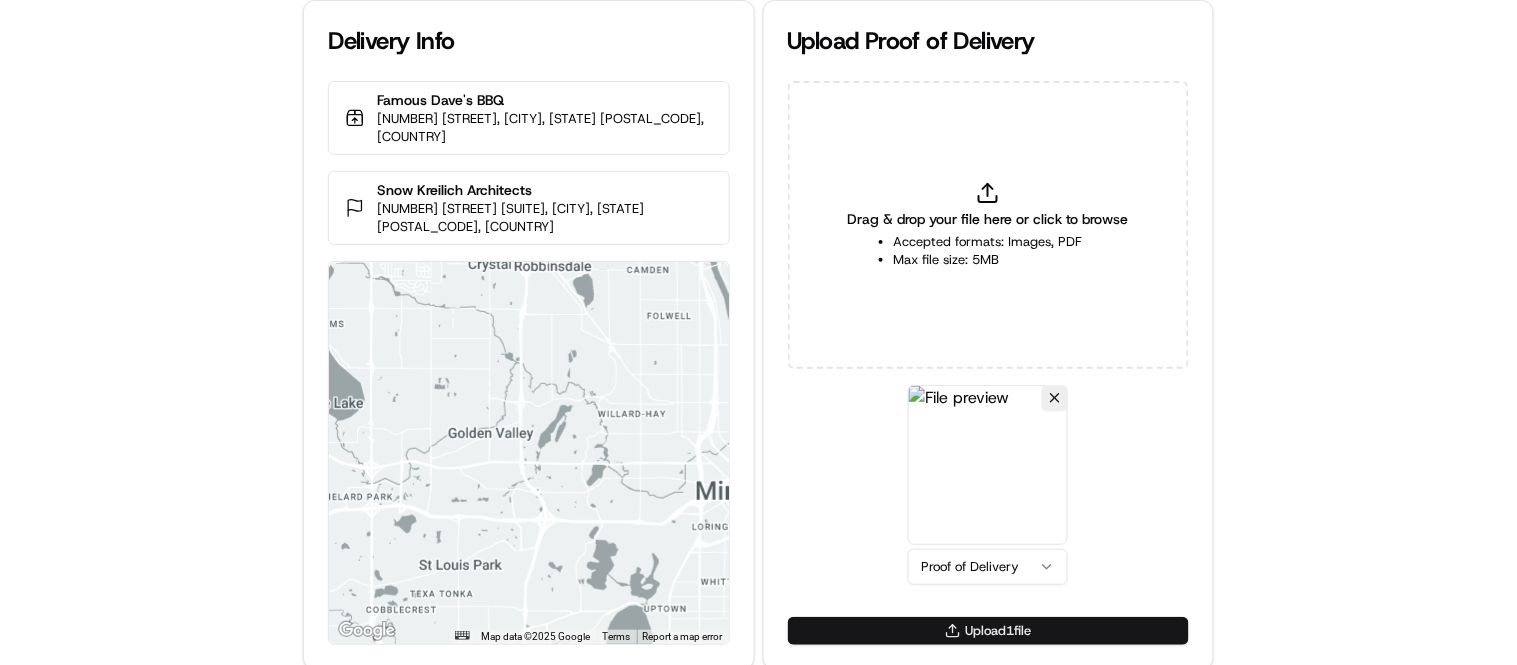 click on "Upload  1  file" at bounding box center (988, 631) 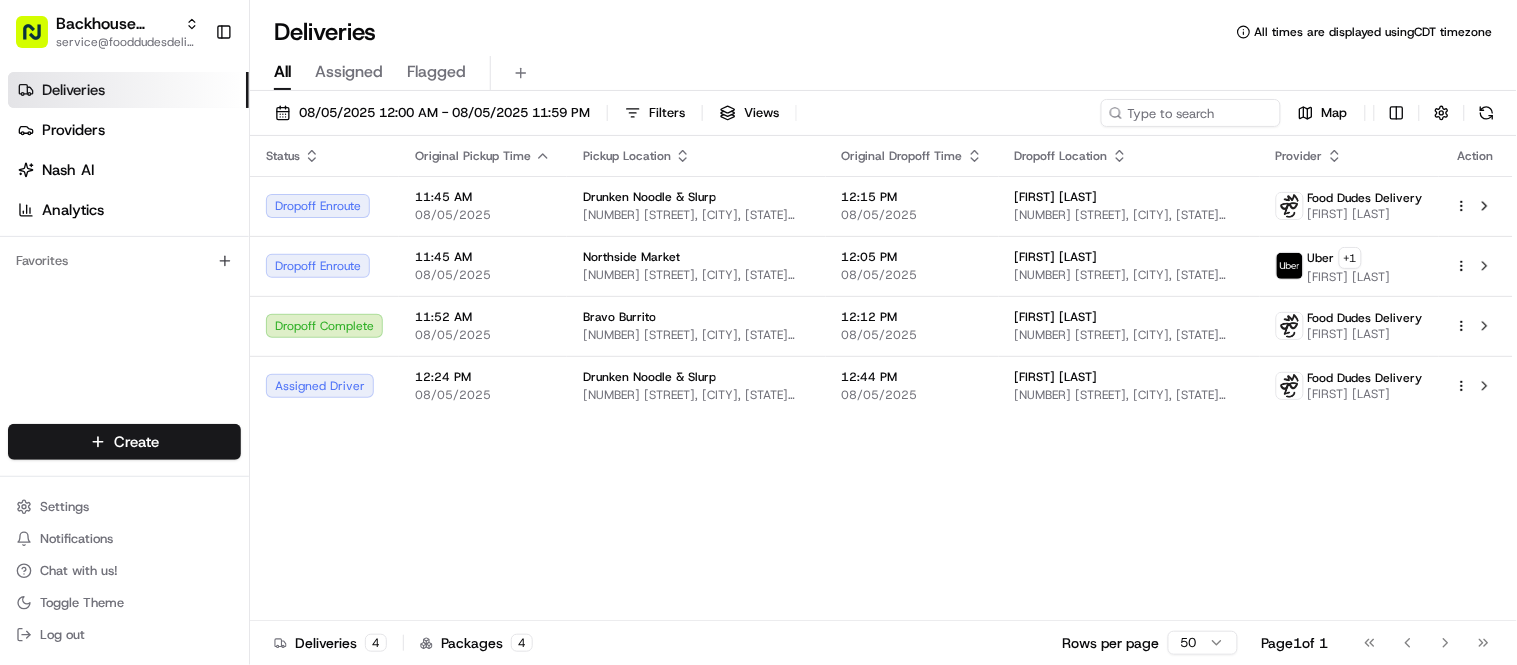 scroll, scrollTop: 0, scrollLeft: 0, axis: both 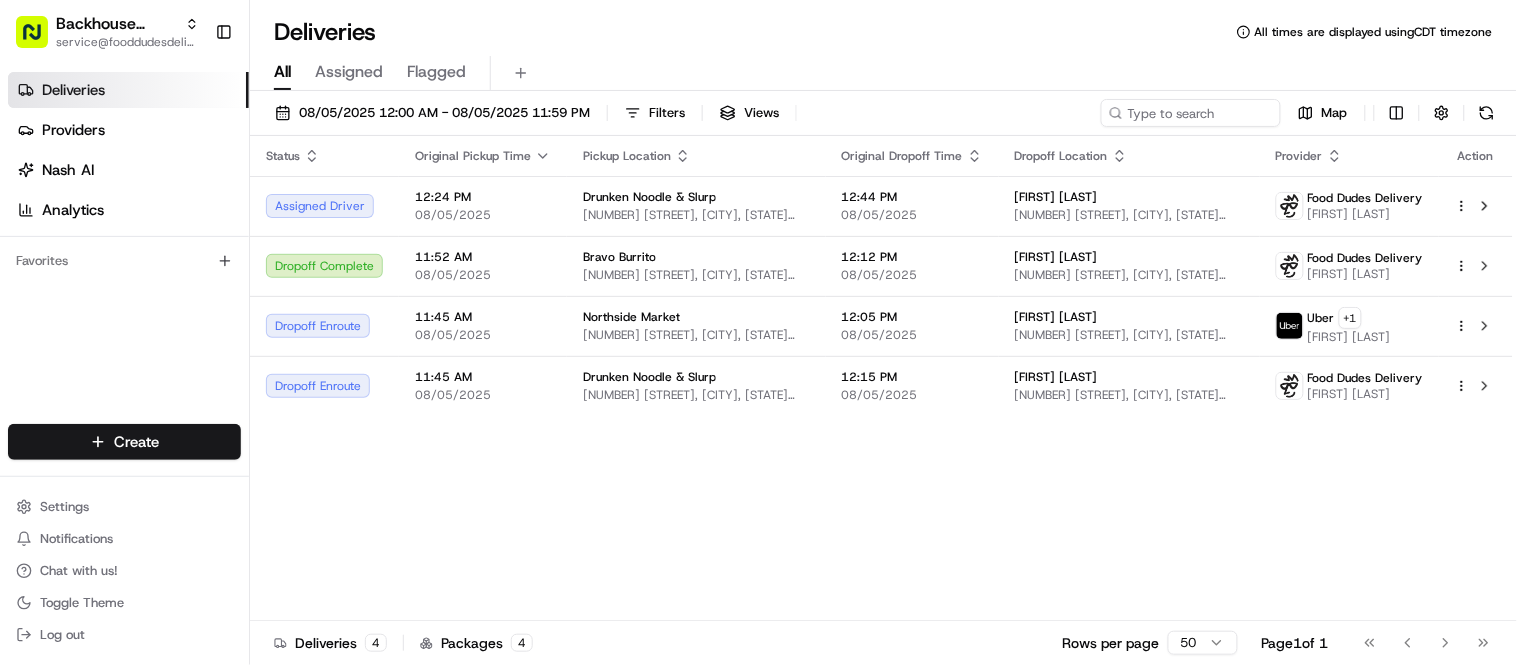 click 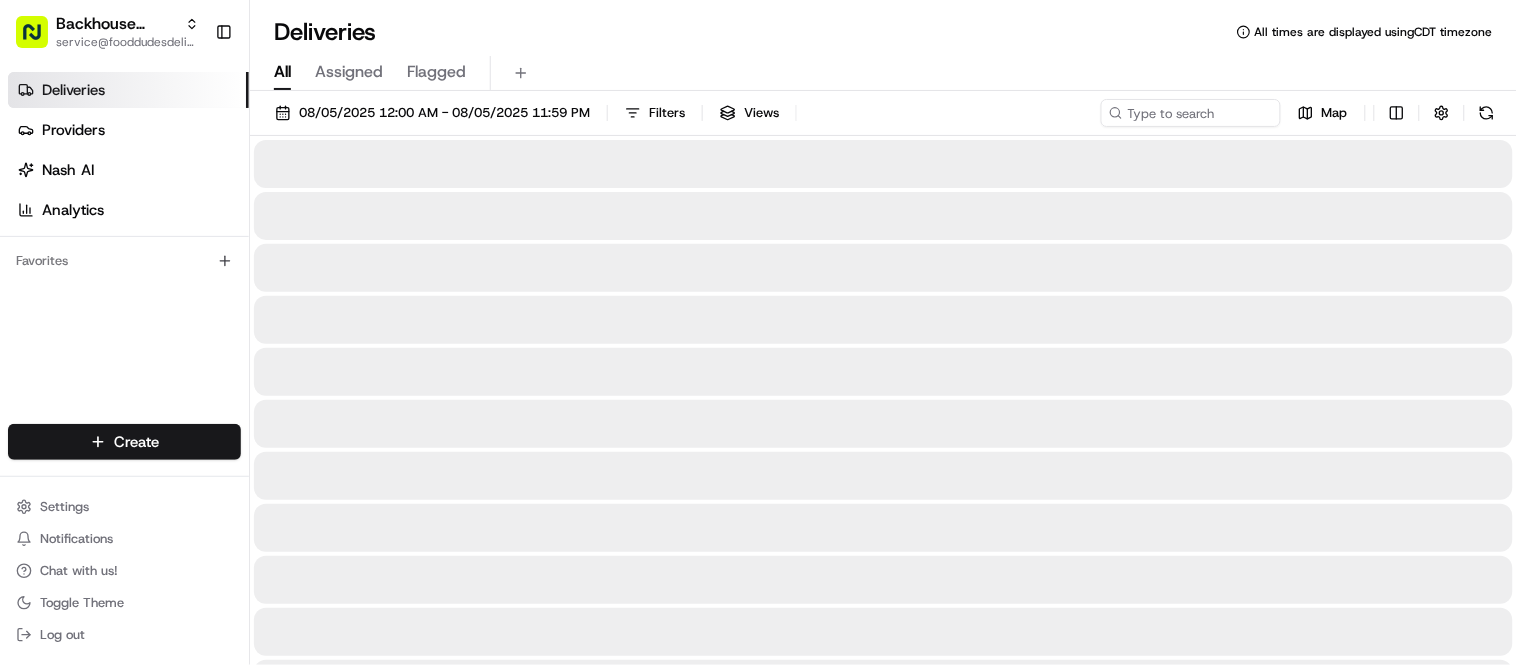 click at bounding box center (883, 164) 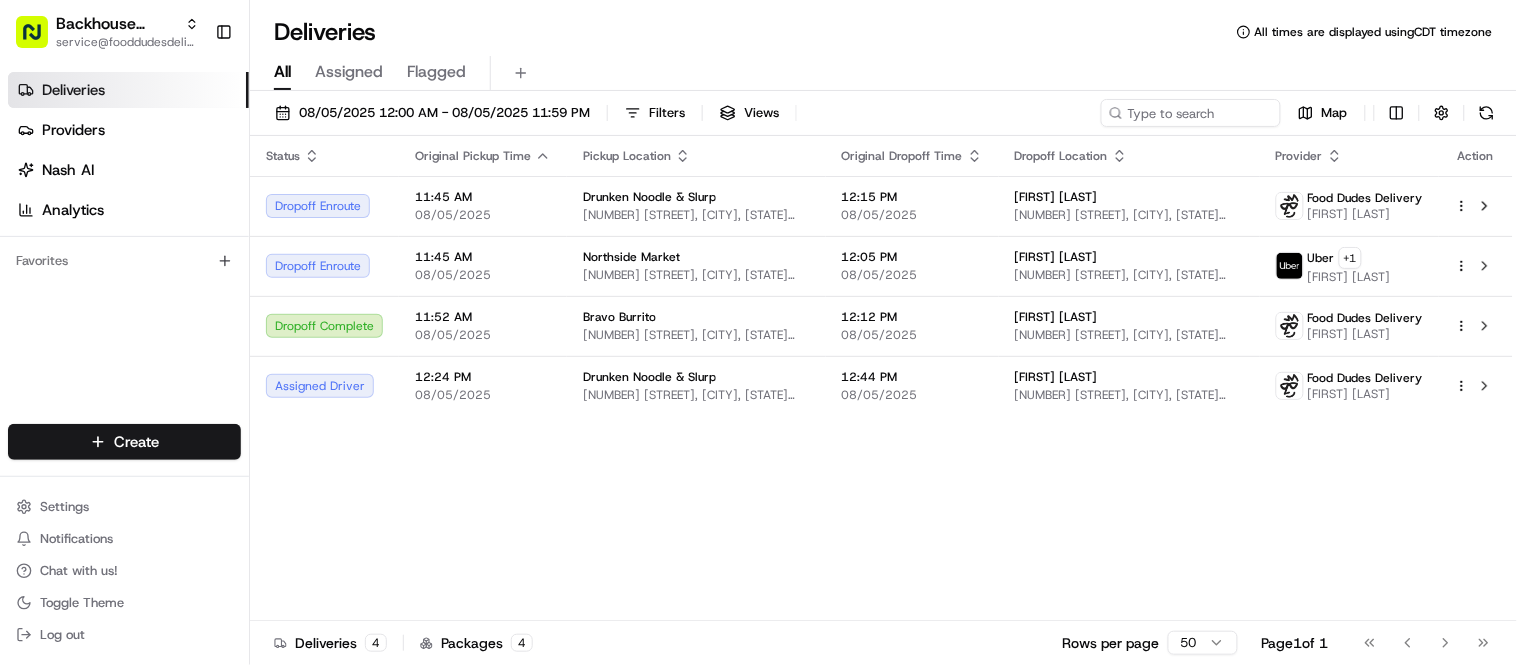 click 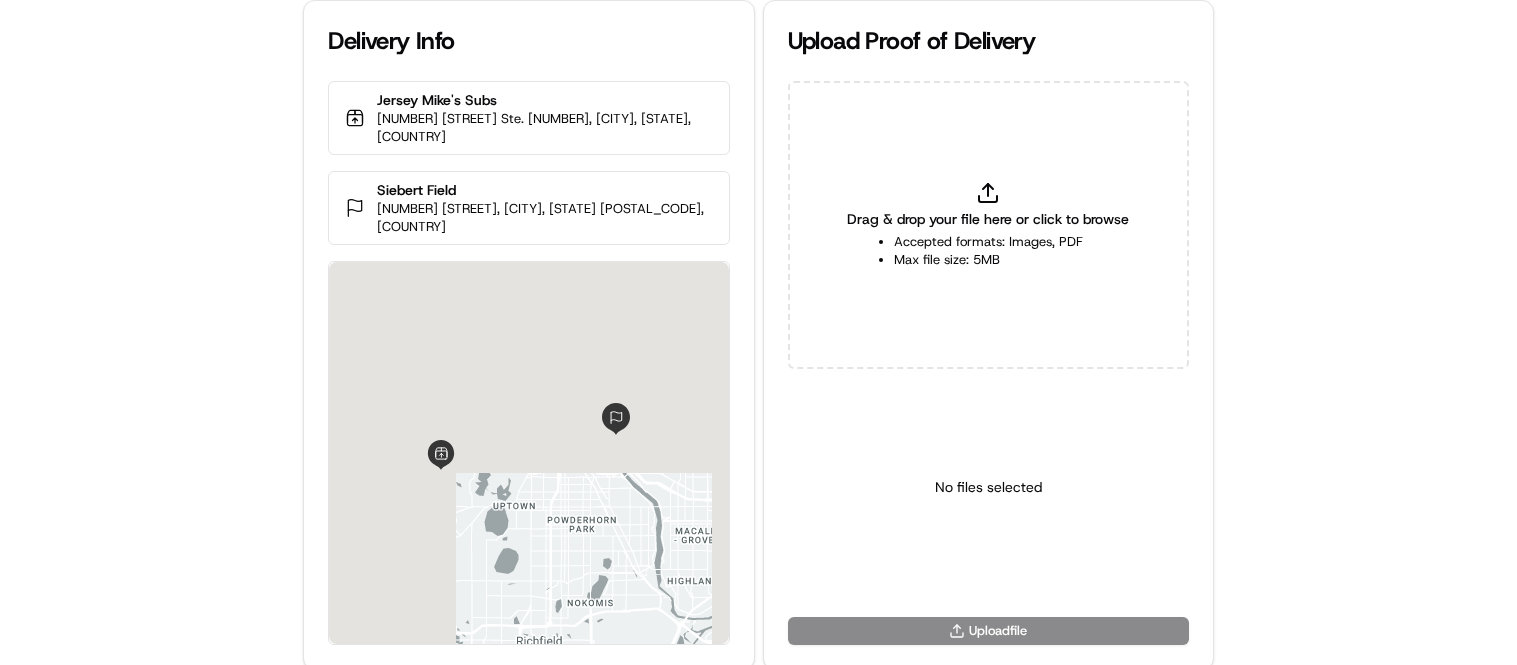 scroll, scrollTop: 0, scrollLeft: 0, axis: both 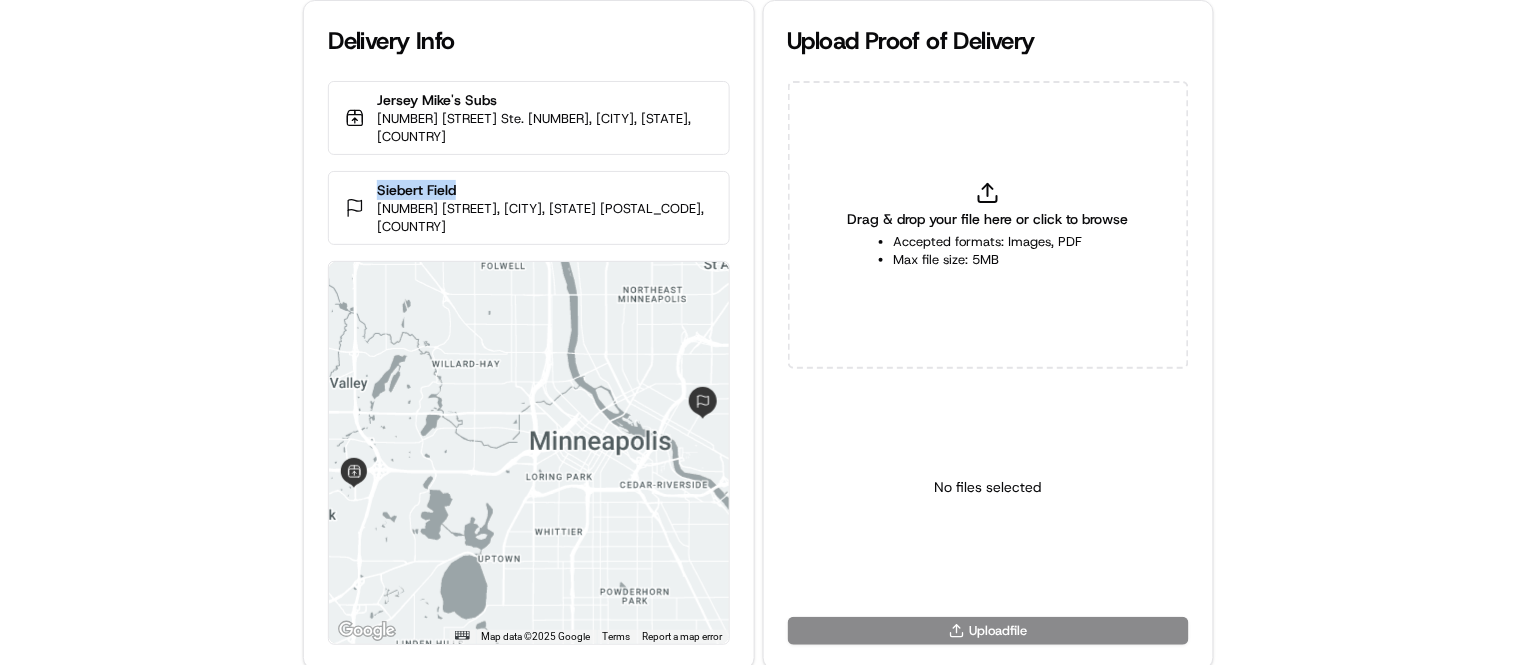 drag, startPoint x: 468, startPoint y: 188, endPoint x: 373, endPoint y: 190, distance: 95.02105 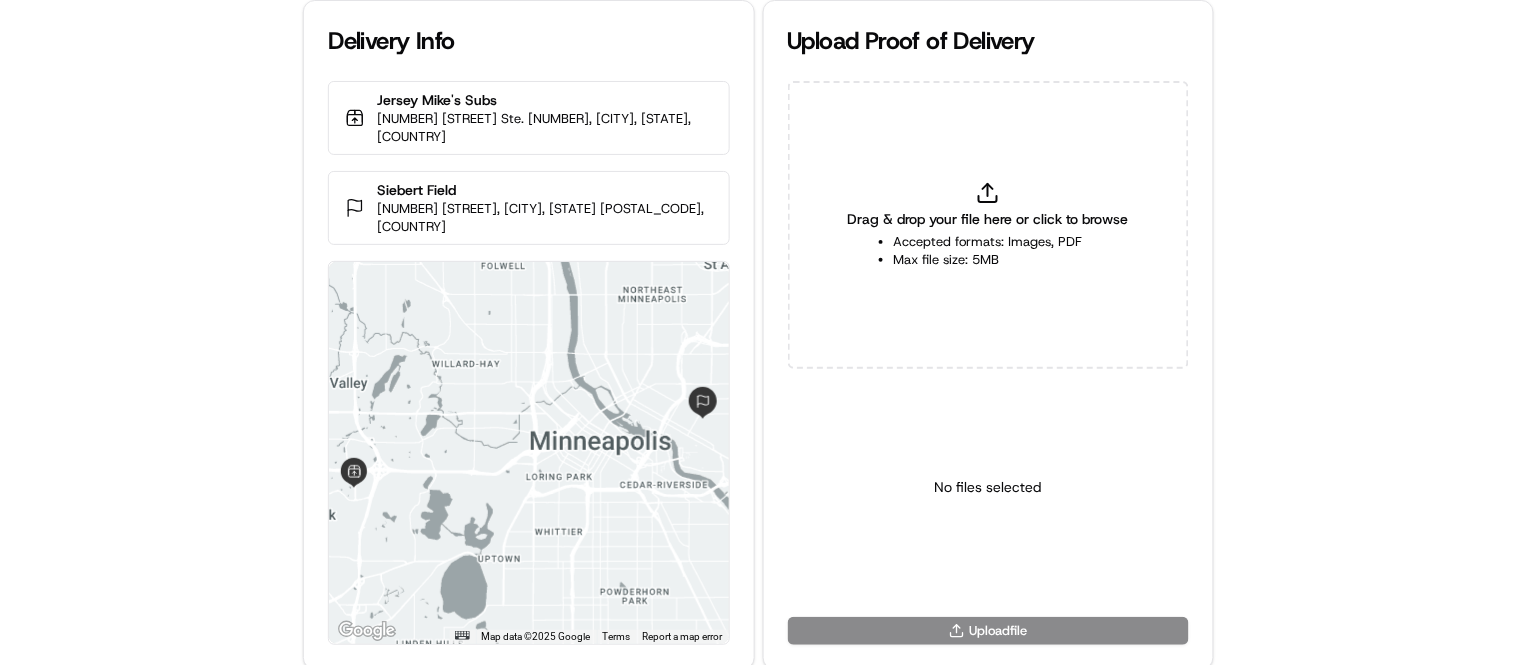 click 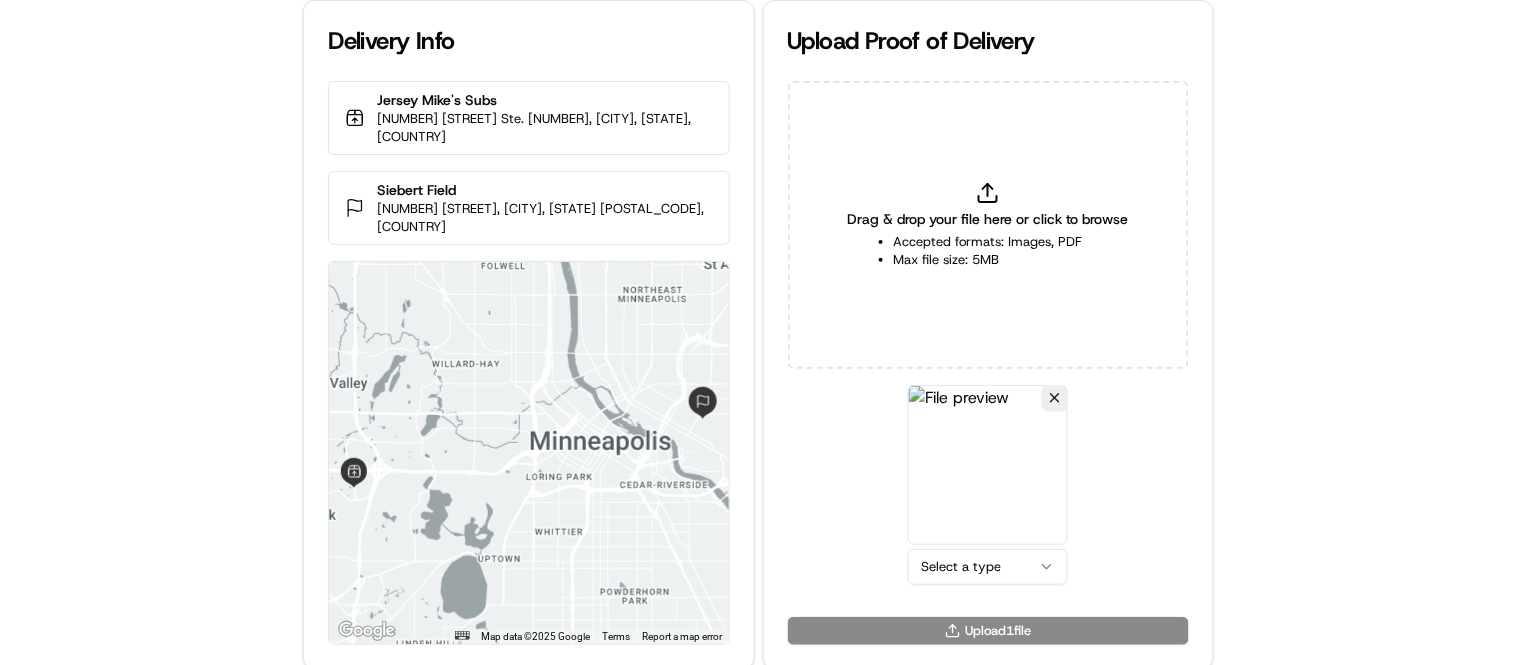 click on "Delivery Info Jersey Mike's Subs [NUMBER] [STREET] Ste. [NUMBER], [CITY], [STATE], [COUNTRY] Siebert Field   [NUMBER] [STREET], [CITY], [STATE], [COUNTRY] ← Move left → Move right ↑ Move up ↓ Move down + Zoom in - Zoom out Home Jump left by 75% End Jump right by 75% Page Up Jump up by 75% Page Down Jump down by 75% Map Data Map data ©2025 Google Map data ©2025 Google 2 km  Click to toggle between metric and imperial units Terms Report a map error Upload Proof of Delivery Drag & drop your file here or click to browse Accepted formats: Images, PDF Max file size: 5MB Select a type   Upload  1  file" at bounding box center (758, 332) 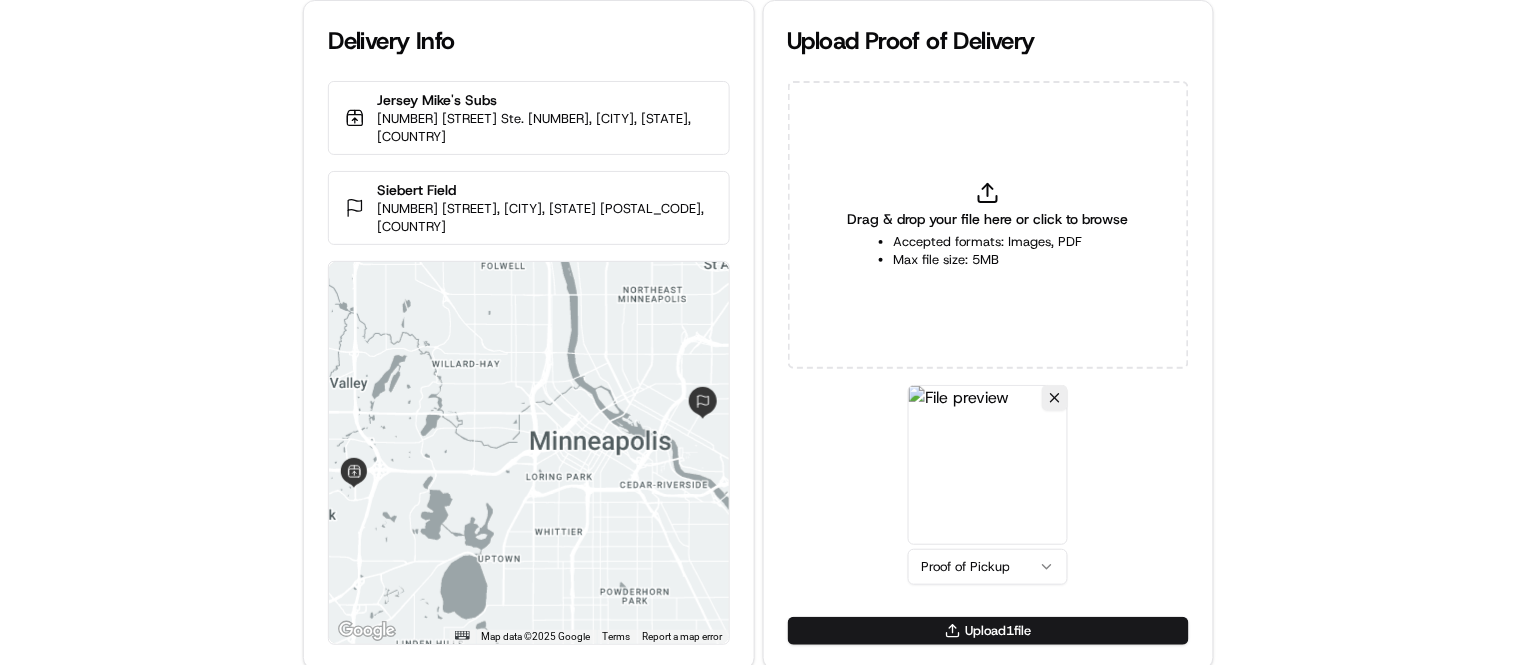 click on "Delivery Info Jersey Mike's Subs [NUMBER] [STREET] Ste. [NUMBER], [CITY], [STATE], [COUNTRY] Siebert Field   [NUMBER] [STREET], [CITY], [STATE], [COUNTRY] ← Move left → Move right ↑ Move up ↓ Move down + Zoom in - Zoom out Home Jump left by 75% End Jump right by 75% Page Up Jump up by 75% Page Down Jump down by 75% Map Data Map data ©2025 Google Map data ©2025 Google 2 km  Click to toggle between metric and imperial units Terms Report a map error Upload Proof of Delivery Drag & drop your file here or click to browse Accepted formats: Images, PDF Max file size: 5MB Proof of Pickup   Upload  1  file" at bounding box center [758, 332] 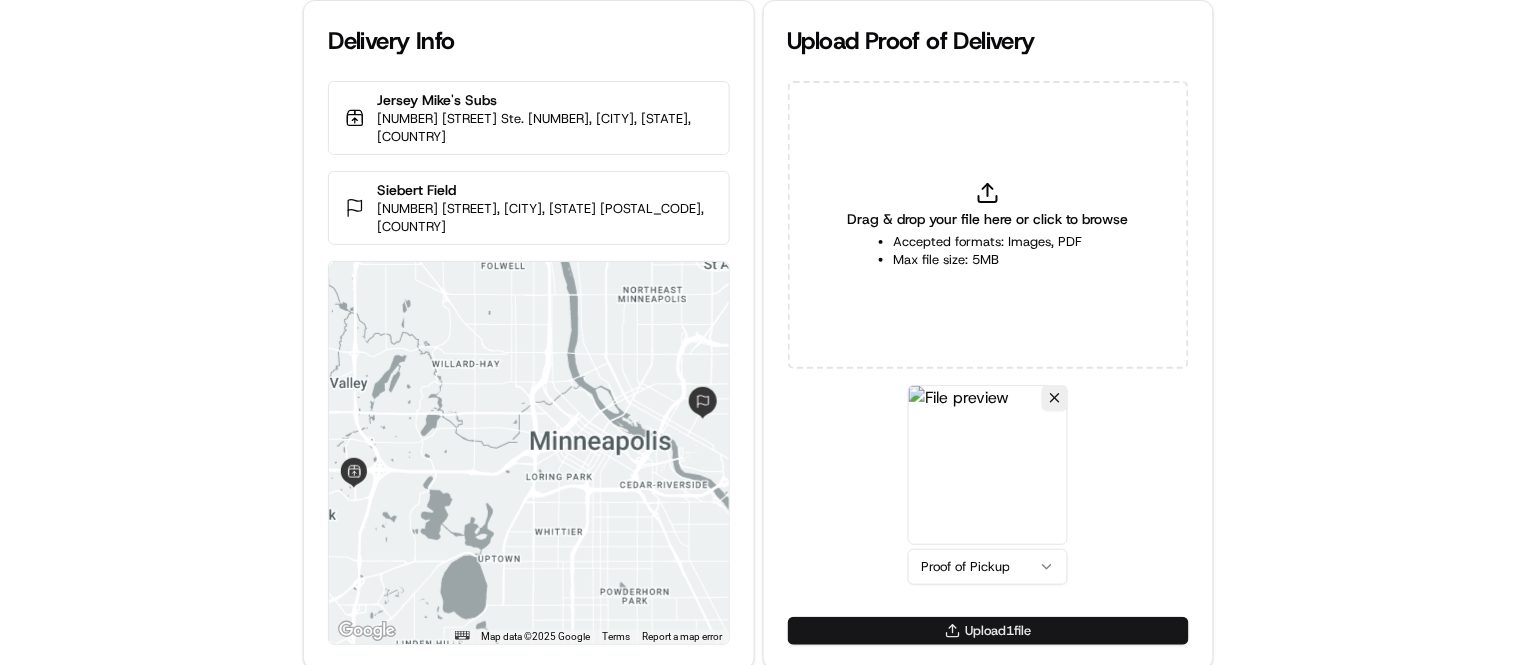 click on "Upload  1  file" at bounding box center (988, 631) 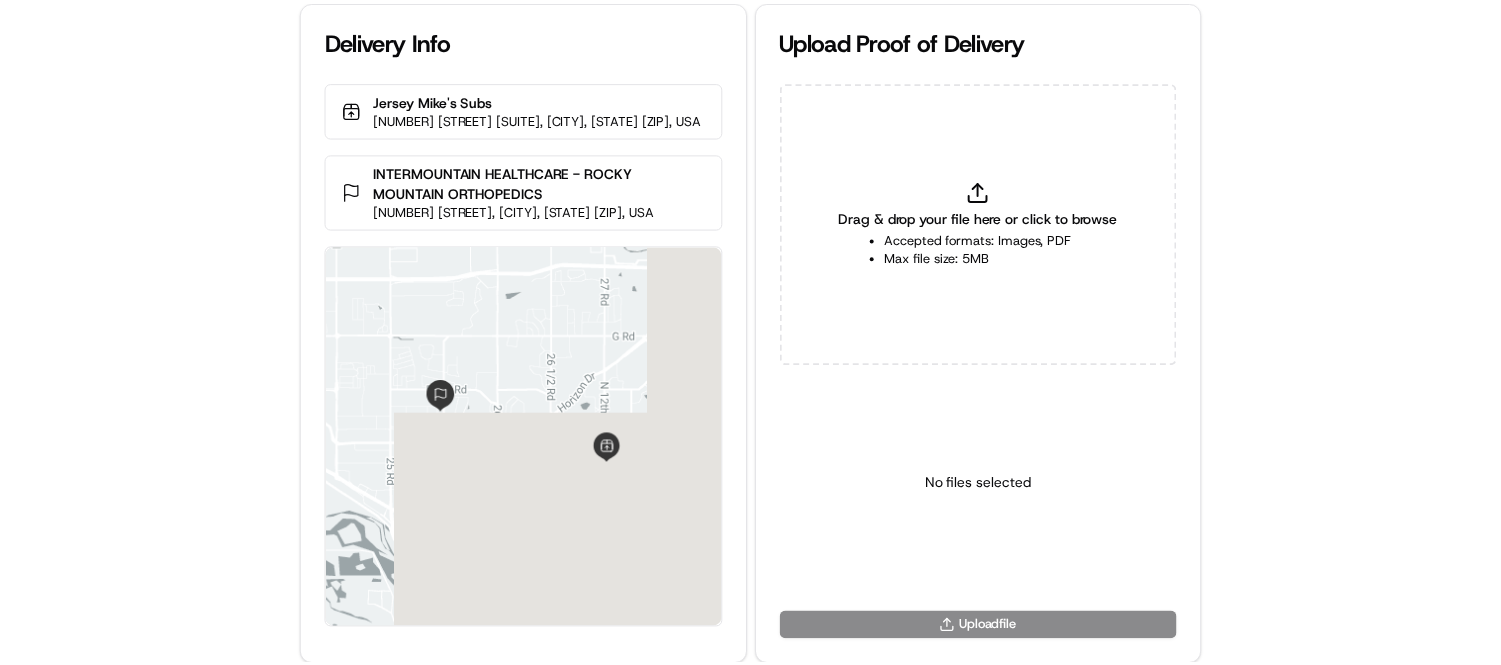 scroll, scrollTop: 0, scrollLeft: 0, axis: both 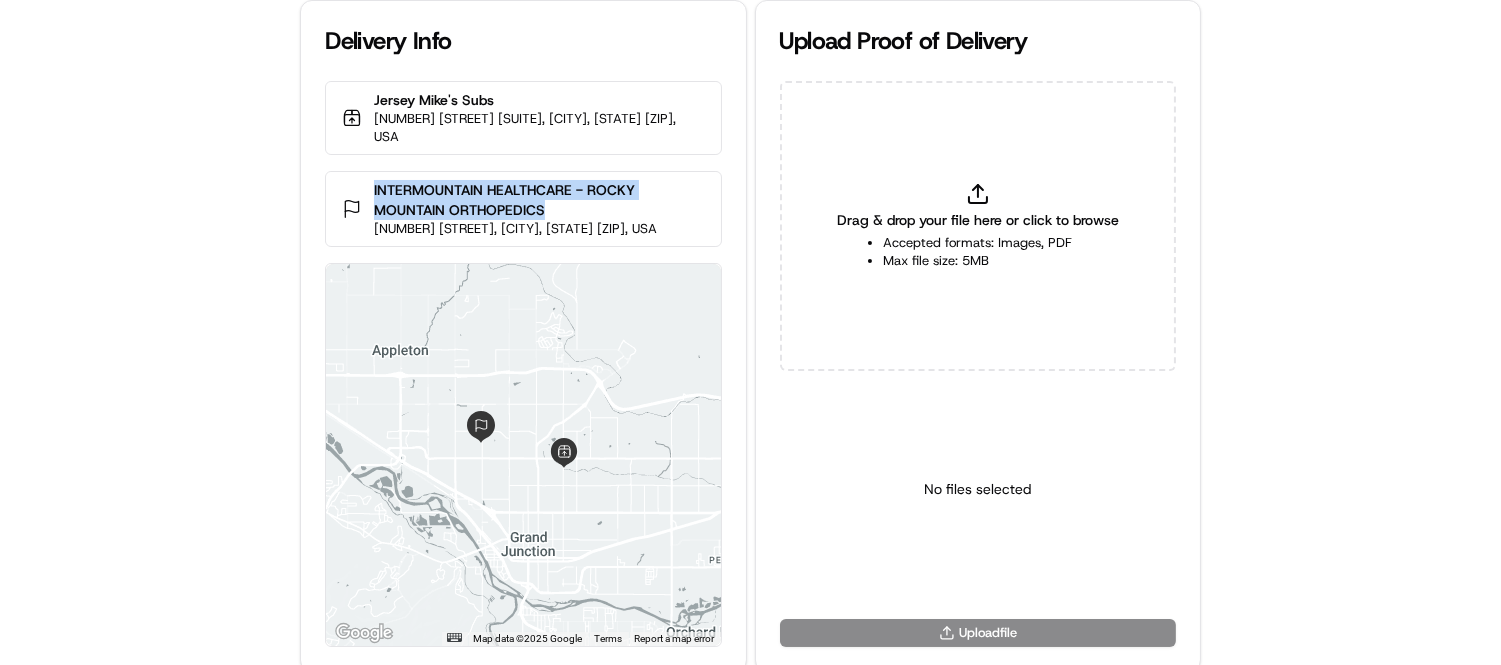 drag, startPoint x: 562, startPoint y: 210, endPoint x: 375, endPoint y: 182, distance: 189.08464 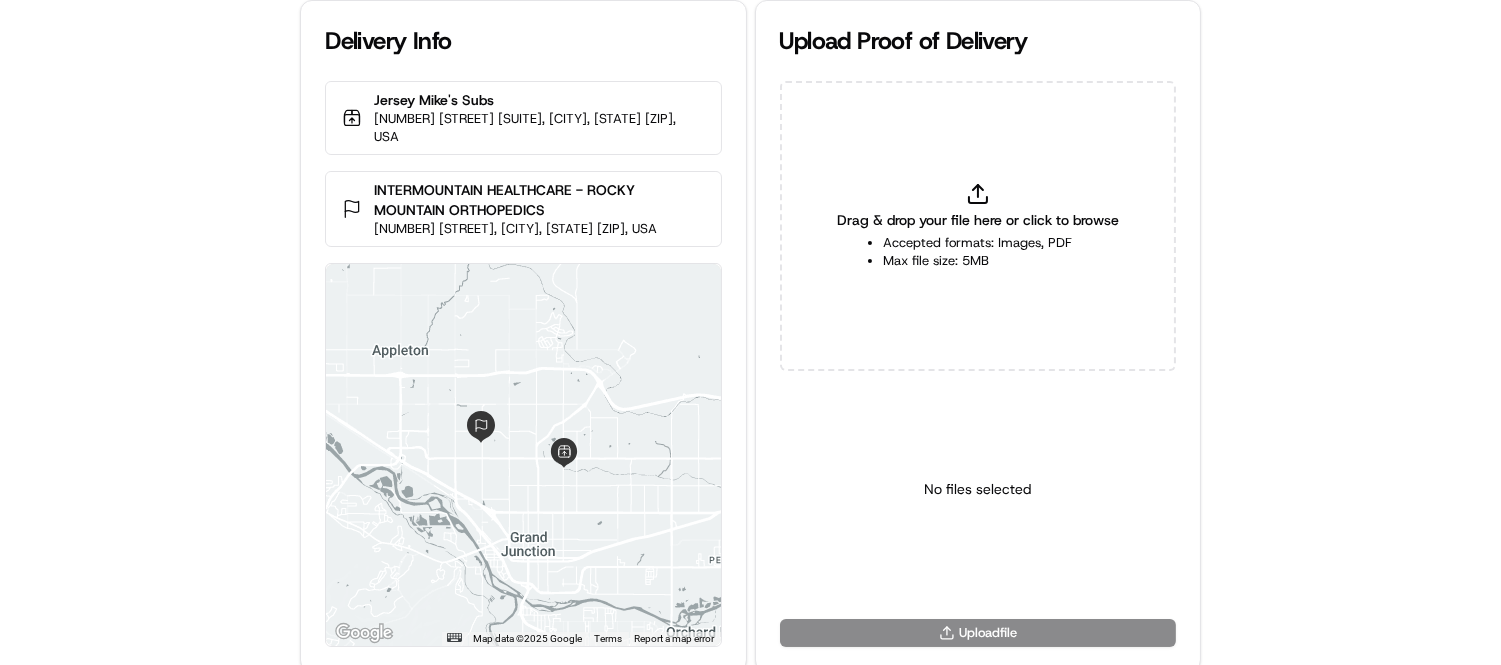 click 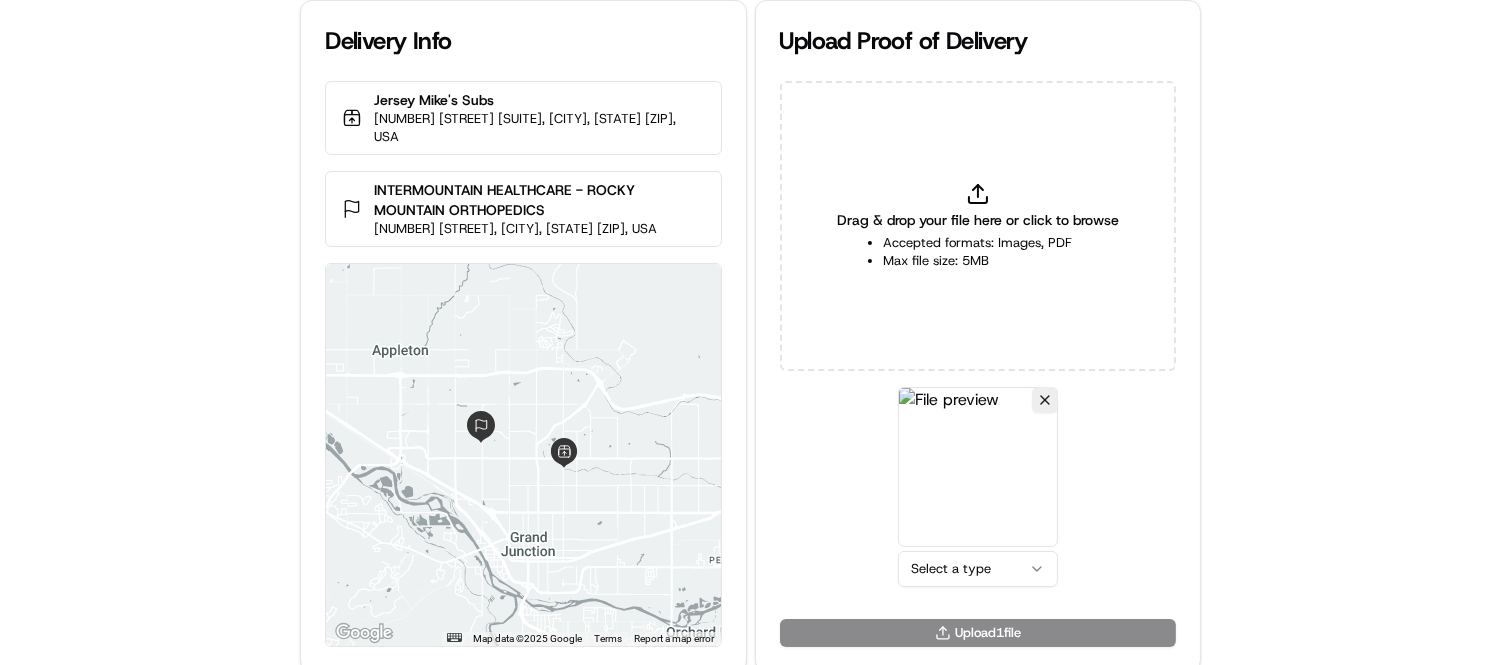 click 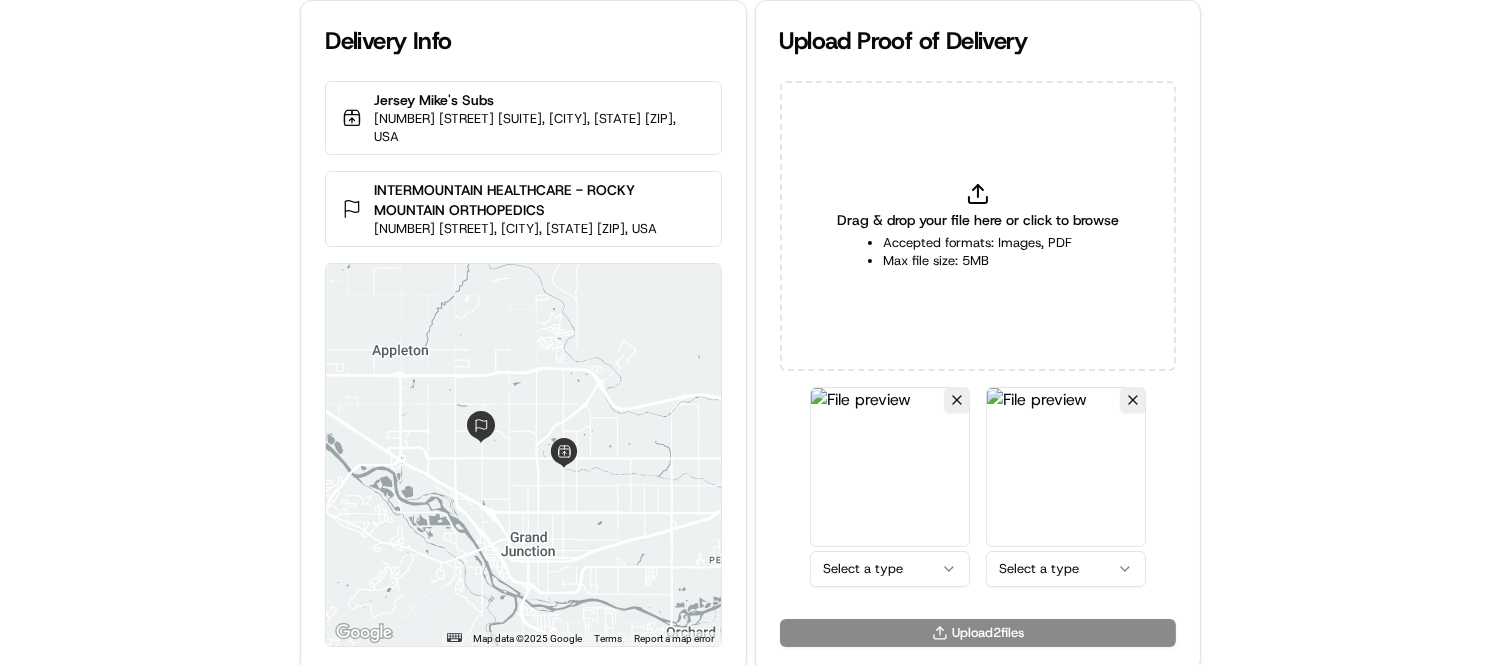 click on "Delivery Info Jersey Mike's Subs 1201 Wellington Ave Suite 104, Grand Junction, CO 81501, USA INTERMOUNTAIN HEALTHCARE - ROCKY MOUNTAIN ORTHOPEDICS   627 25 1/2 Rd, Grand Junction, CO 81505, USA ← Move left → Move right ↑ Move up ↓ Move down + Zoom in - Zoom out Home Jump left by 75% End Jump right by 75% Page Up Jump up by 75% Page Down Jump down by 75% Map Data Map data ©2025 Google Map data ©2025 Google 2 km  Click to toggle between metric and imperial units Terms Report a map error Upload Proof of Delivery Drag & drop your file here or click to browse Accepted formats: Images, PDF Max file size: 5MB Select a type Select a type   Upload  2  file s" at bounding box center [750, 332] 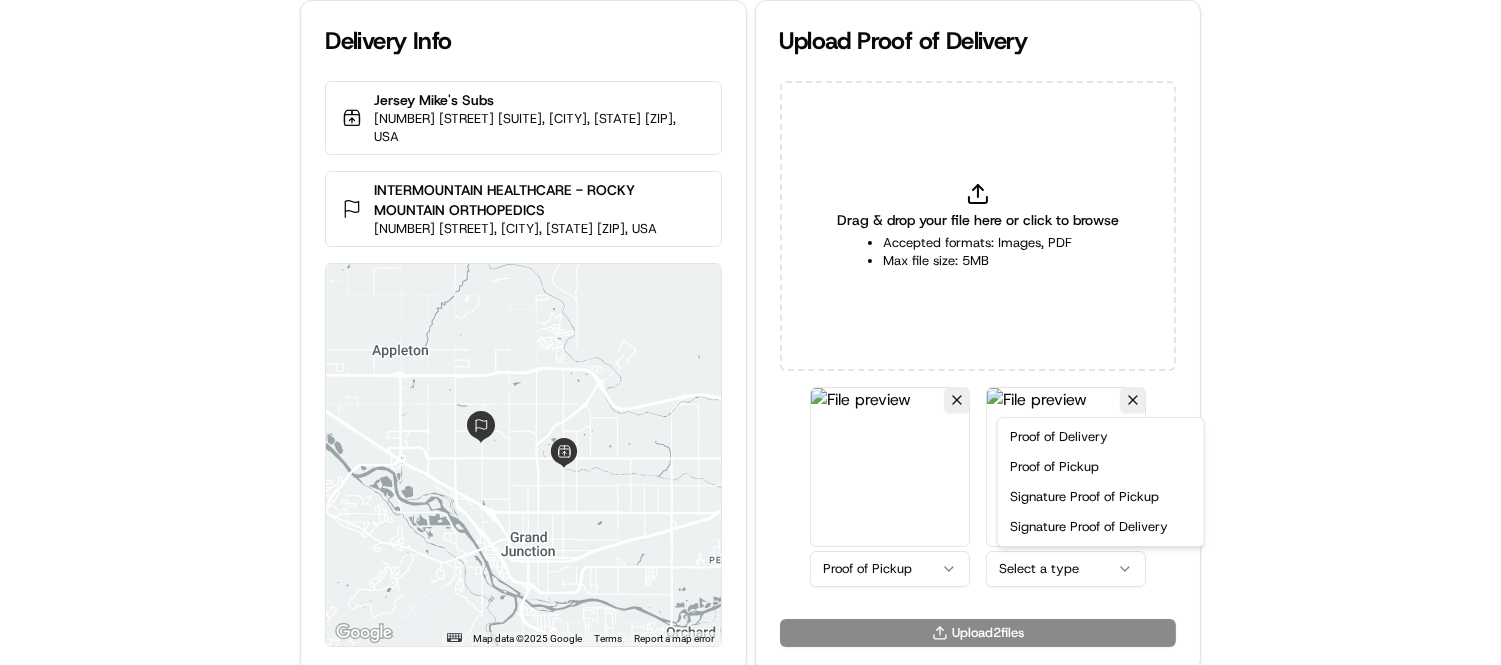 click on "Delivery Info Jersey Mike's Subs 1201 Wellington Ave Suite 104, Grand Junction, CO 81501, USA INTERMOUNTAIN HEALTHCARE - ROCKY MOUNTAIN ORTHOPEDICS   627 25 1/2 Rd, Grand Junction, CO 81505, USA ← Move left → Move right ↑ Move up ↓ Move down + Zoom in - Zoom out Home Jump left by 75% End Jump right by 75% Page Up Jump up by 75% Page Down Jump down by 75% Map Data Map data ©2025 Google Map data ©2025 Google 2 km  Click to toggle between metric and imperial units Terms Report a map error Upload Proof of Delivery Drag & drop your file here or click to browse Accepted formats: Images, PDF Max file size: 5MB Proof of Pickup Select a type   Upload  2  file s
Proof of Delivery Proof of Pickup Signature Proof of Pickup Signature Proof of Delivery" at bounding box center [750, 332] 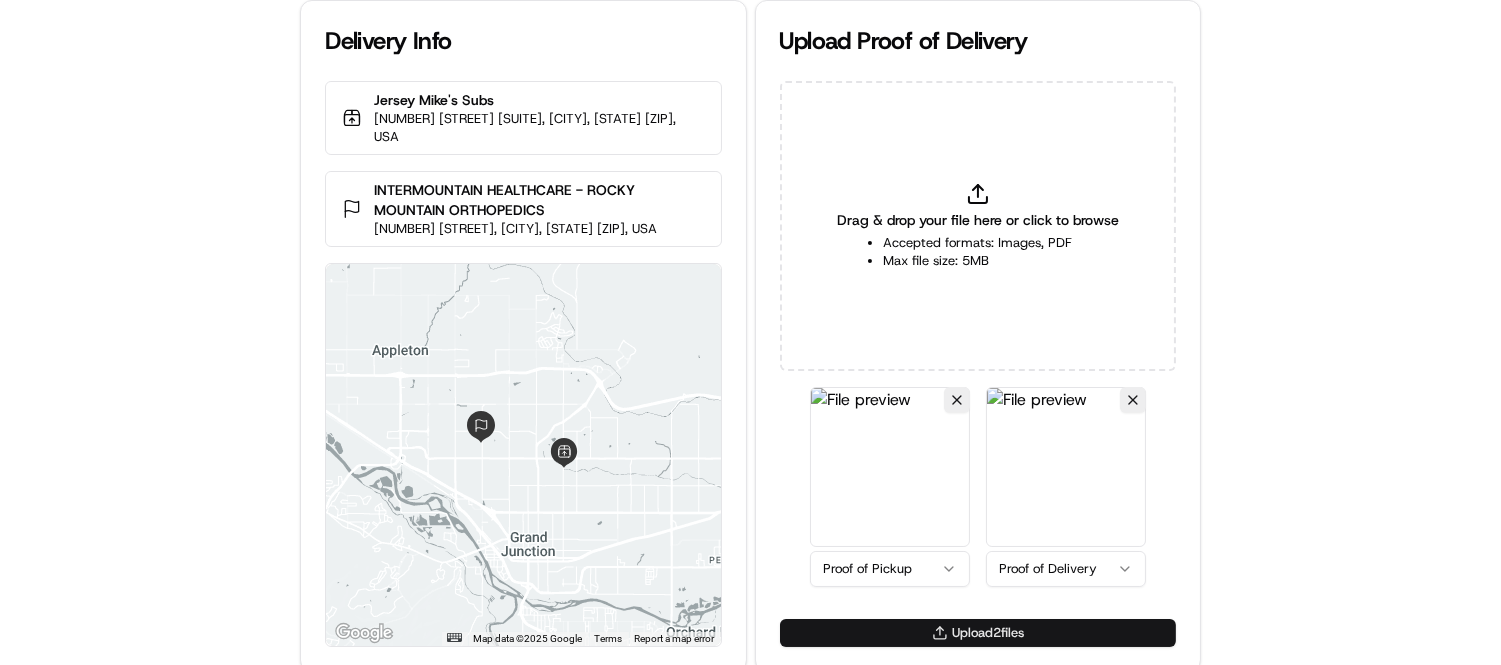 click on "Upload  2  file s" at bounding box center (978, 633) 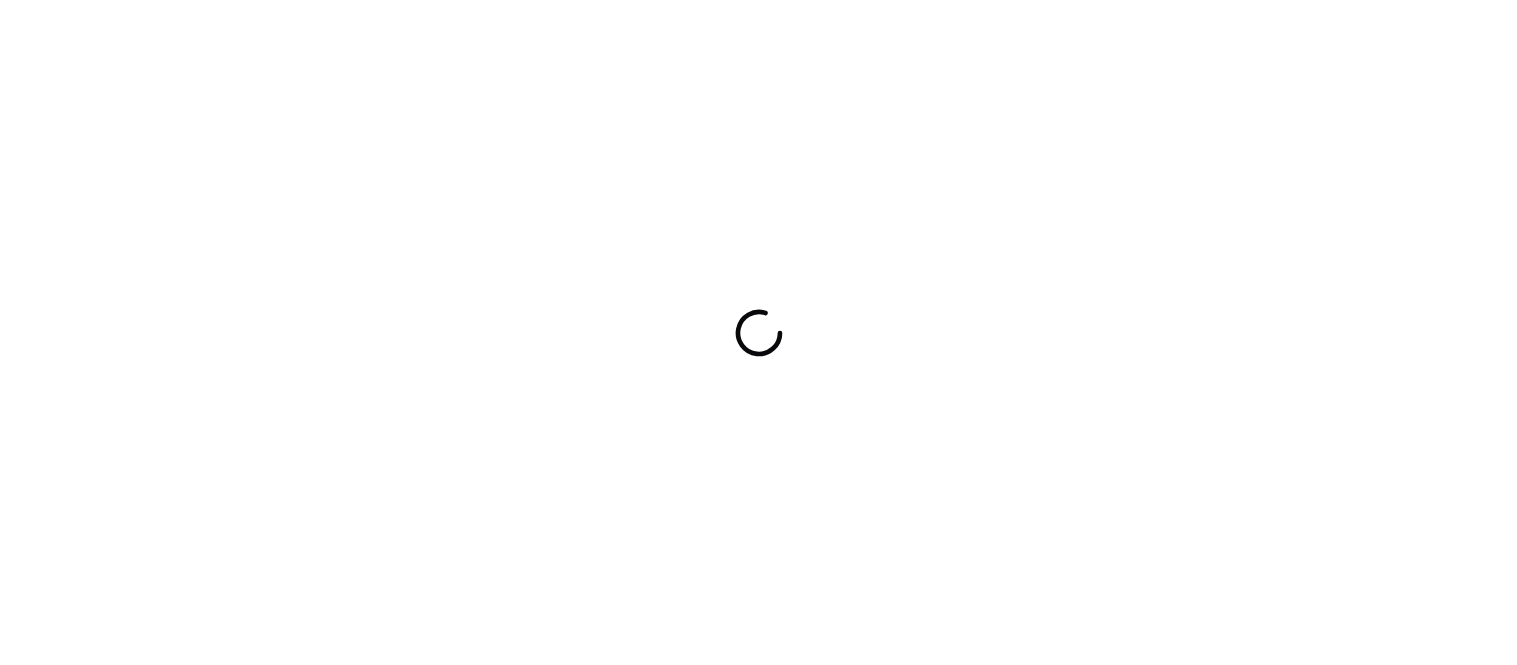 scroll, scrollTop: 0, scrollLeft: 0, axis: both 